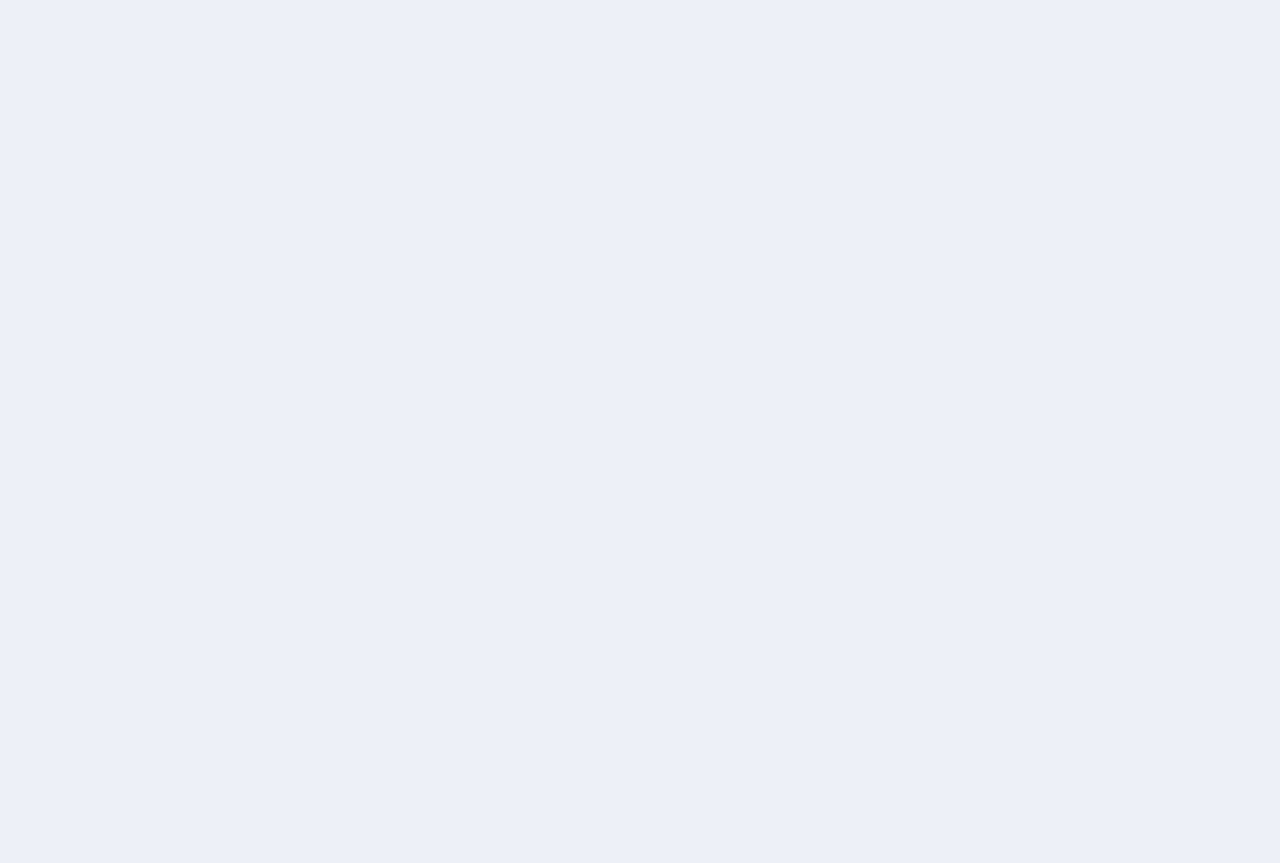 scroll, scrollTop: 0, scrollLeft: 0, axis: both 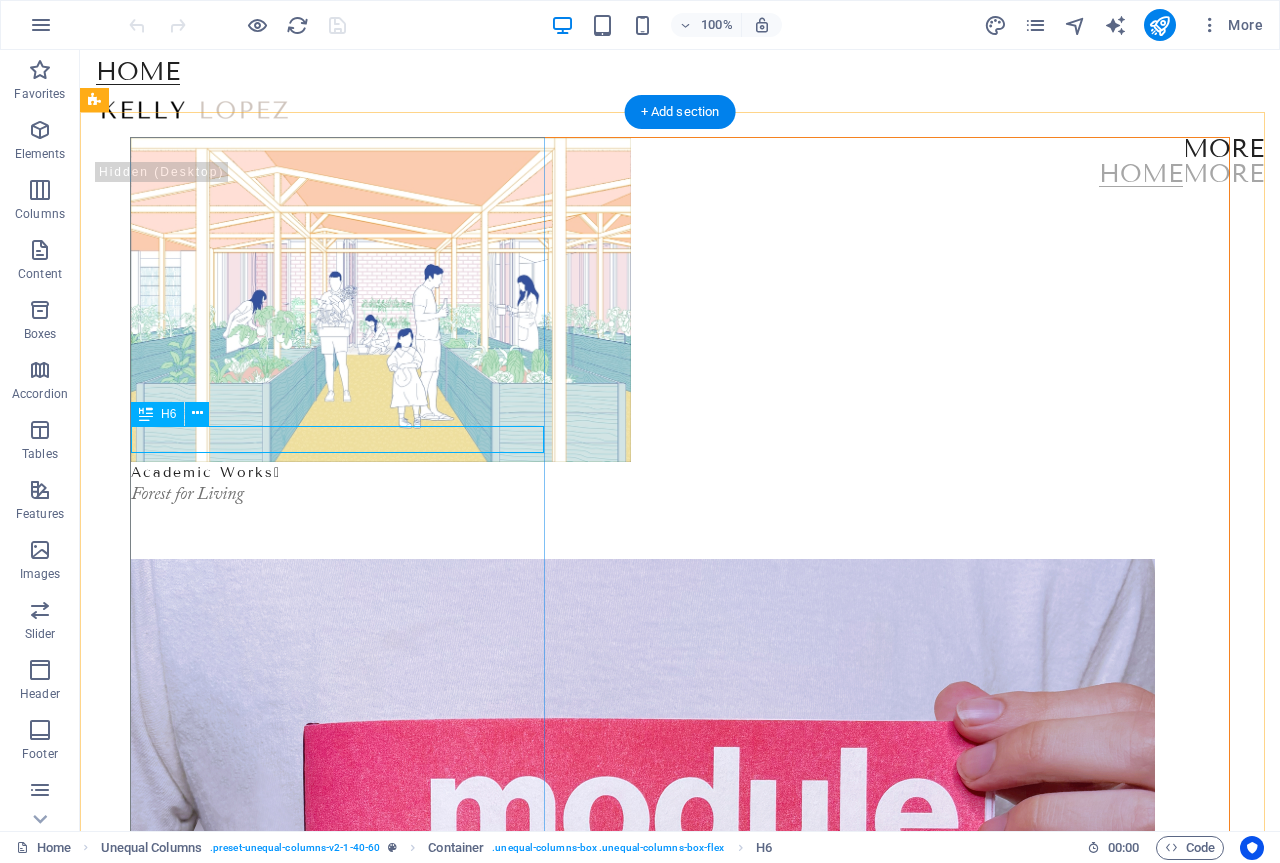 click on "Forest for Living" at bounding box center [680, 495] 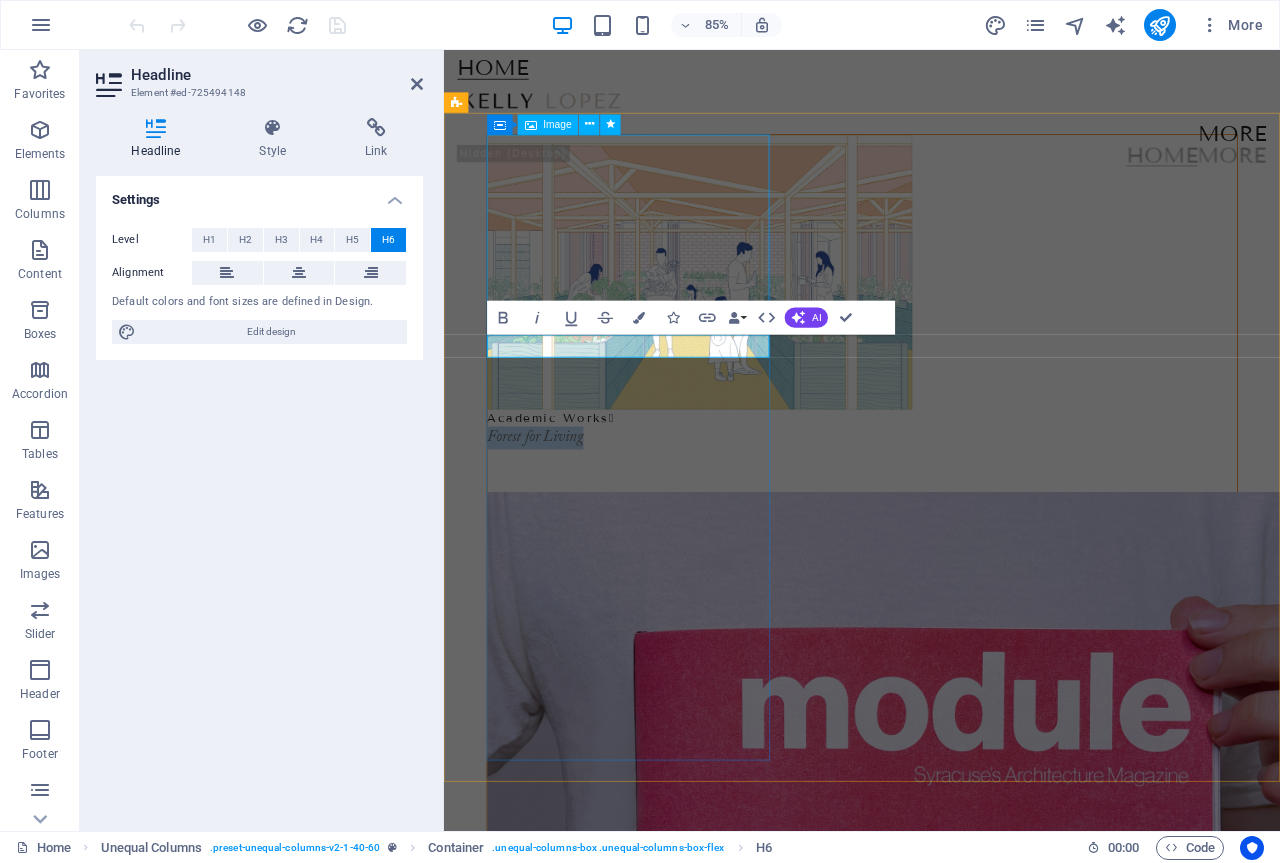 type 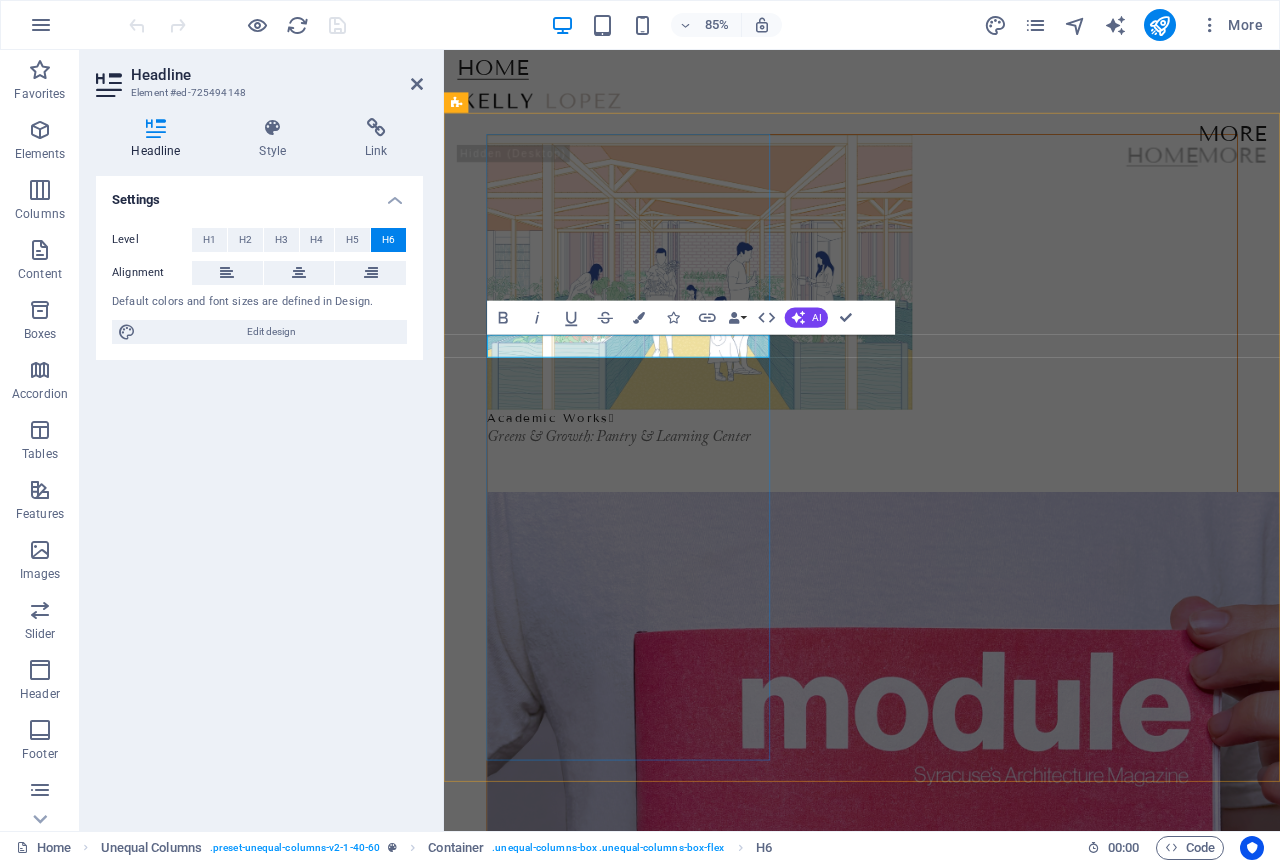 click on "​Greens & Growth: Pantry & Learning Center" at bounding box center [936, 506] 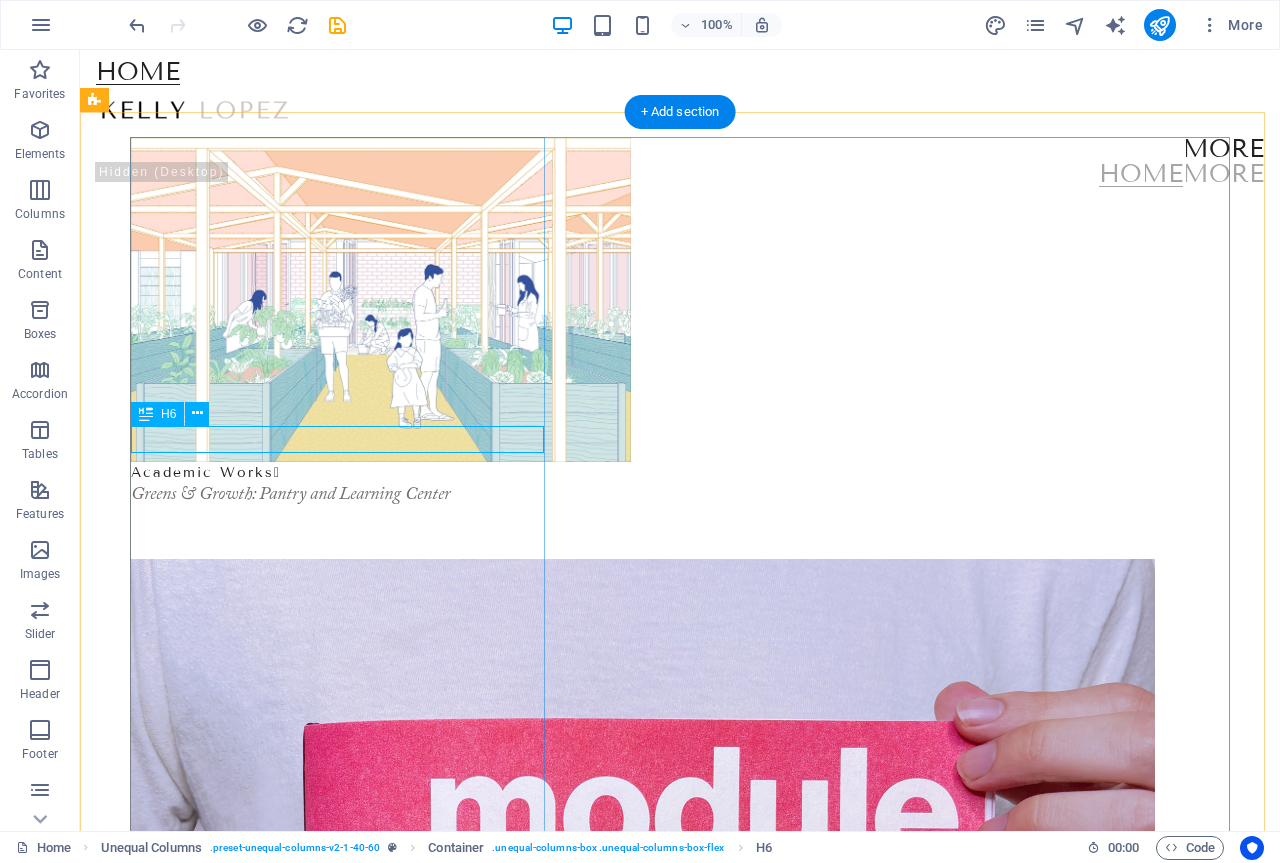 click on "Greens & Growth: Pantry and Learning Center" at bounding box center [680, 495] 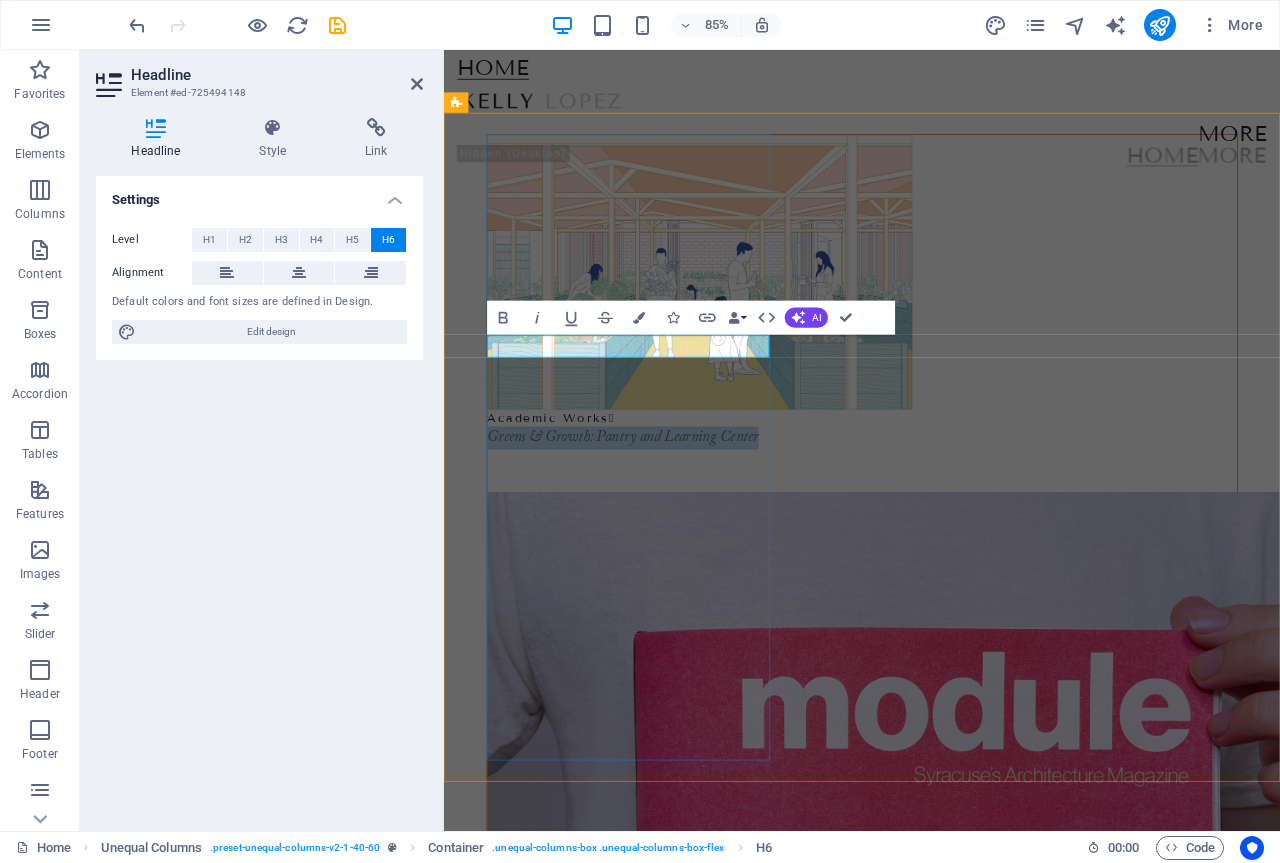 click on "Greens & Growth: Pantry and Learning Center" at bounding box center [936, 506] 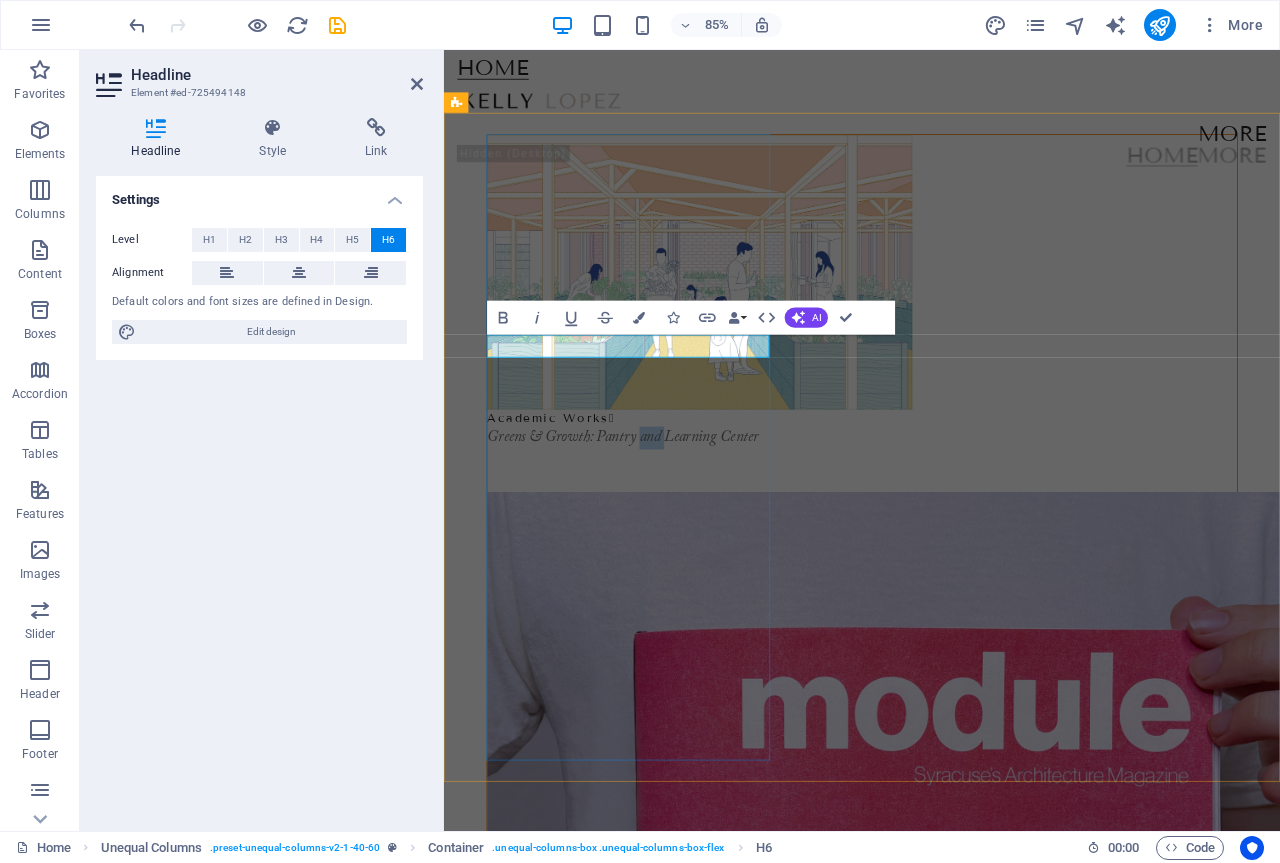 click on "Greens & Growth: Pantry and Learning Center" at bounding box center (936, 506) 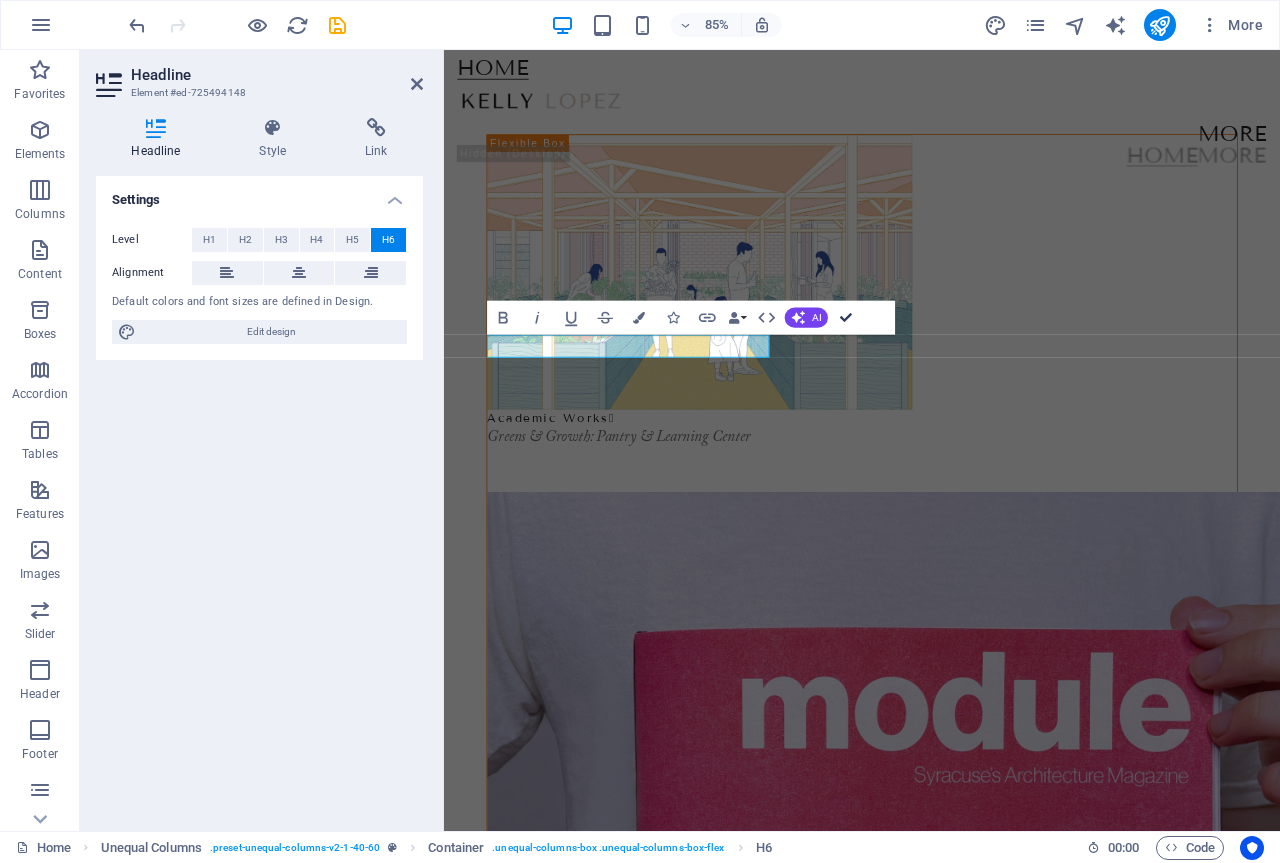 drag, startPoint x: 843, startPoint y: 325, endPoint x: 762, endPoint y: 276, distance: 94.66784 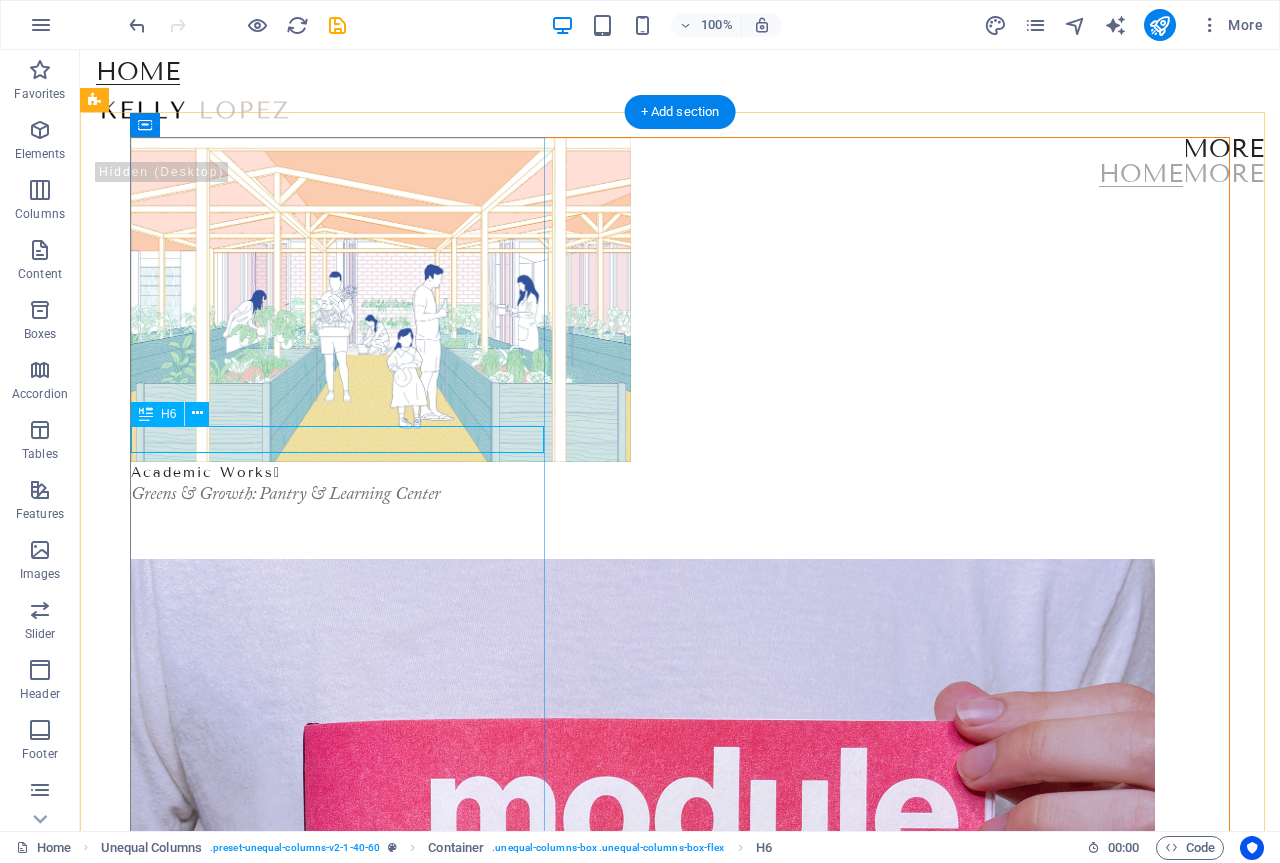 click on "Greens & Growth: Pantry & Learning Center" at bounding box center (680, 495) 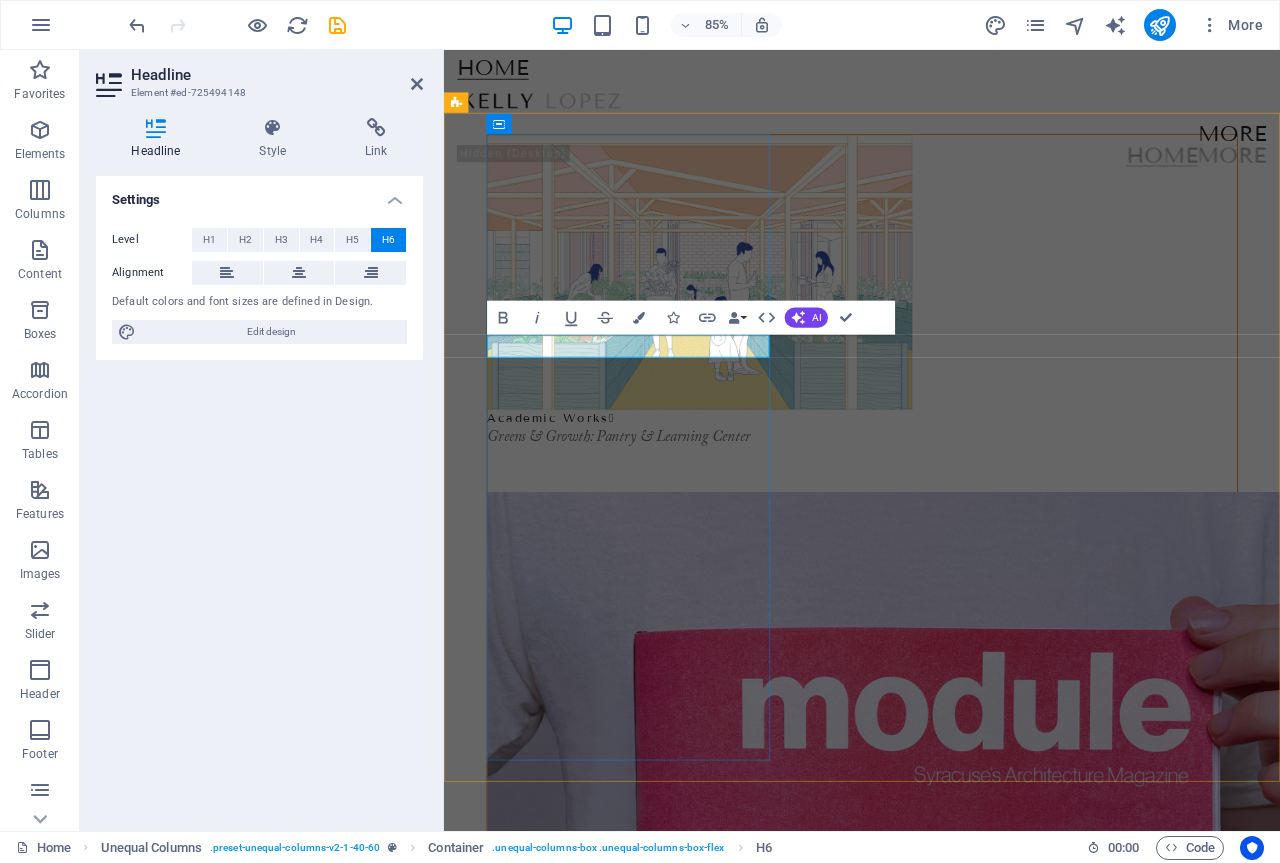 click on "Greens & Growth: Pantry & Learning Center" at bounding box center (936, 506) 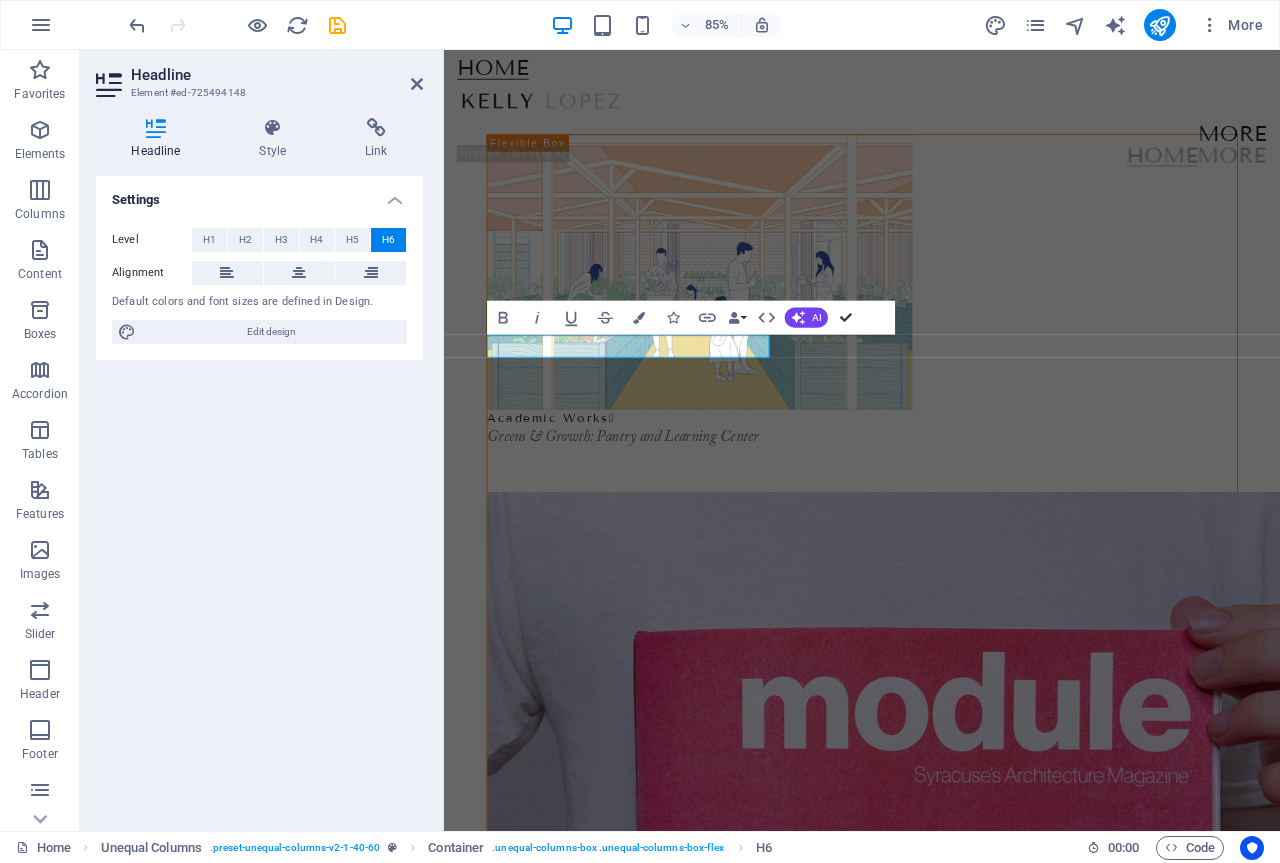 drag, startPoint x: 848, startPoint y: 317, endPoint x: 765, endPoint y: 269, distance: 95.880135 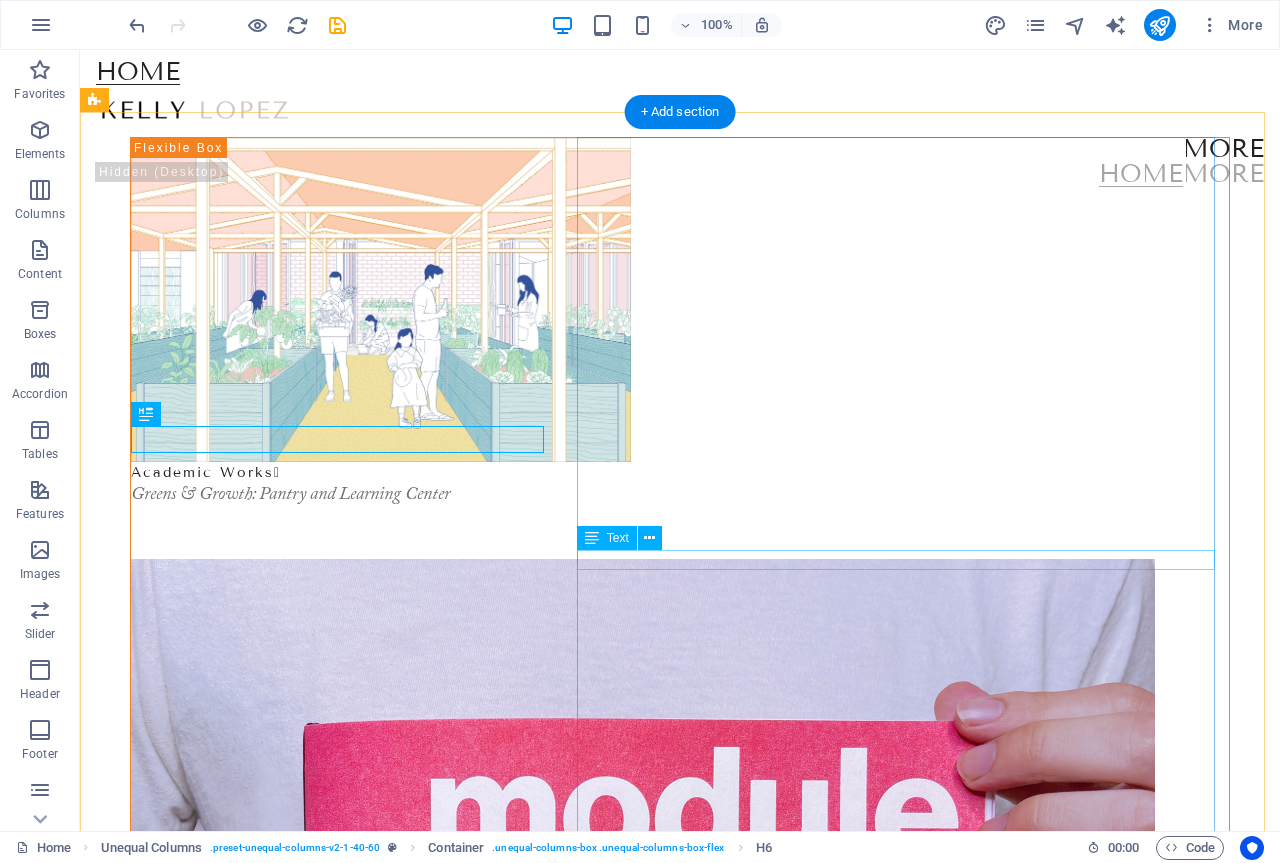 click on "fragments   " at bounding box center (680, 2319) 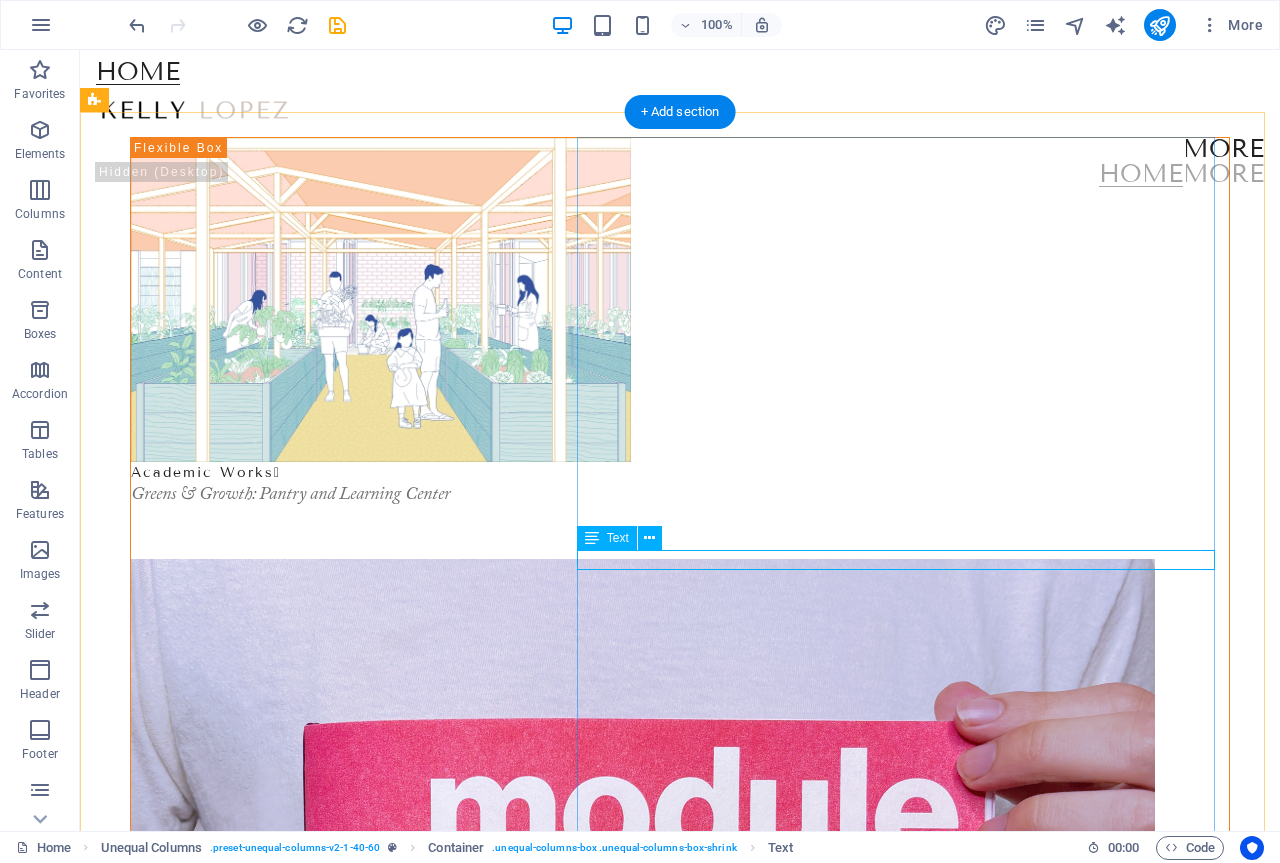 click on "fragments   " at bounding box center [680, 2319] 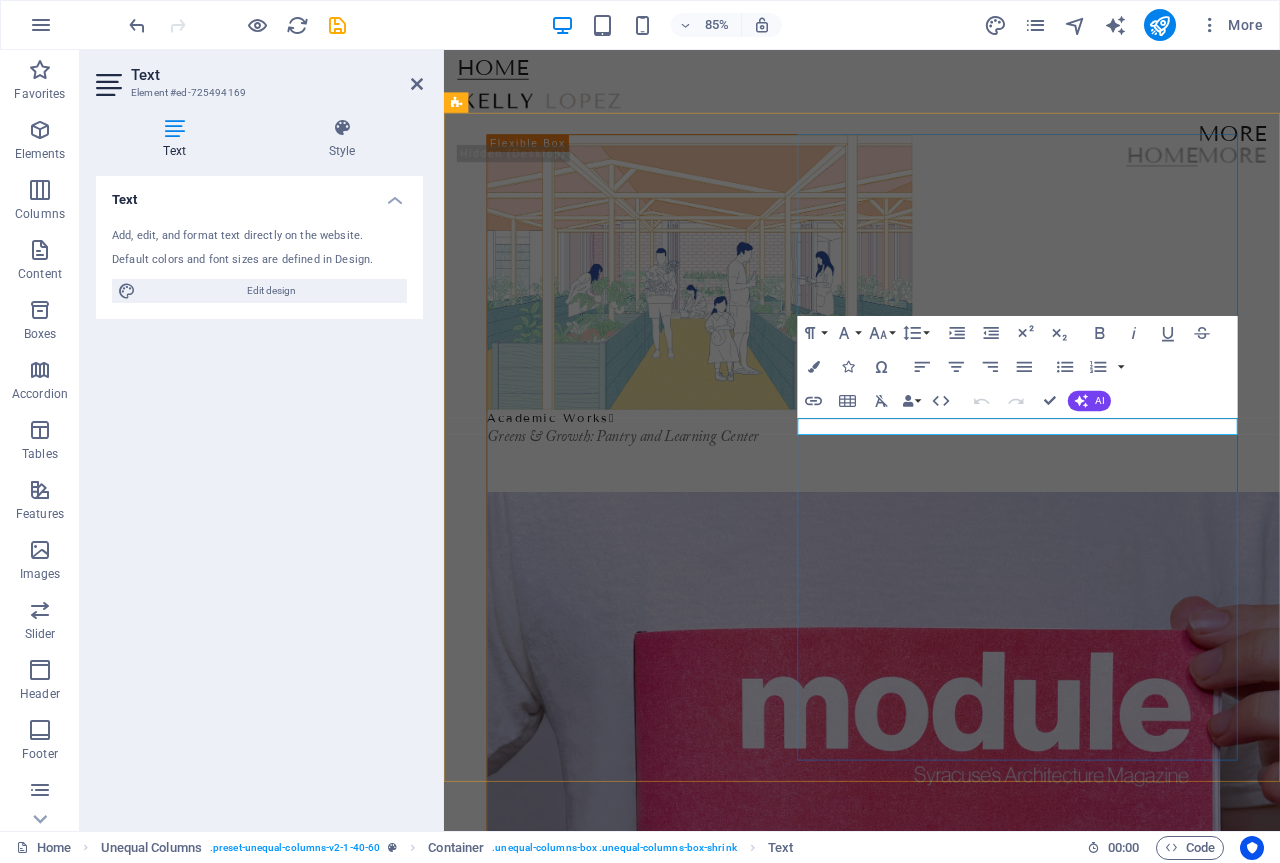 click on "fragments   " at bounding box center (542, 2330) 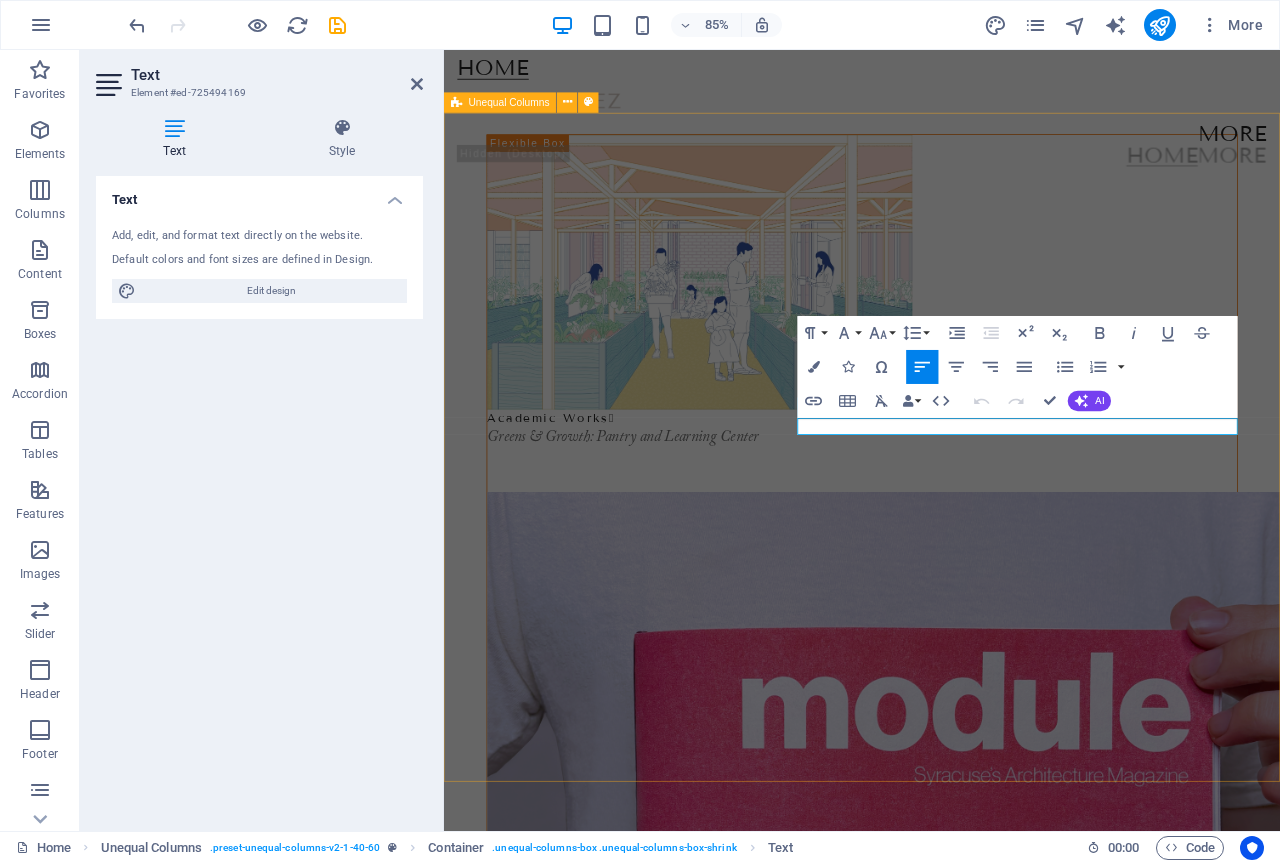drag, startPoint x: 938, startPoint y: 493, endPoint x: 852, endPoint y: 505, distance: 86.833176 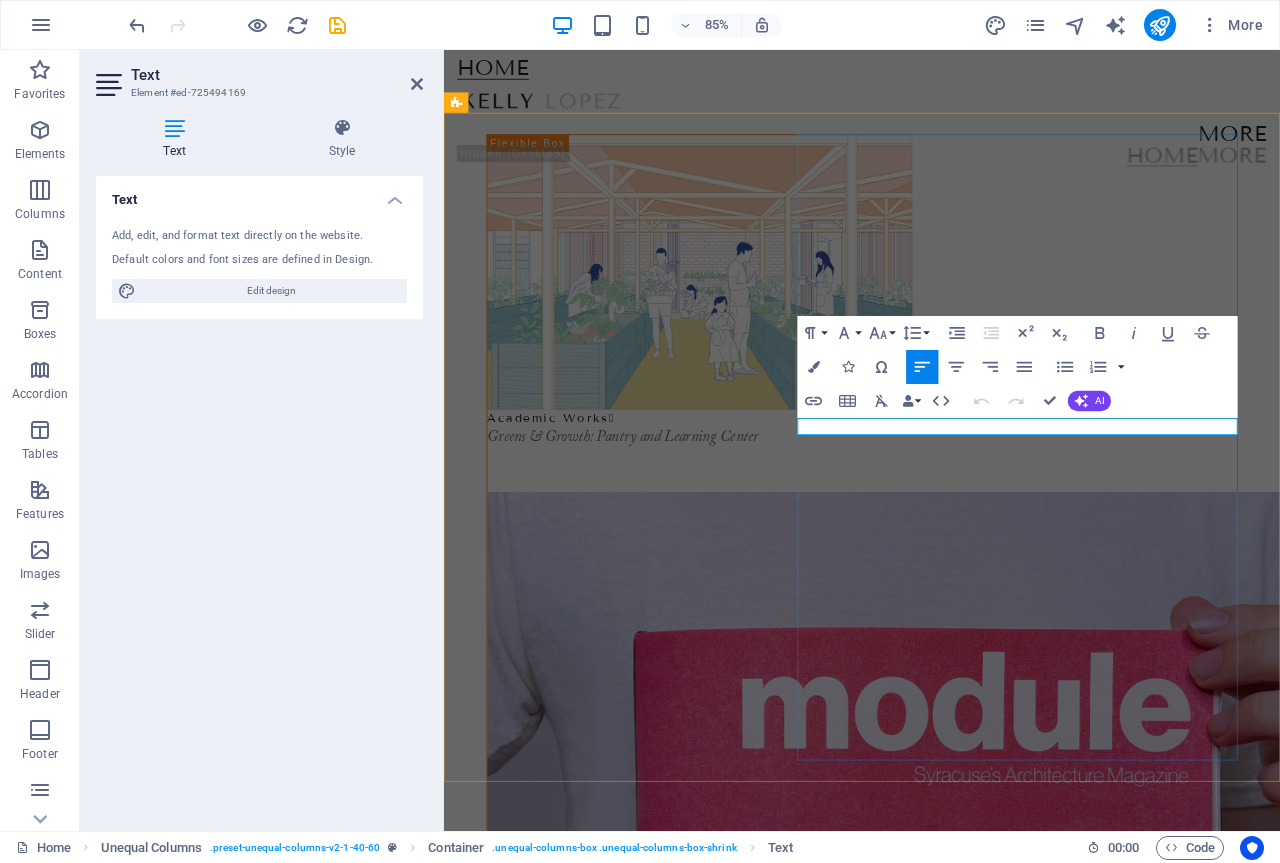 click on "" at bounding box center [586, 2330] 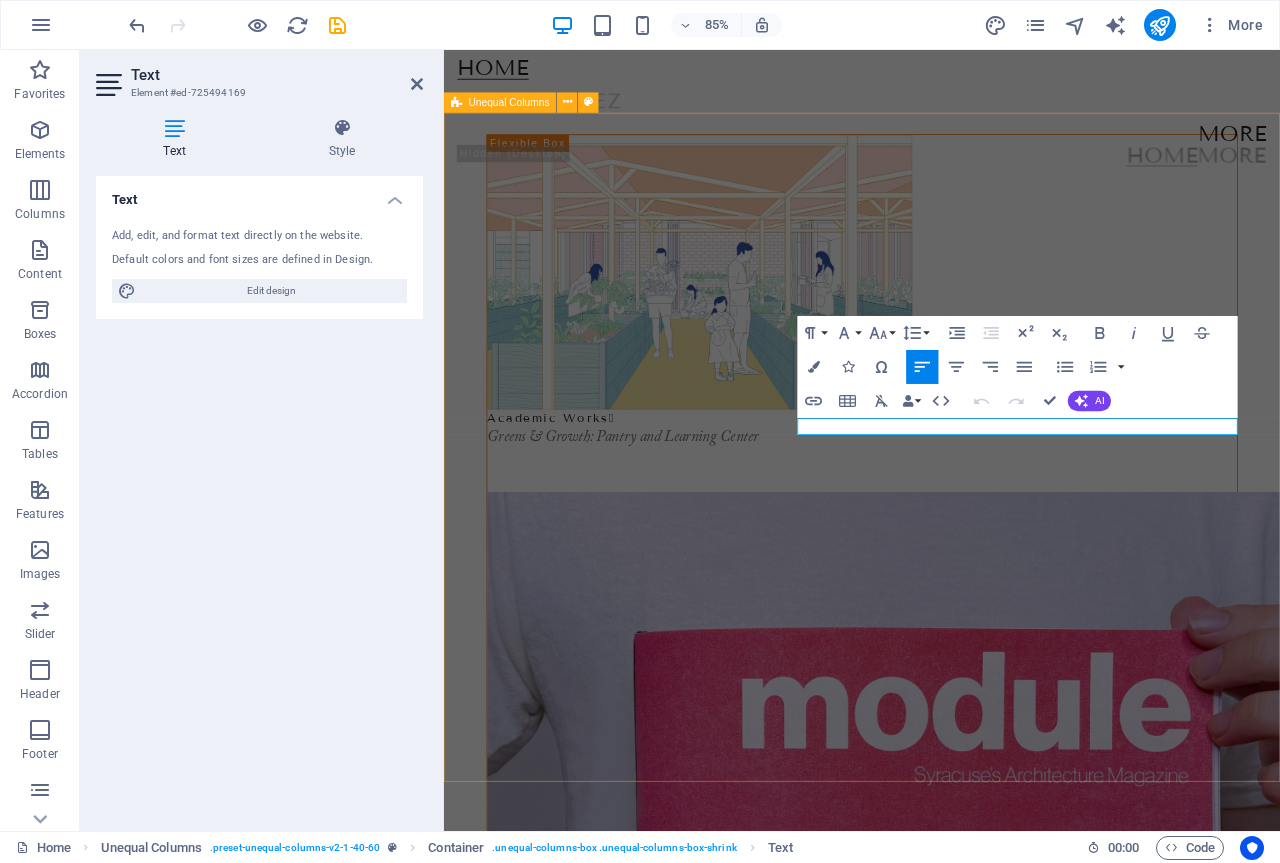 drag, startPoint x: 941, startPoint y: 494, endPoint x: 839, endPoint y: 502, distance: 102.31325 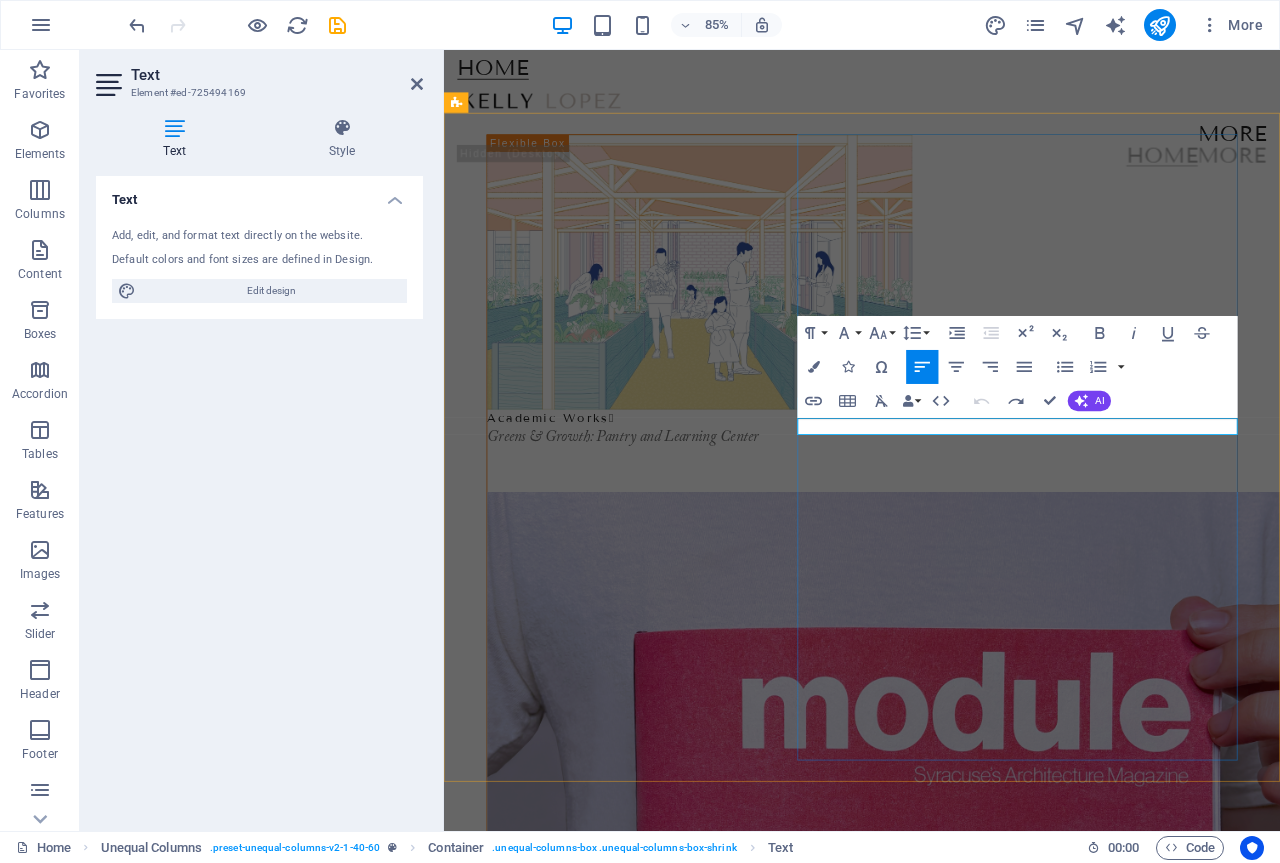 click on "" at bounding box center [586, 2330] 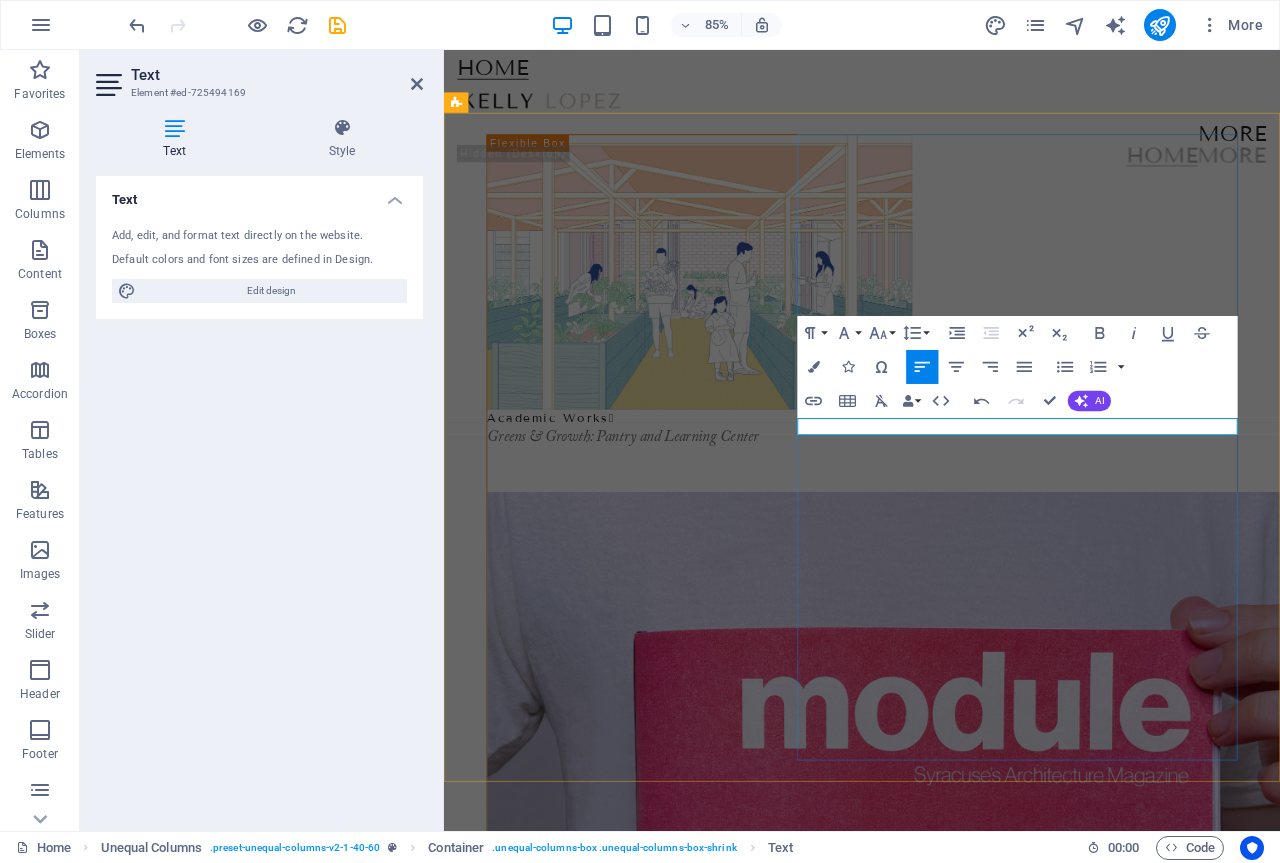 click on "fragmentAcademic Works " at bounding box center [606, 2330] 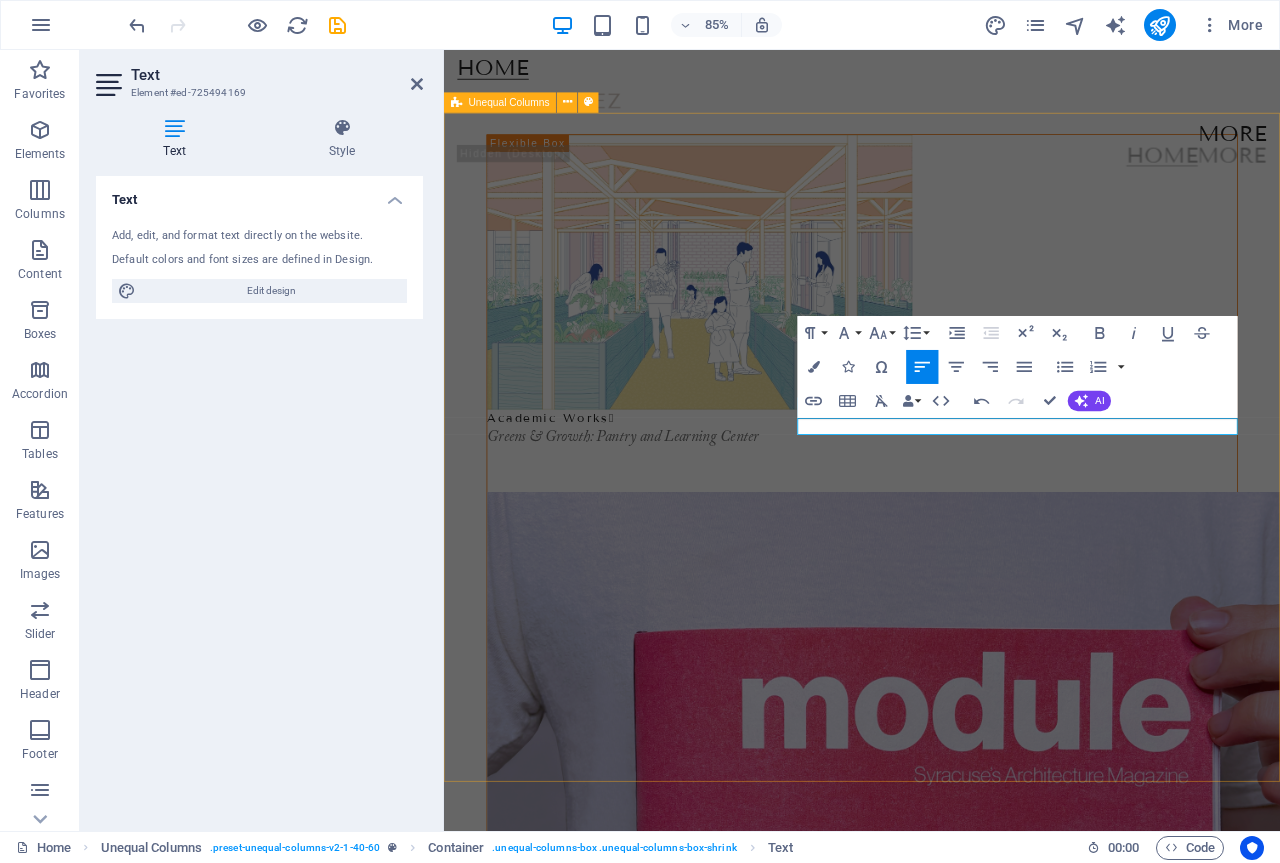 drag, startPoint x: 936, startPoint y: 491, endPoint x: 858, endPoint y: 482, distance: 78.51752 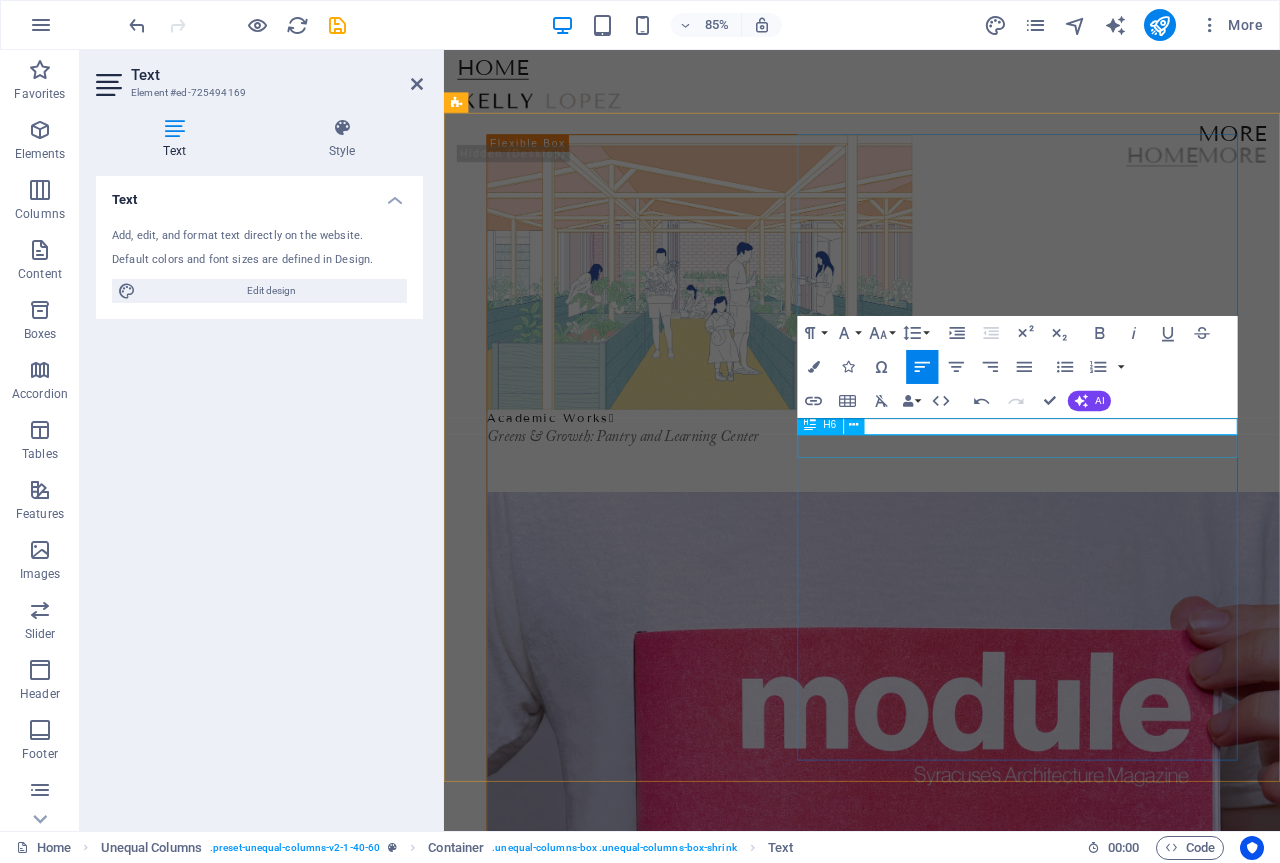 click on "Image 0.3" at bounding box center [936, 2353] 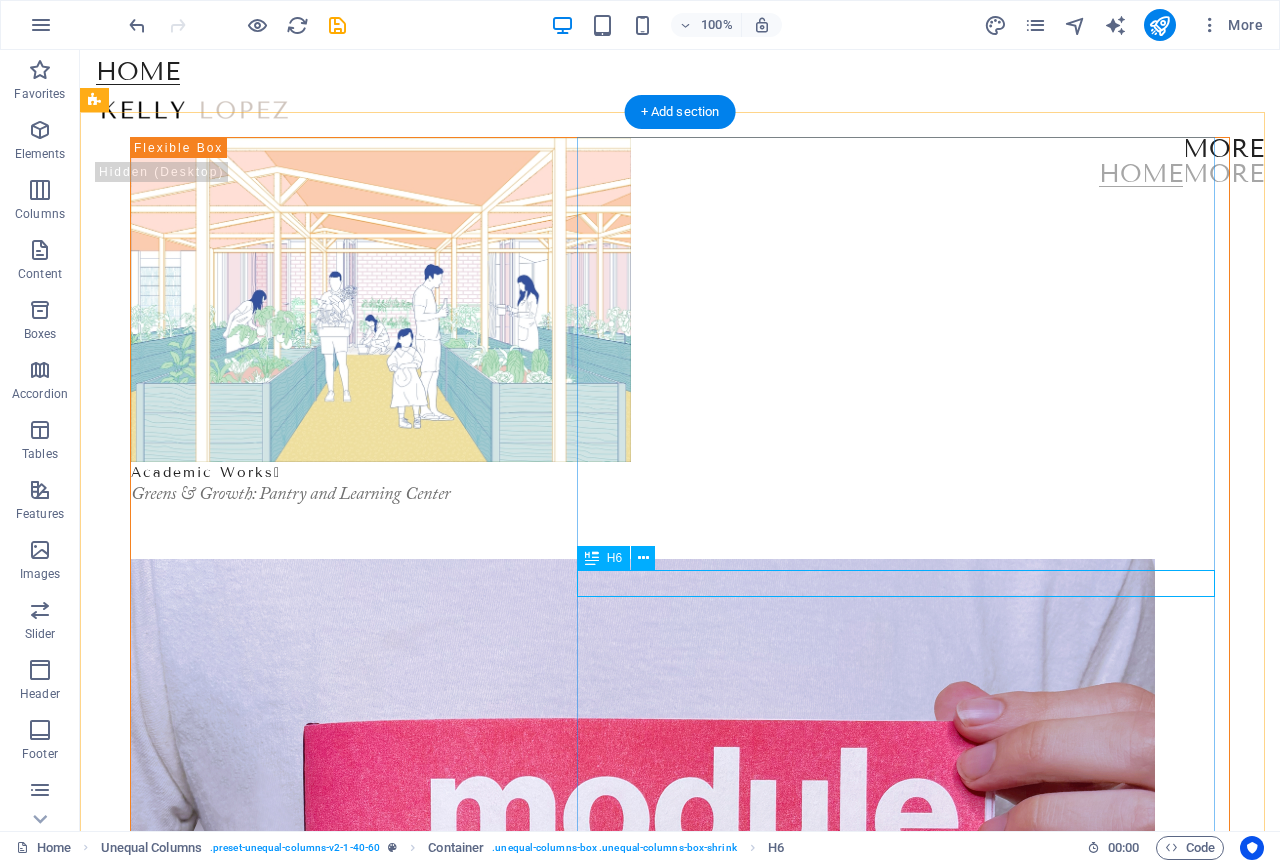 click on "Image 0.3" at bounding box center [680, 2342] 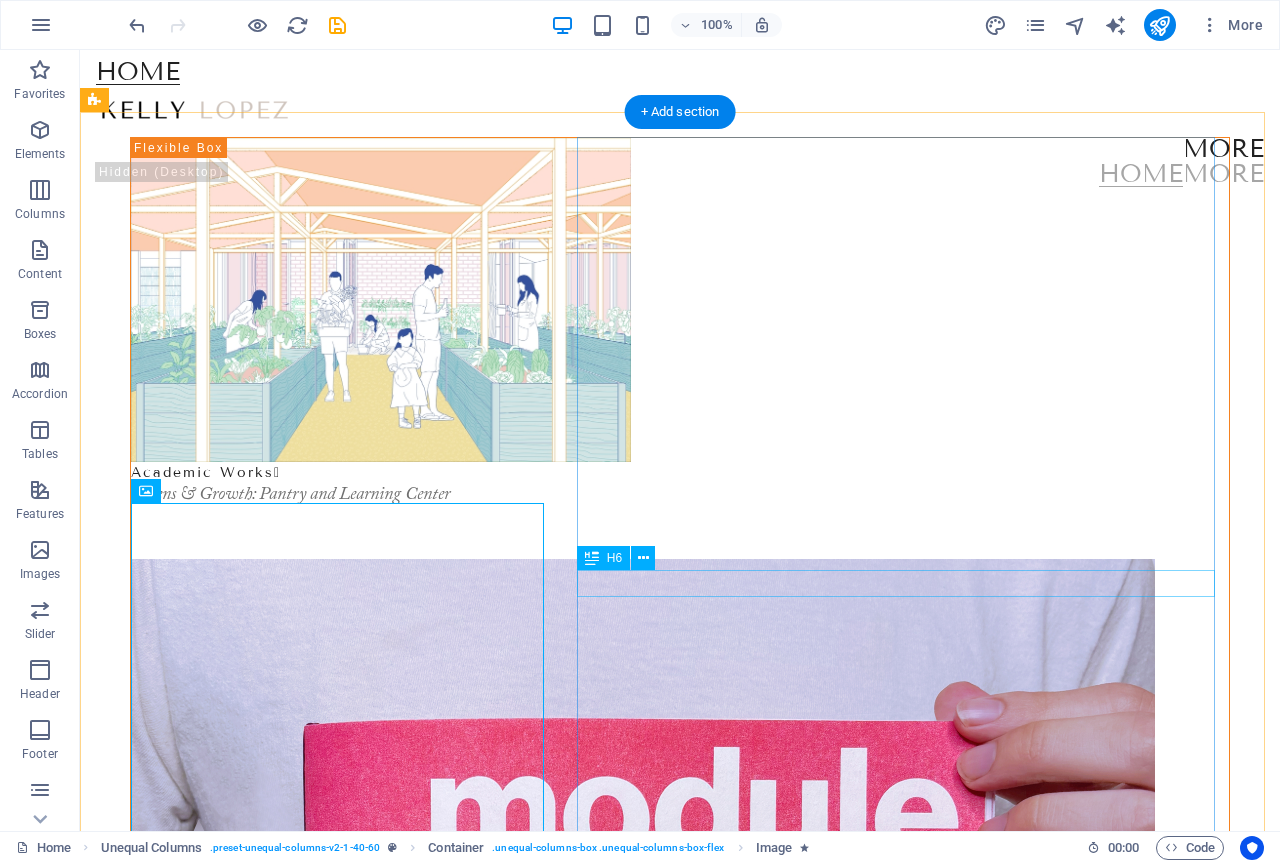 click on "Image 0.3" at bounding box center [680, 2342] 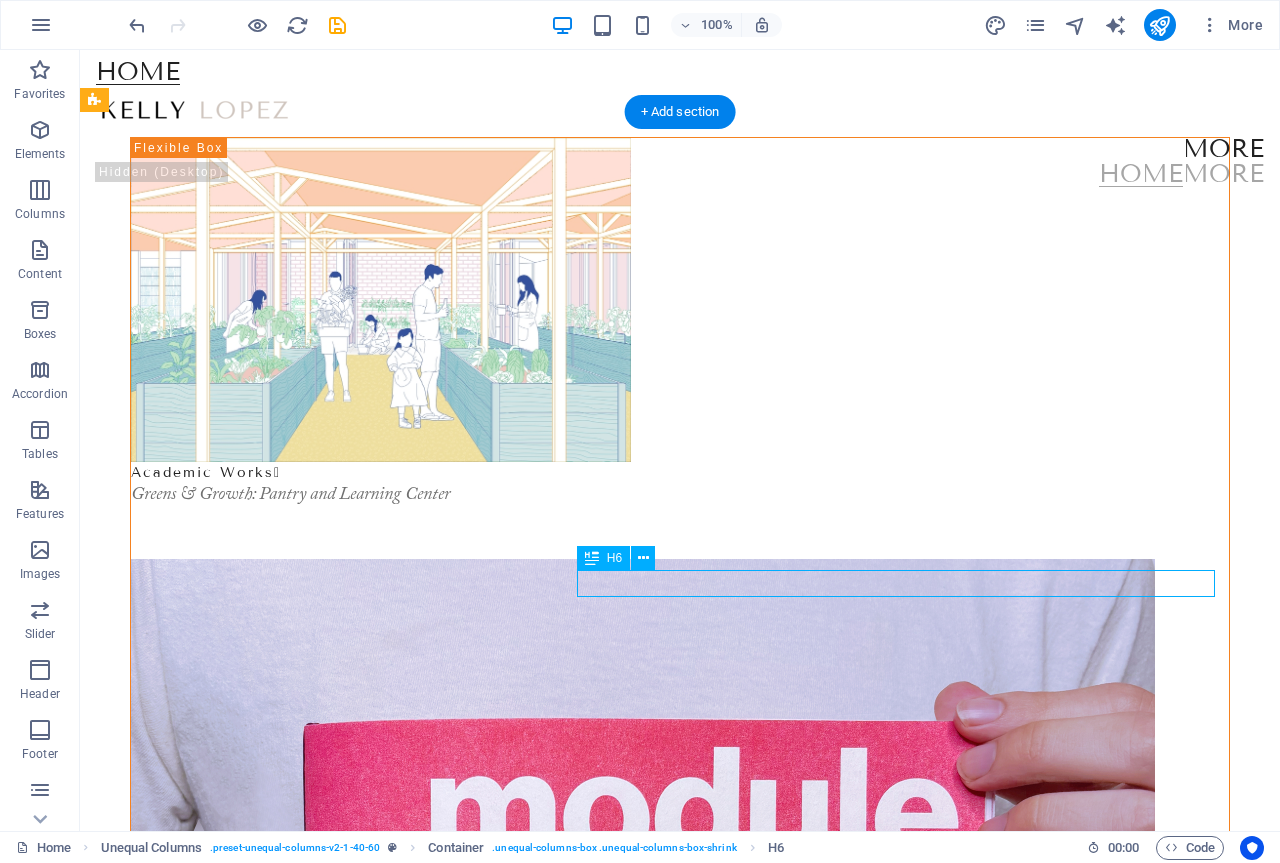 click on "Image 0.3" at bounding box center [680, 2342] 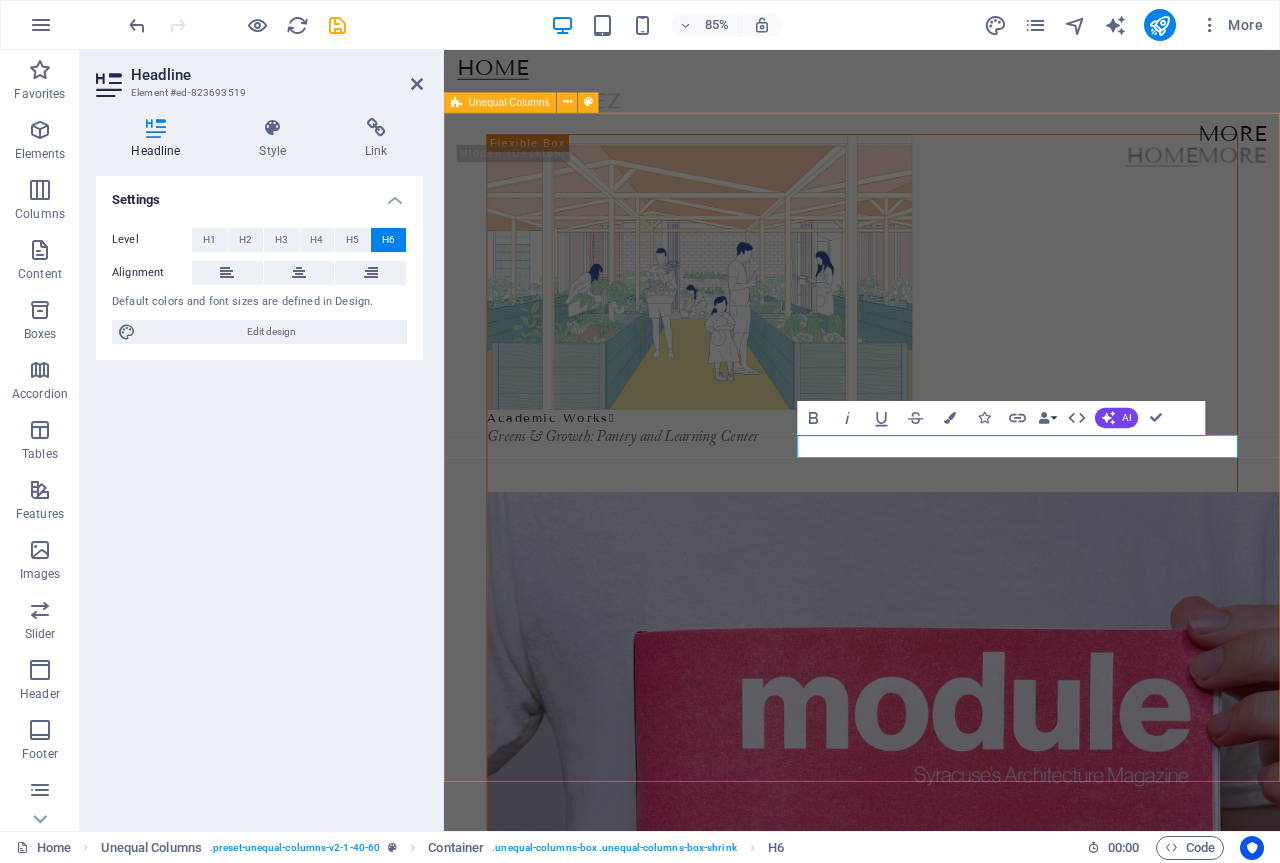type 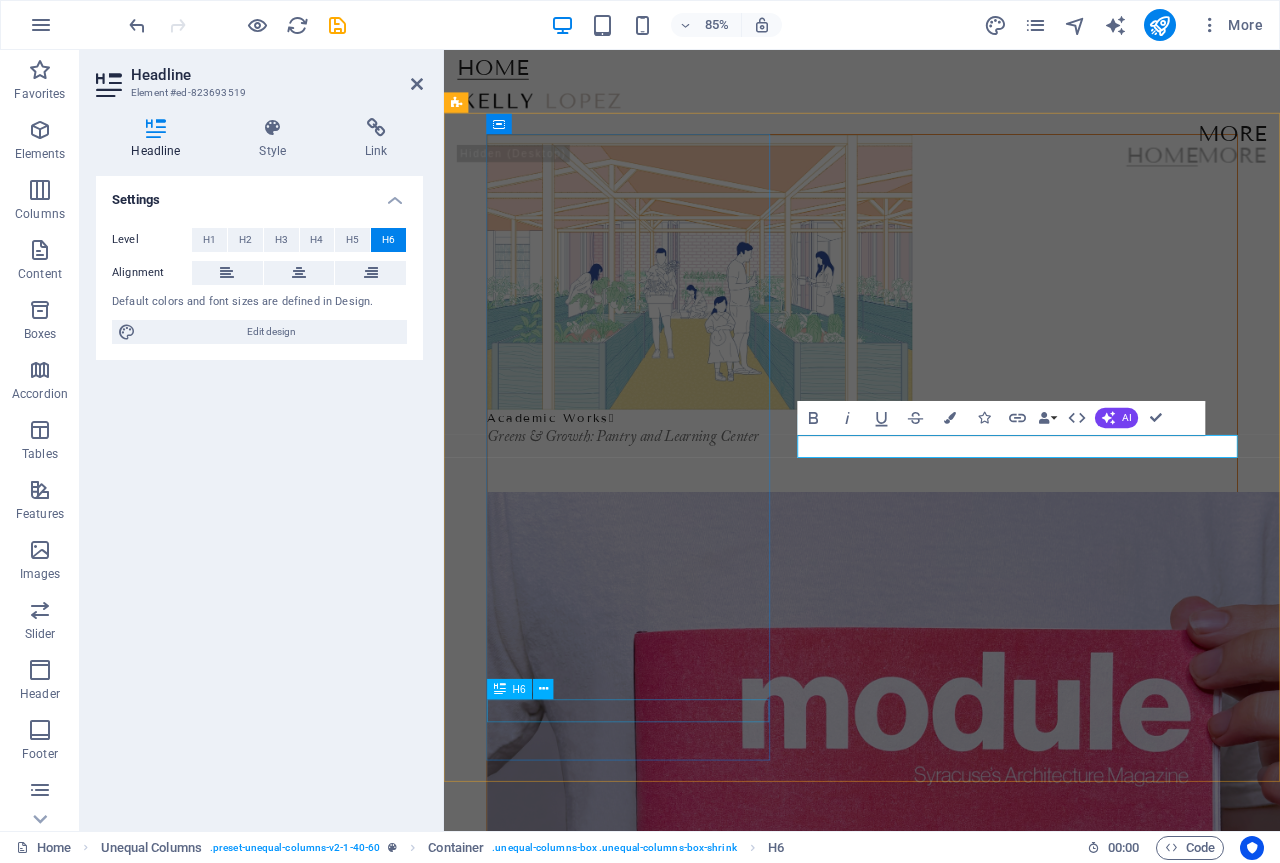 click on "Image 0.3" at bounding box center (936, 1627) 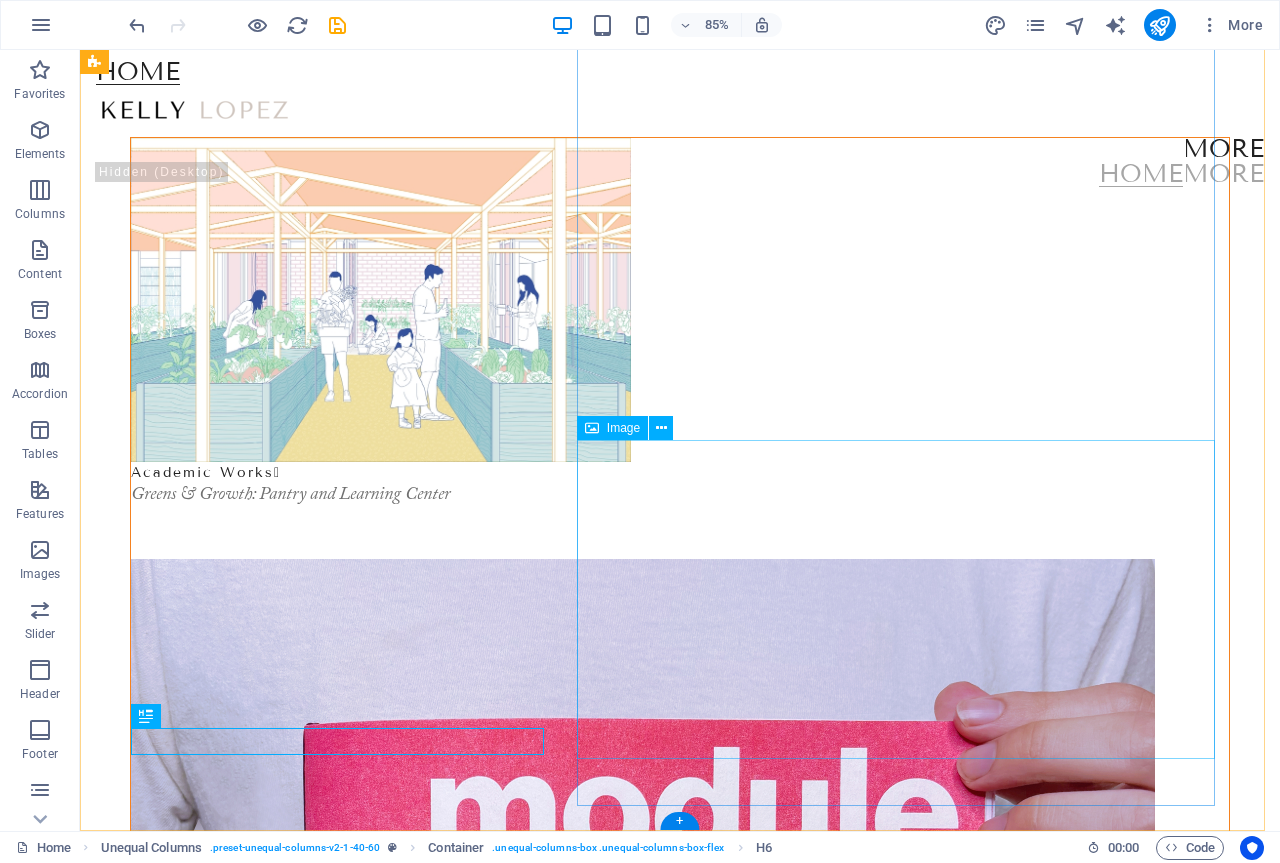scroll, scrollTop: 207, scrollLeft: 0, axis: vertical 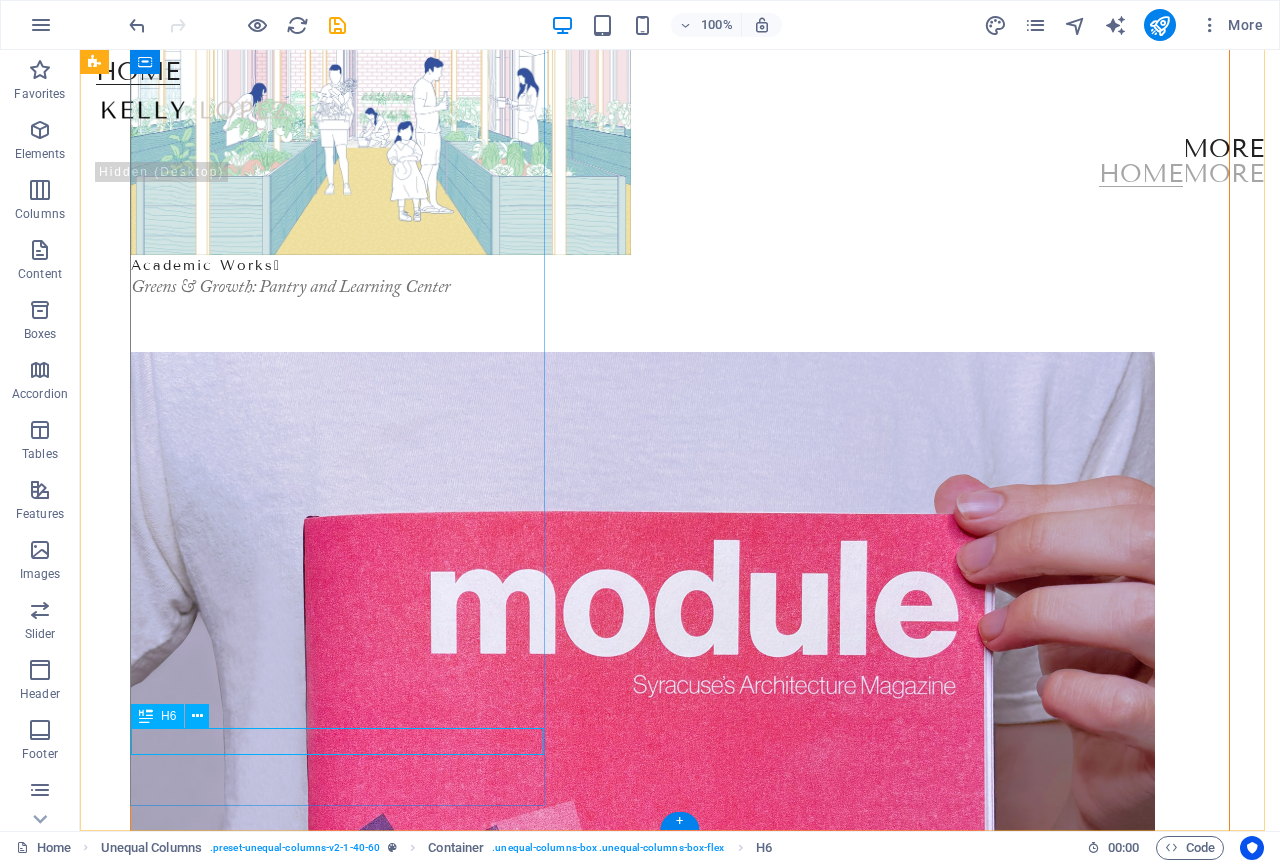 click on "Image 0.3" at bounding box center [680, 1409] 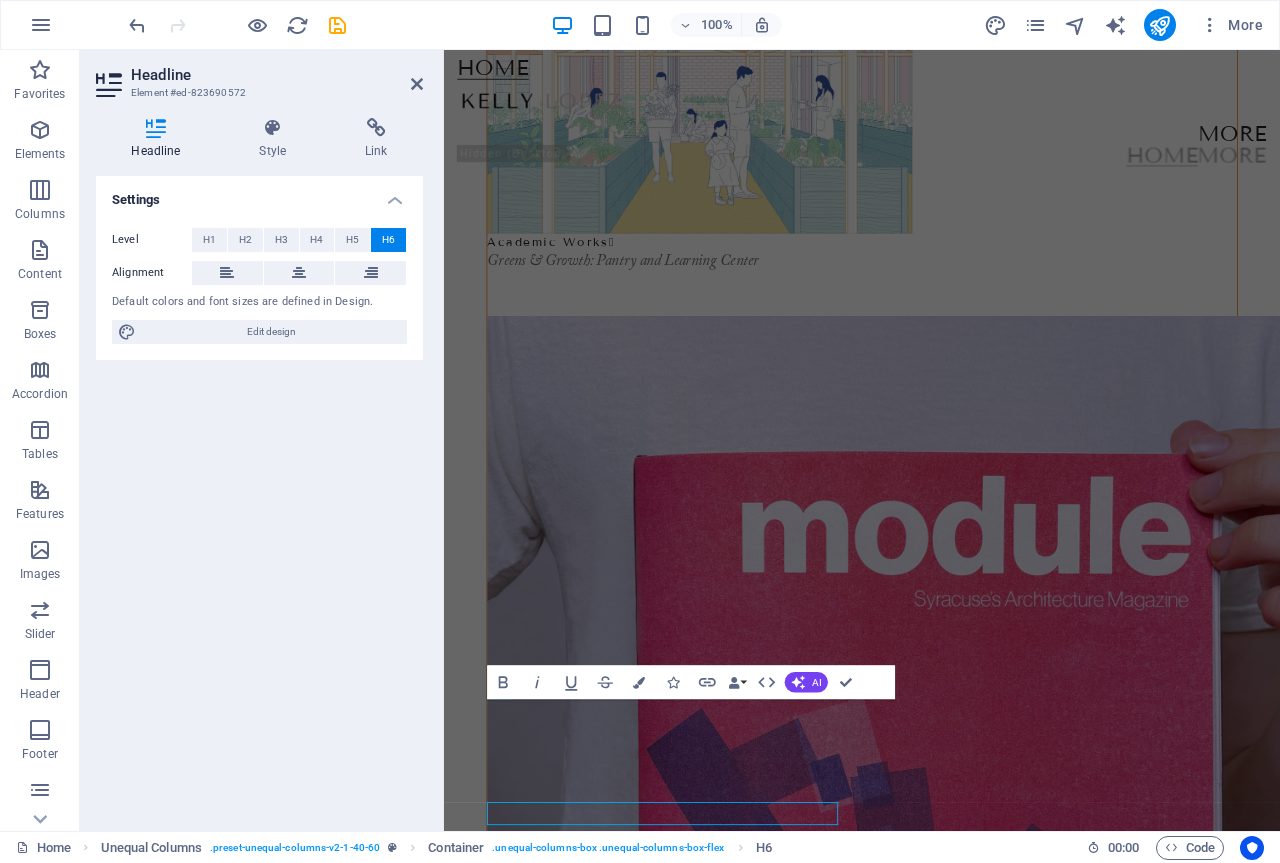 scroll, scrollTop: 0, scrollLeft: 0, axis: both 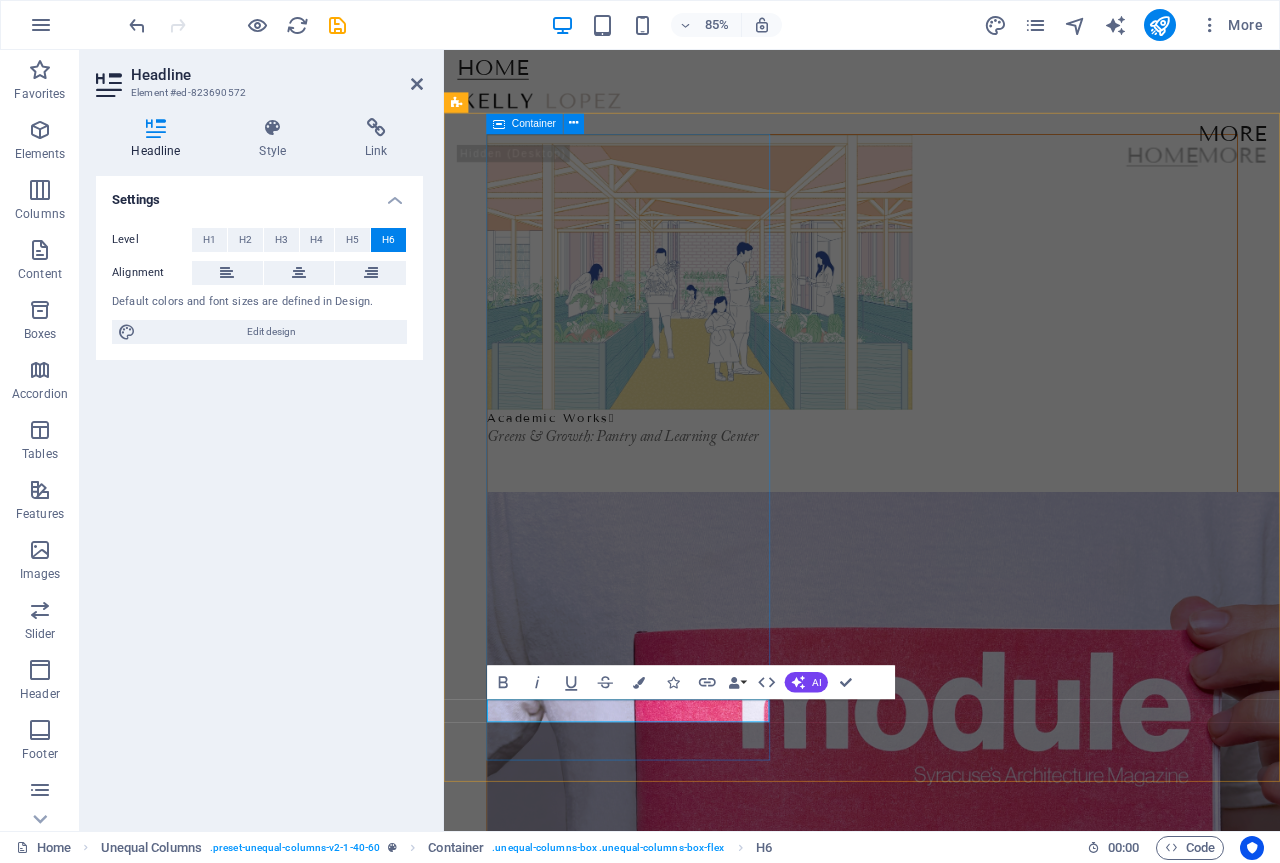 type 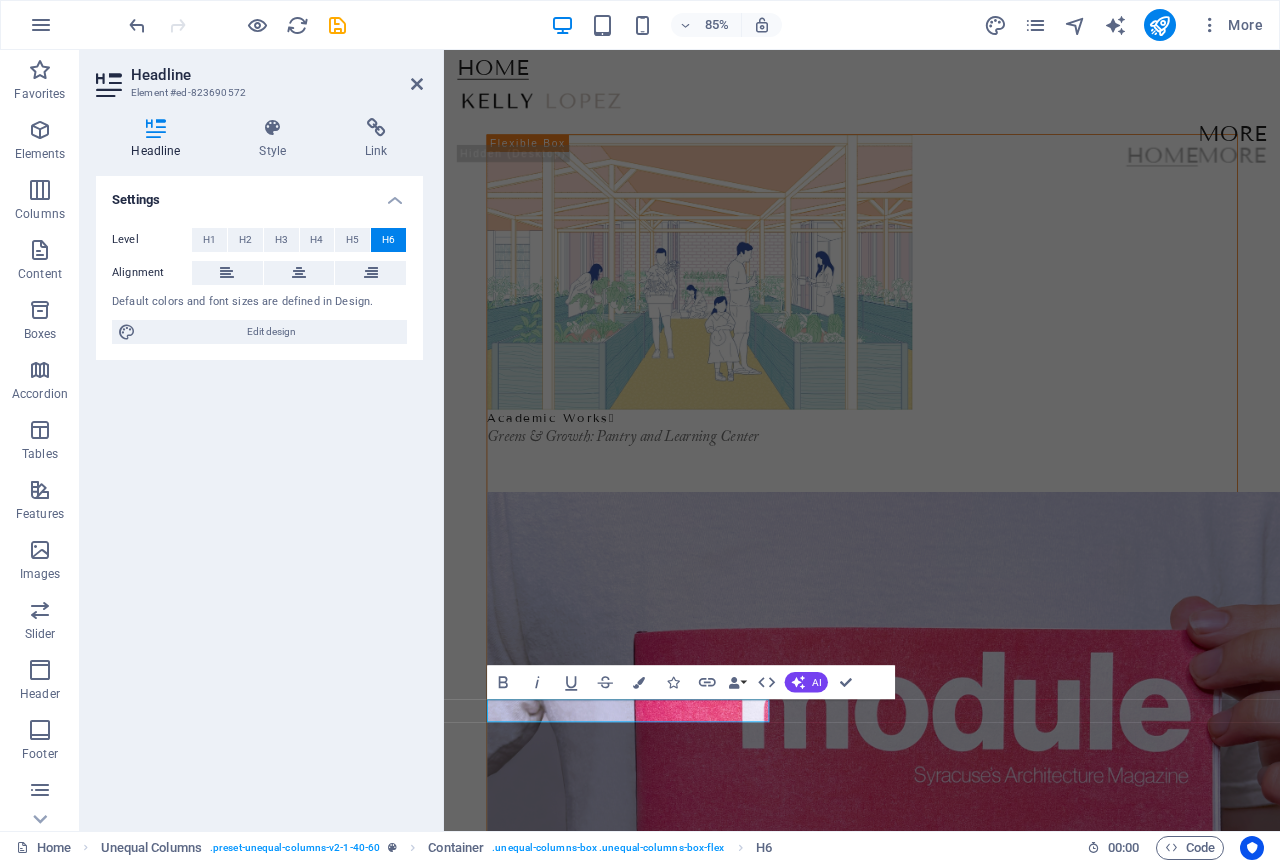 click on "Skip to main content
Home More Home More Academic Works  Greens & Growth: Pantry and Learning Center Academic Works  Module | Issue 01: Destruction Academic Works  Forest for Living fragments    Image 0.3" at bounding box center [936, 1525] 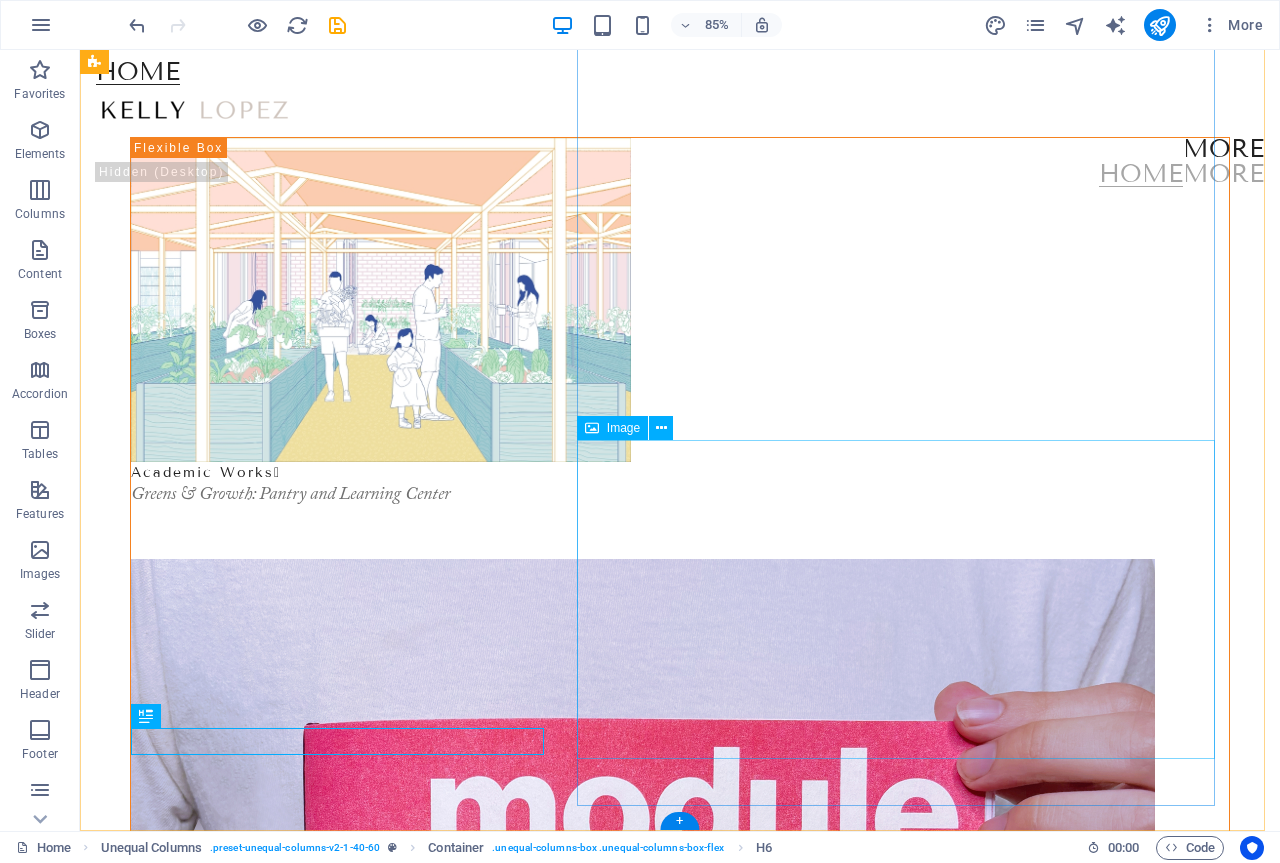 scroll, scrollTop: 207, scrollLeft: 0, axis: vertical 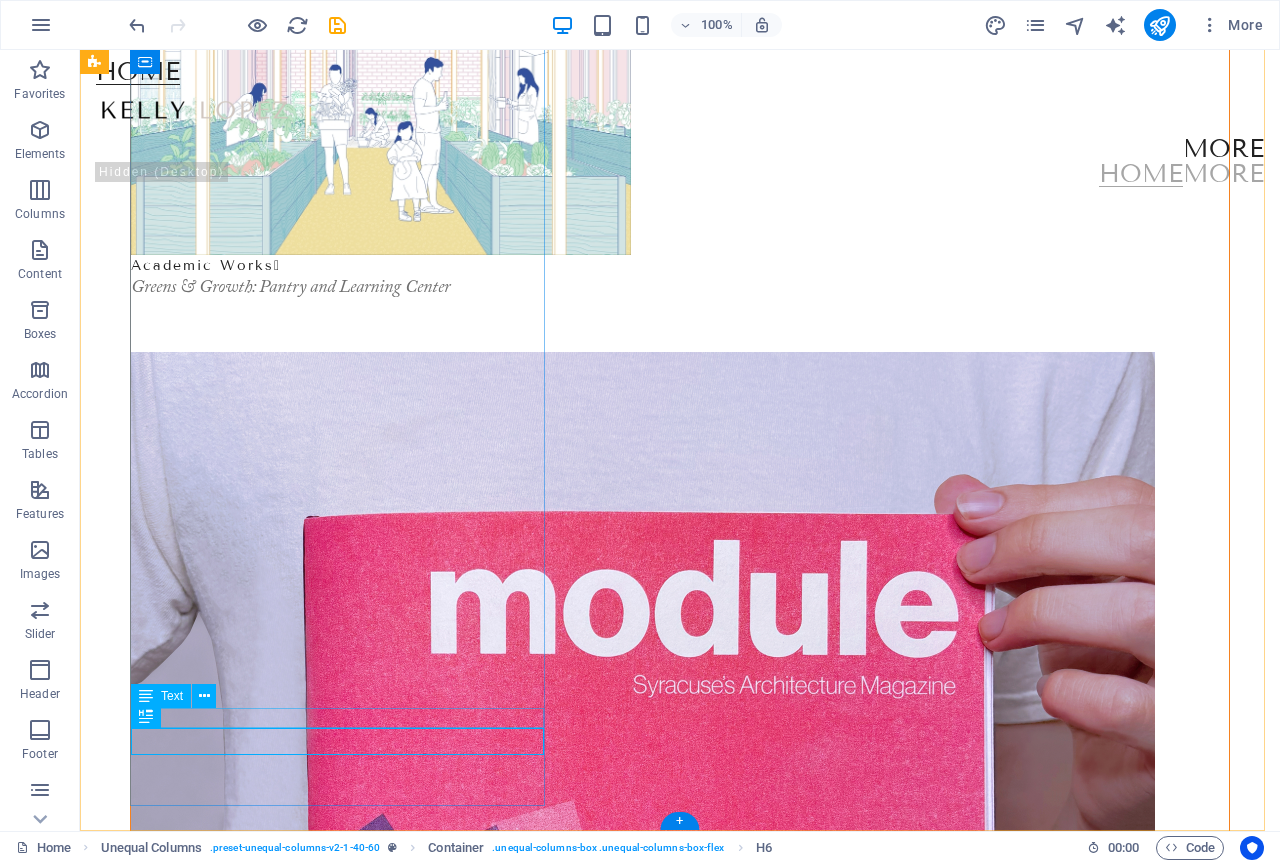 click on "Academic Works " at bounding box center (680, 1386) 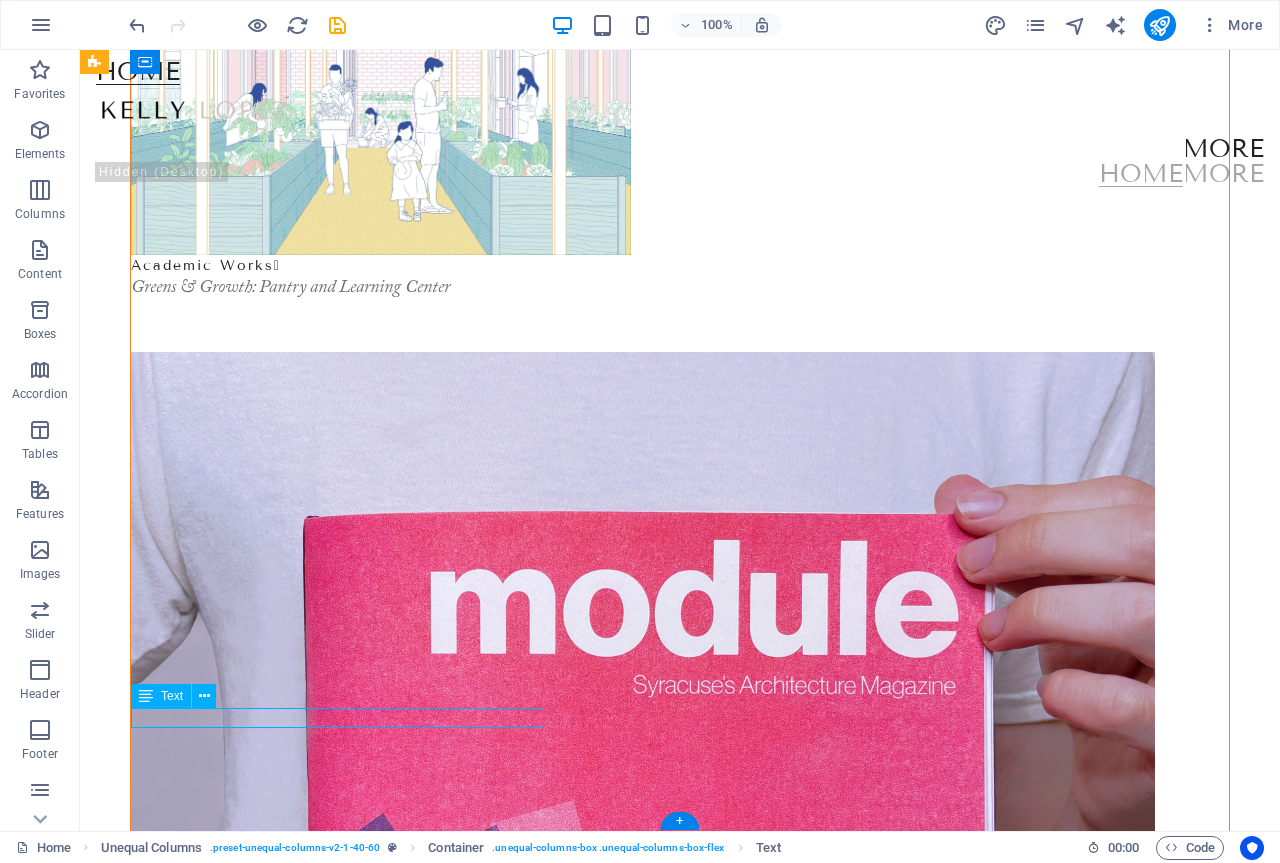 click on "Academic Works " at bounding box center [680, 1386] 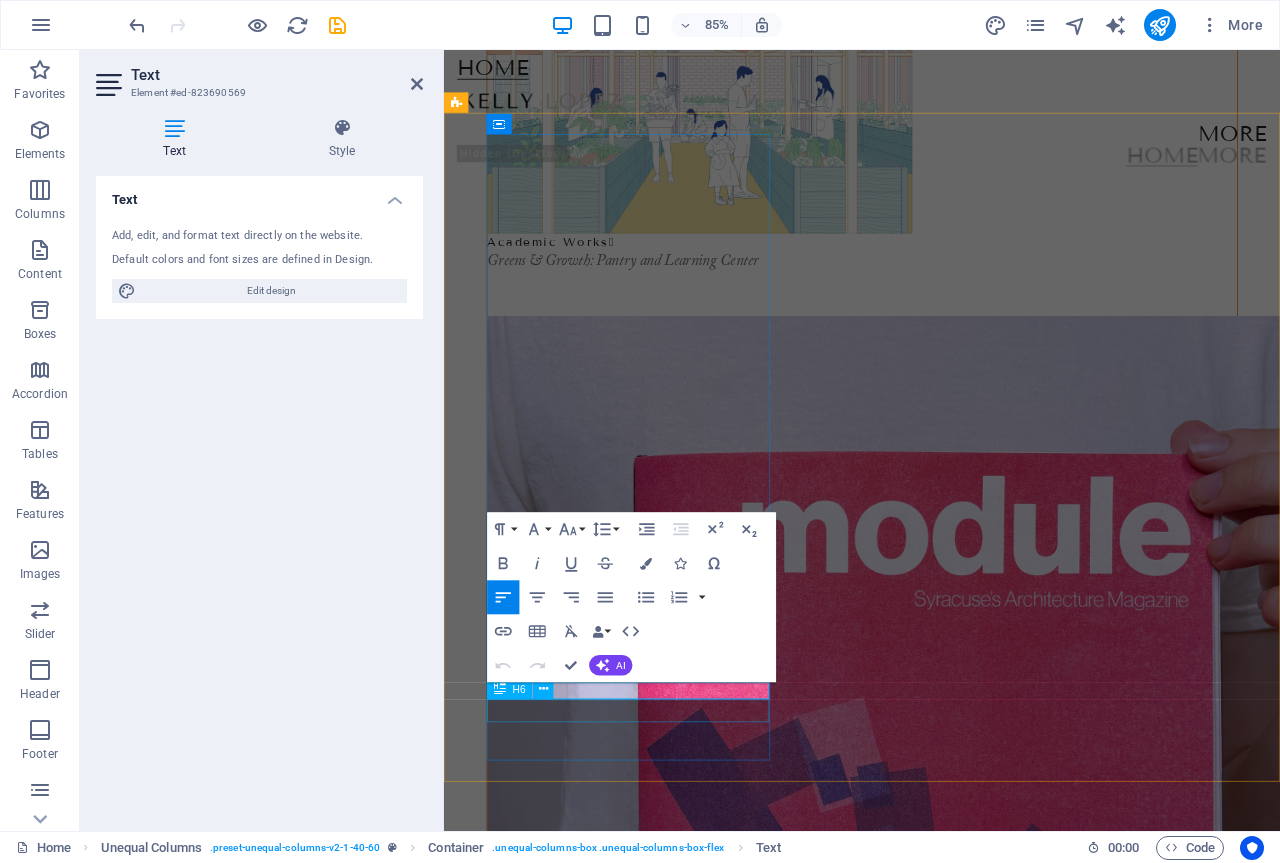 scroll, scrollTop: 0, scrollLeft: 0, axis: both 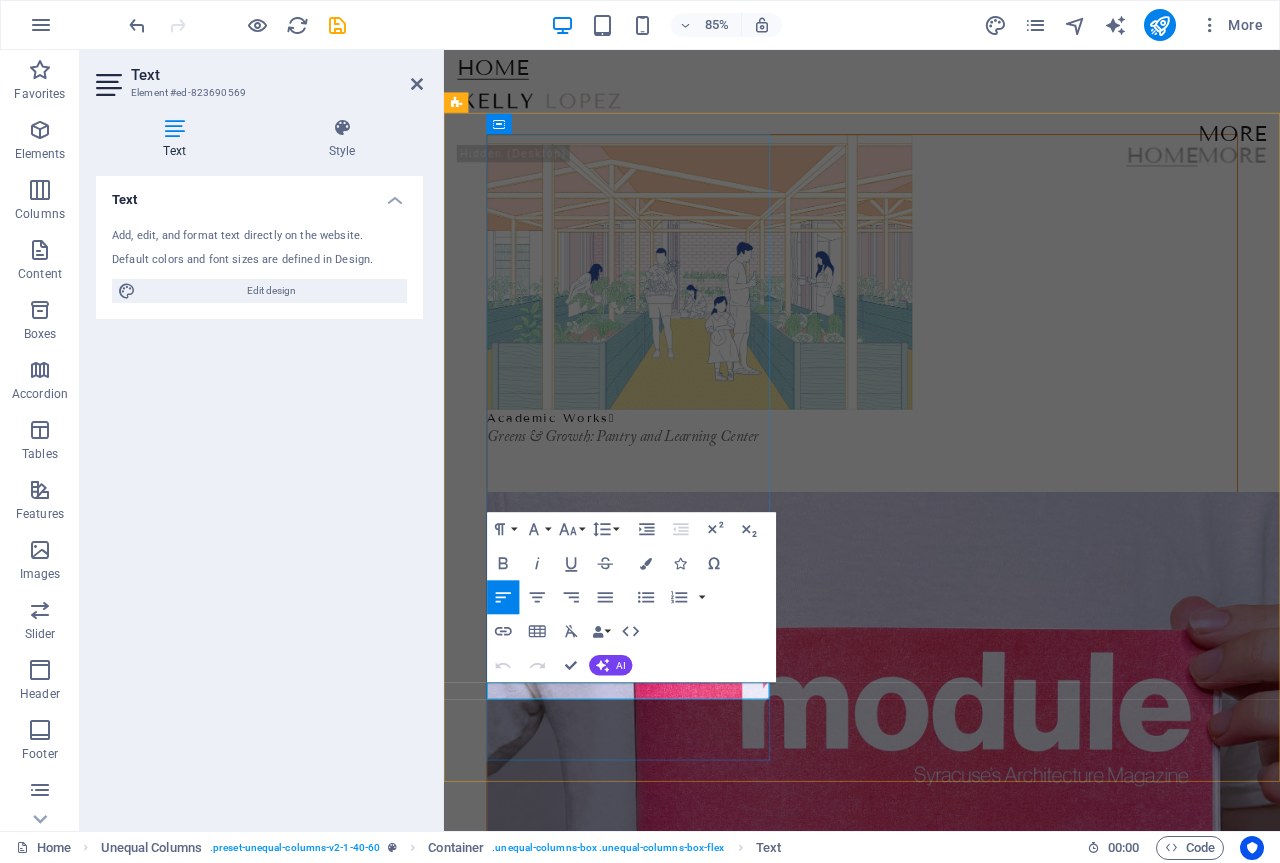 click on "Academic Works " at bounding box center (570, 1604) 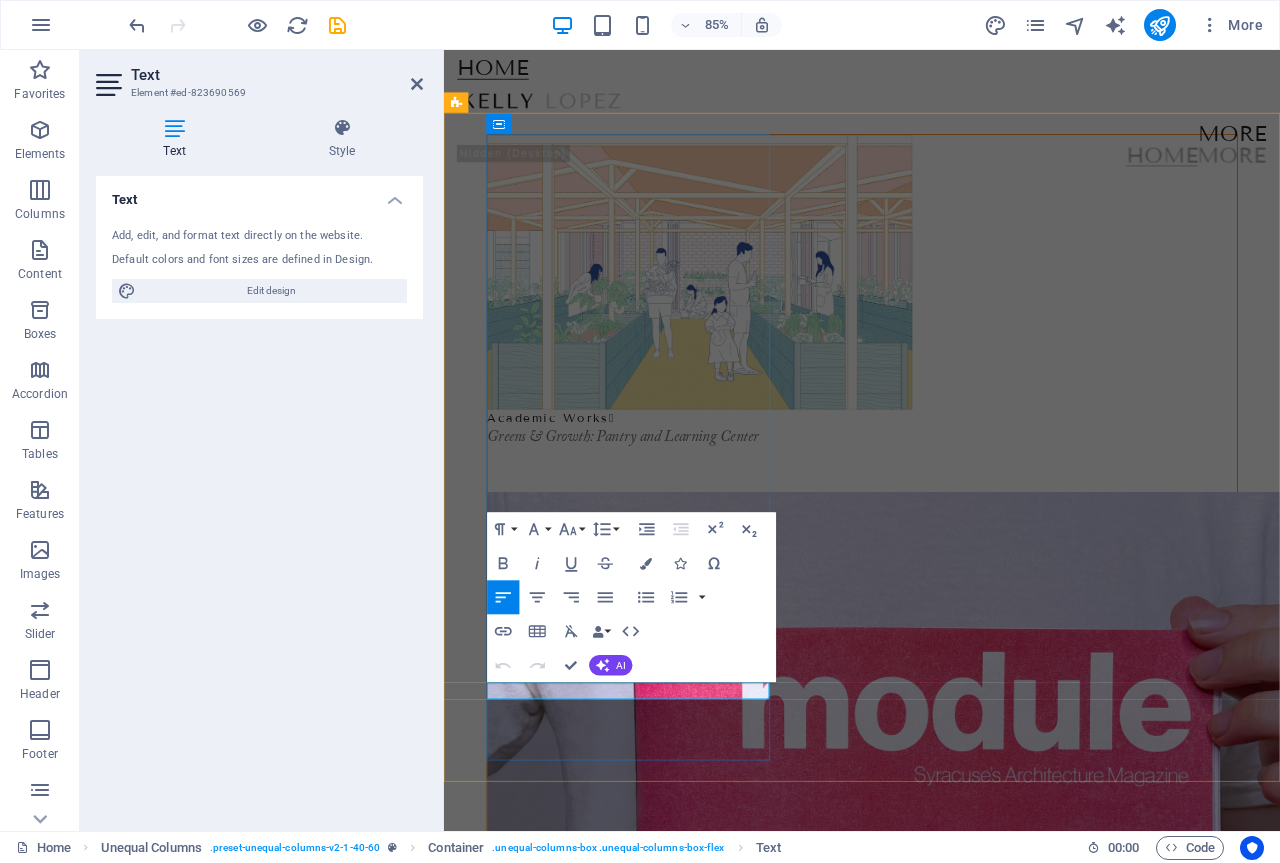 drag, startPoint x: 634, startPoint y: 807, endPoint x: 518, endPoint y: 804, distance: 116.03879 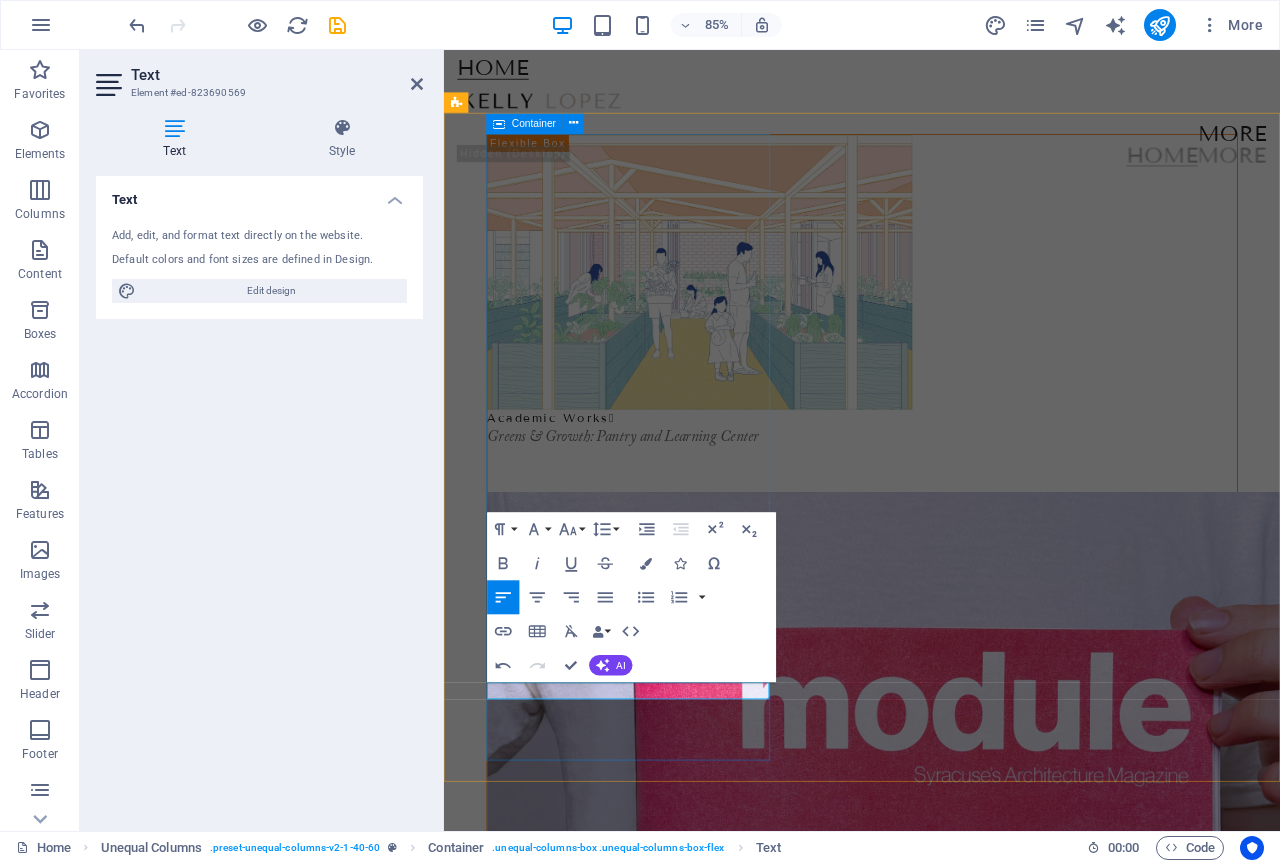 click on "Academic Works  Greens & Growth: Pantry and Learning Center Activities & Societies  Module | Issue 01: Destruction Academic Works  Forest for Living fragments    Image 0.3" at bounding box center [936, 1562] 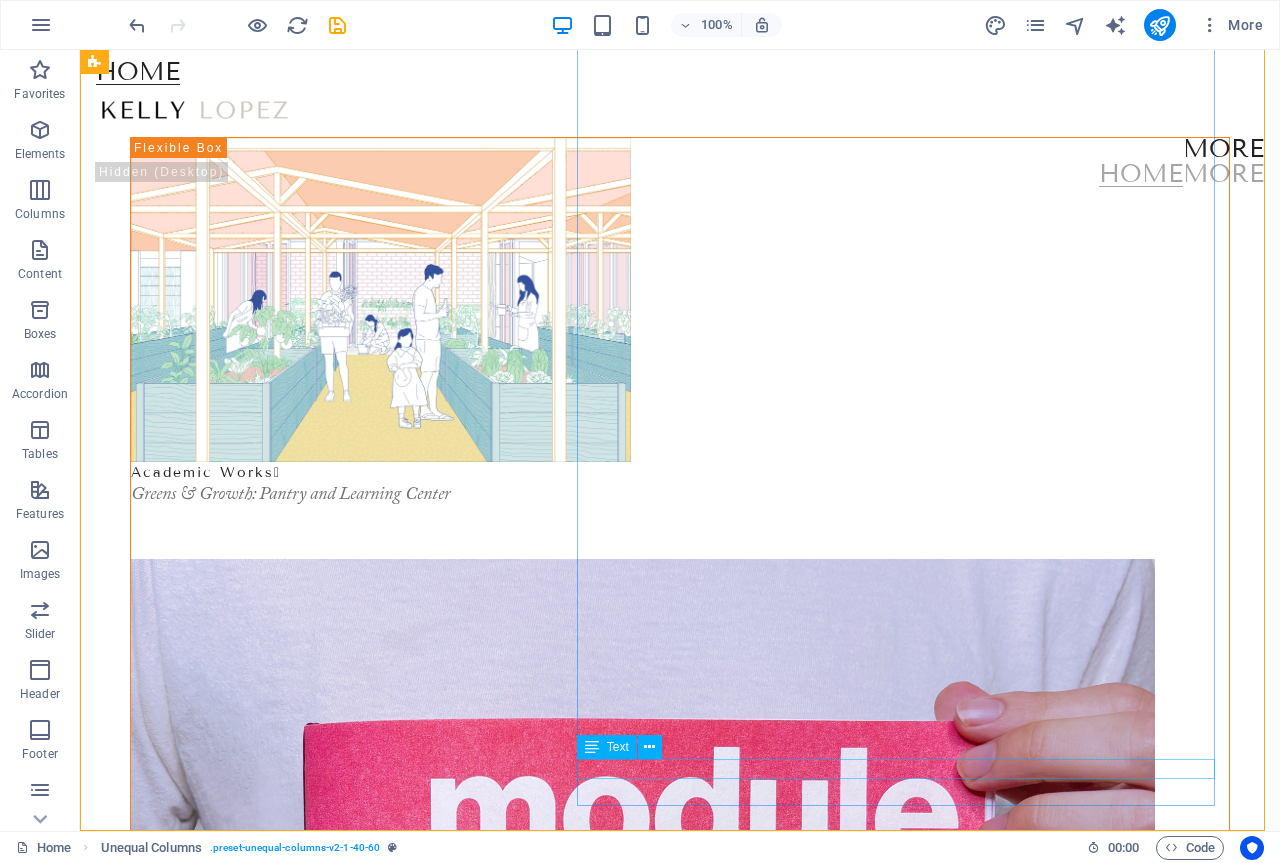 scroll, scrollTop: 207, scrollLeft: 0, axis: vertical 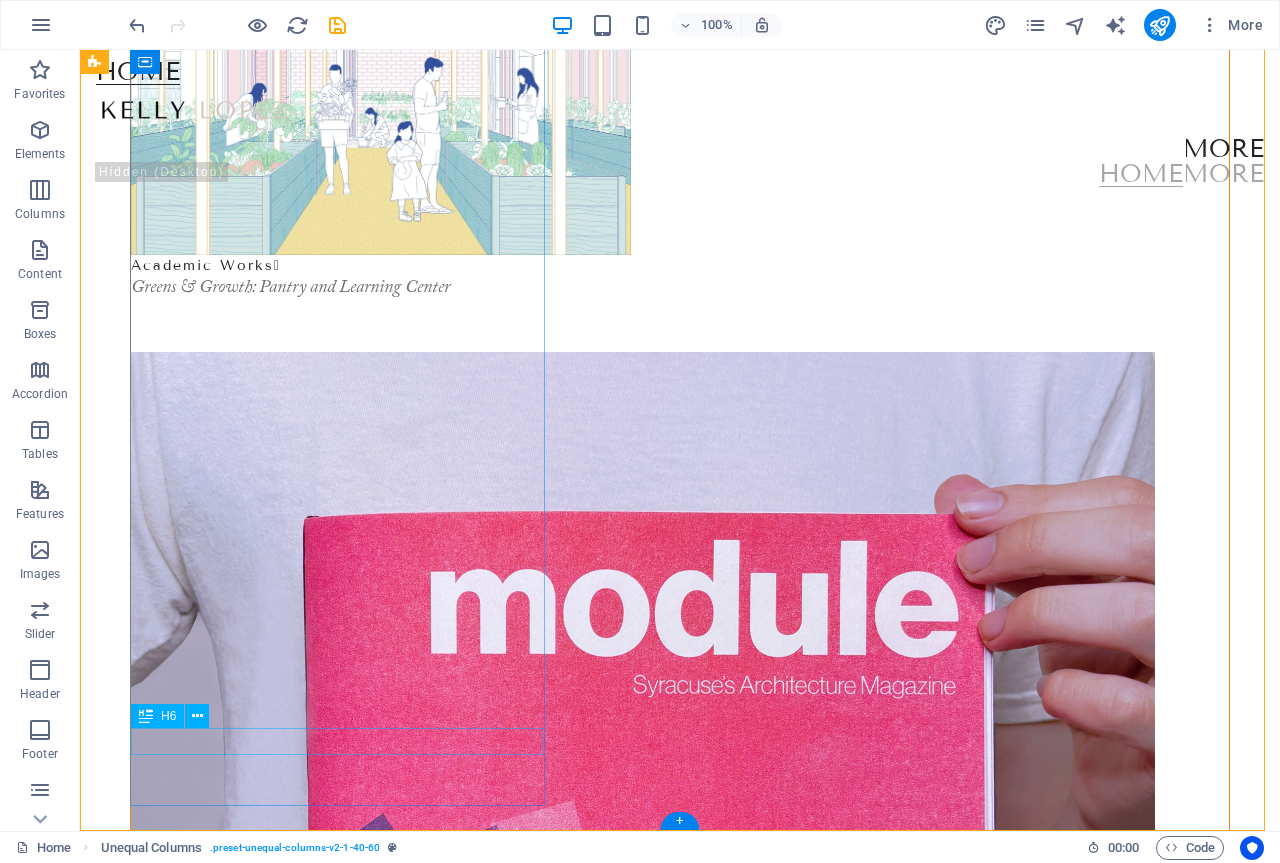 click on "Module | Issue 01: Destruction" at bounding box center [680, 1409] 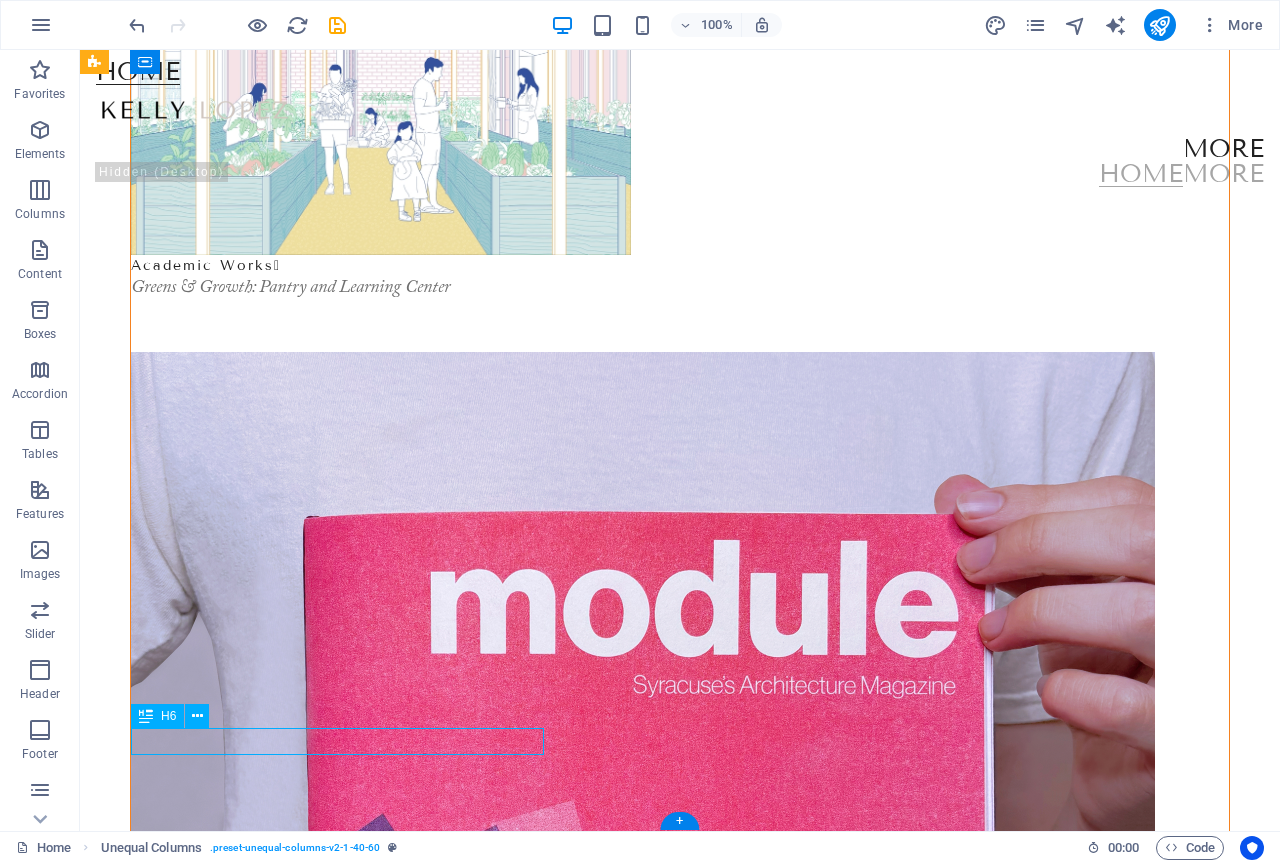 click on "Module | Issue 01: Destruction" at bounding box center (680, 1409) 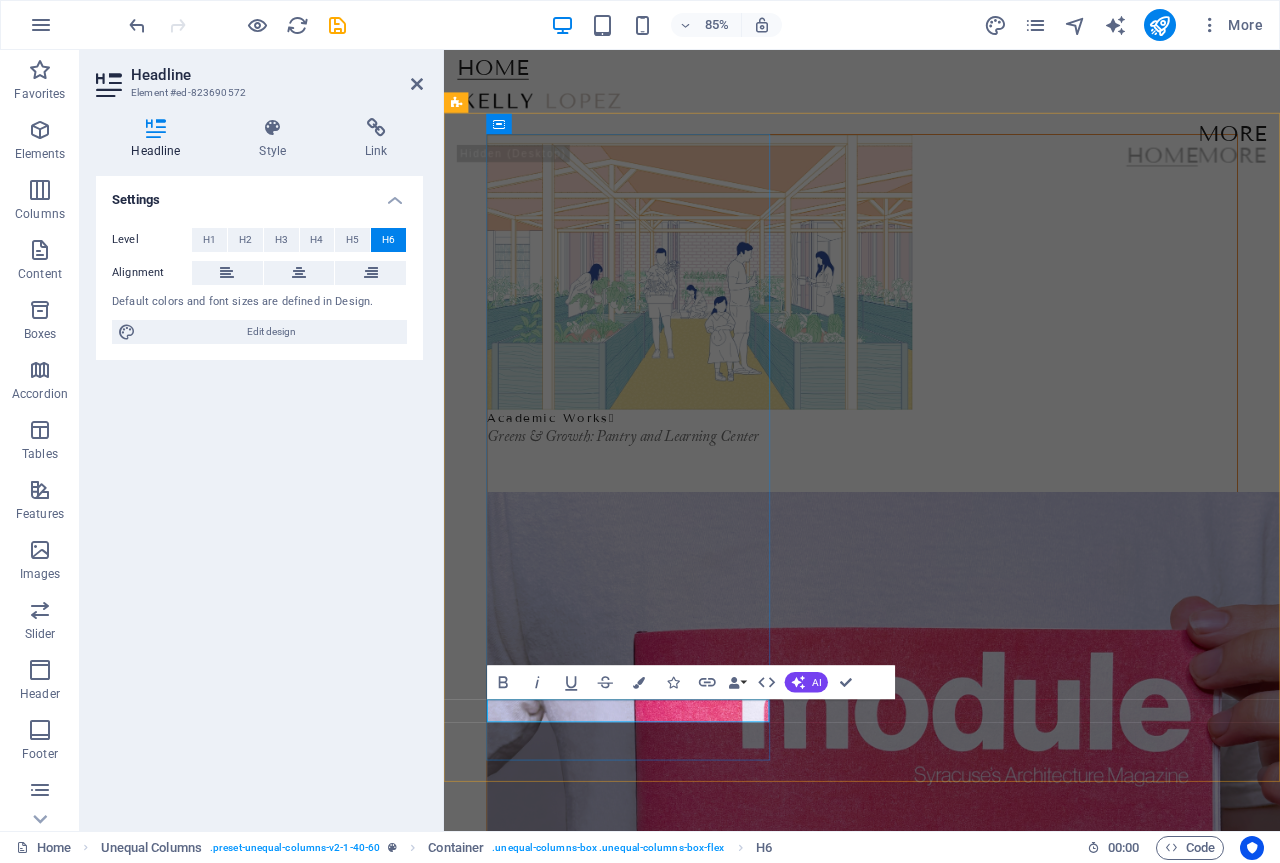 click on "Module | Issue 01: Destruction" at bounding box center [596, 1627] 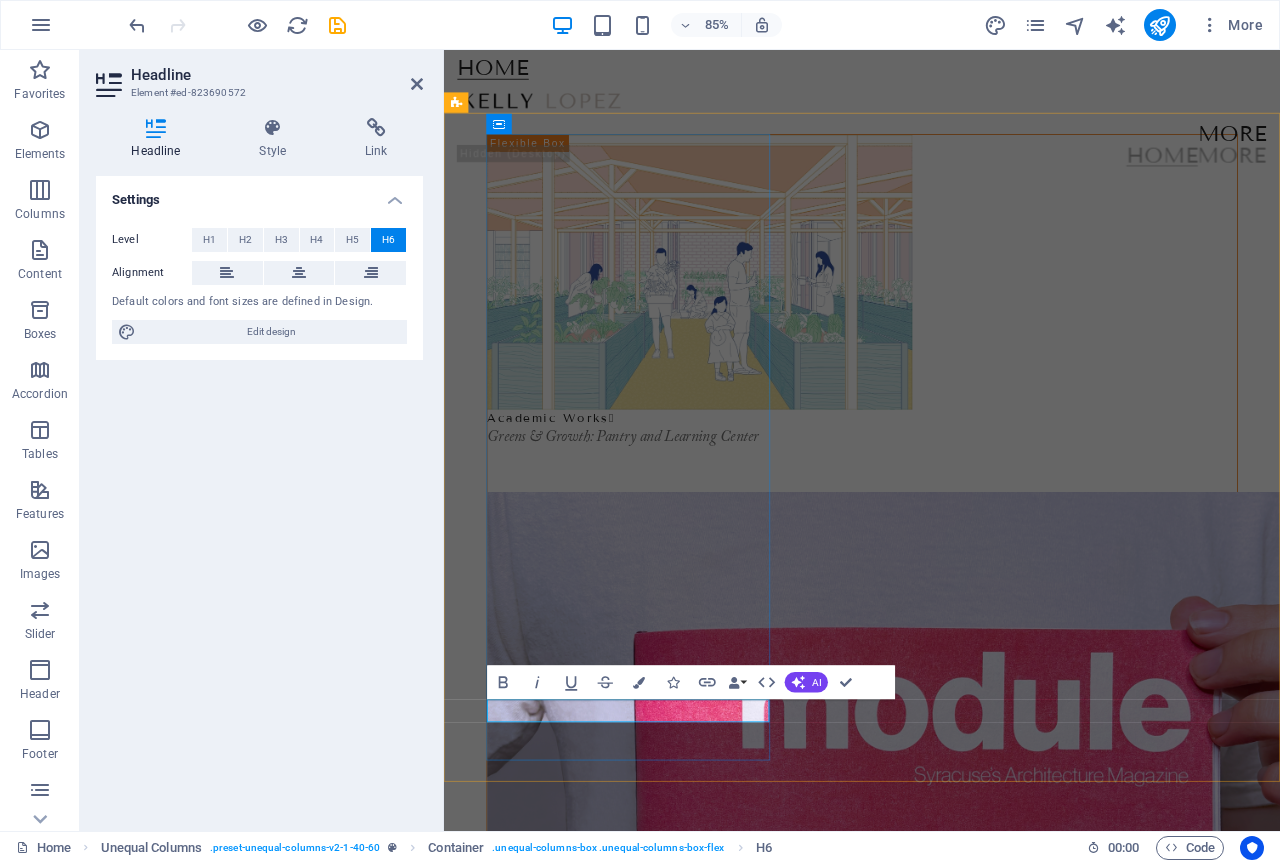 drag, startPoint x: 702, startPoint y: 825, endPoint x: 843, endPoint y: 845, distance: 142.41138 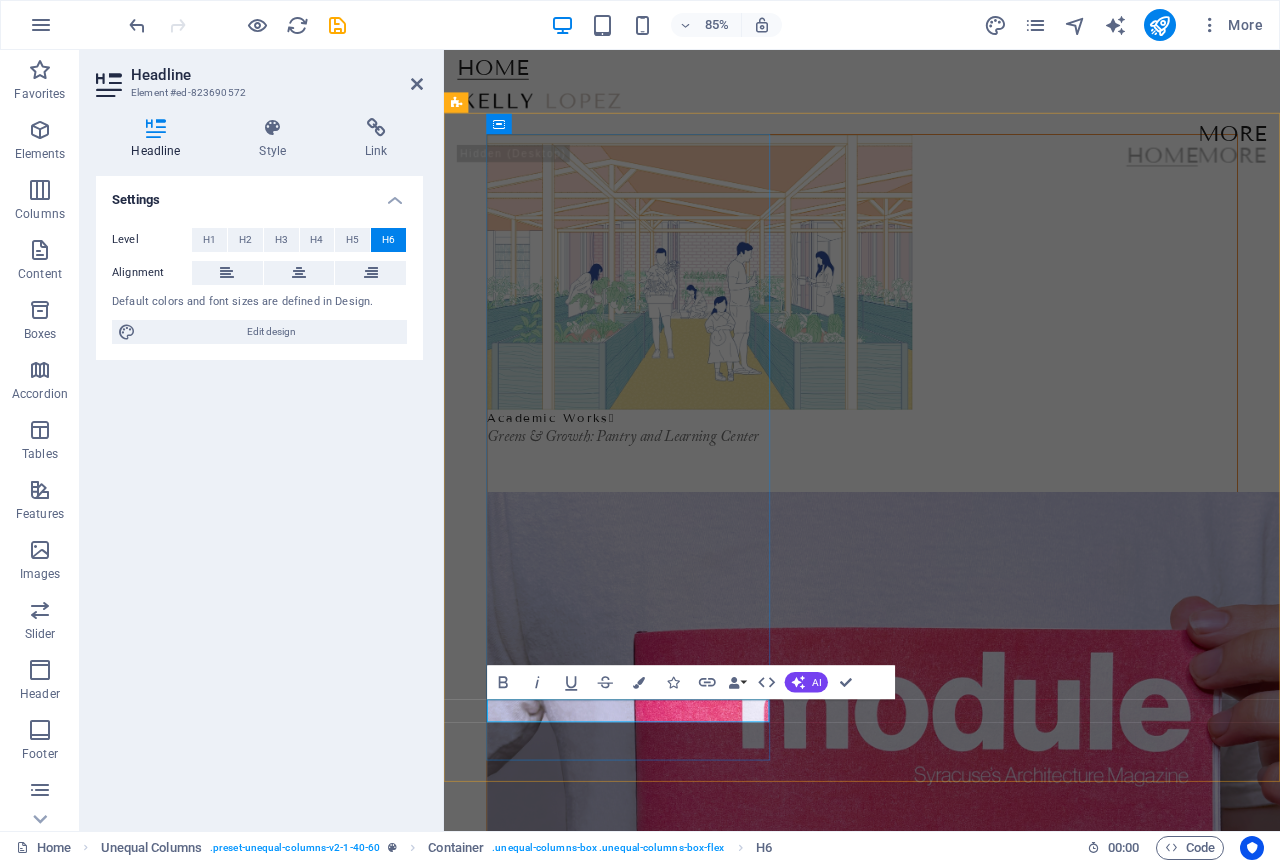 drag, startPoint x: 800, startPoint y: 832, endPoint x: 692, endPoint y: 829, distance: 108.04166 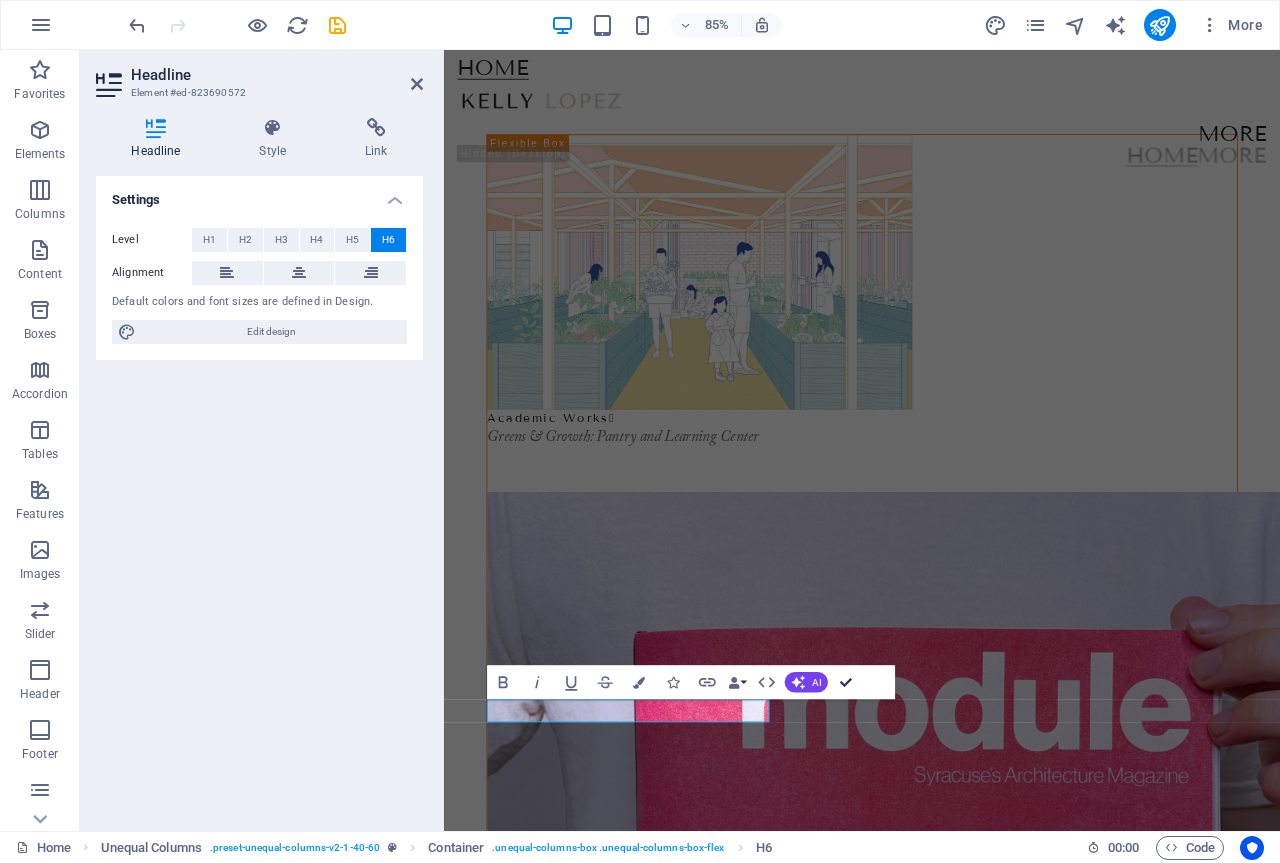 drag, startPoint x: 848, startPoint y: 682, endPoint x: 691, endPoint y: 709, distance: 159.30473 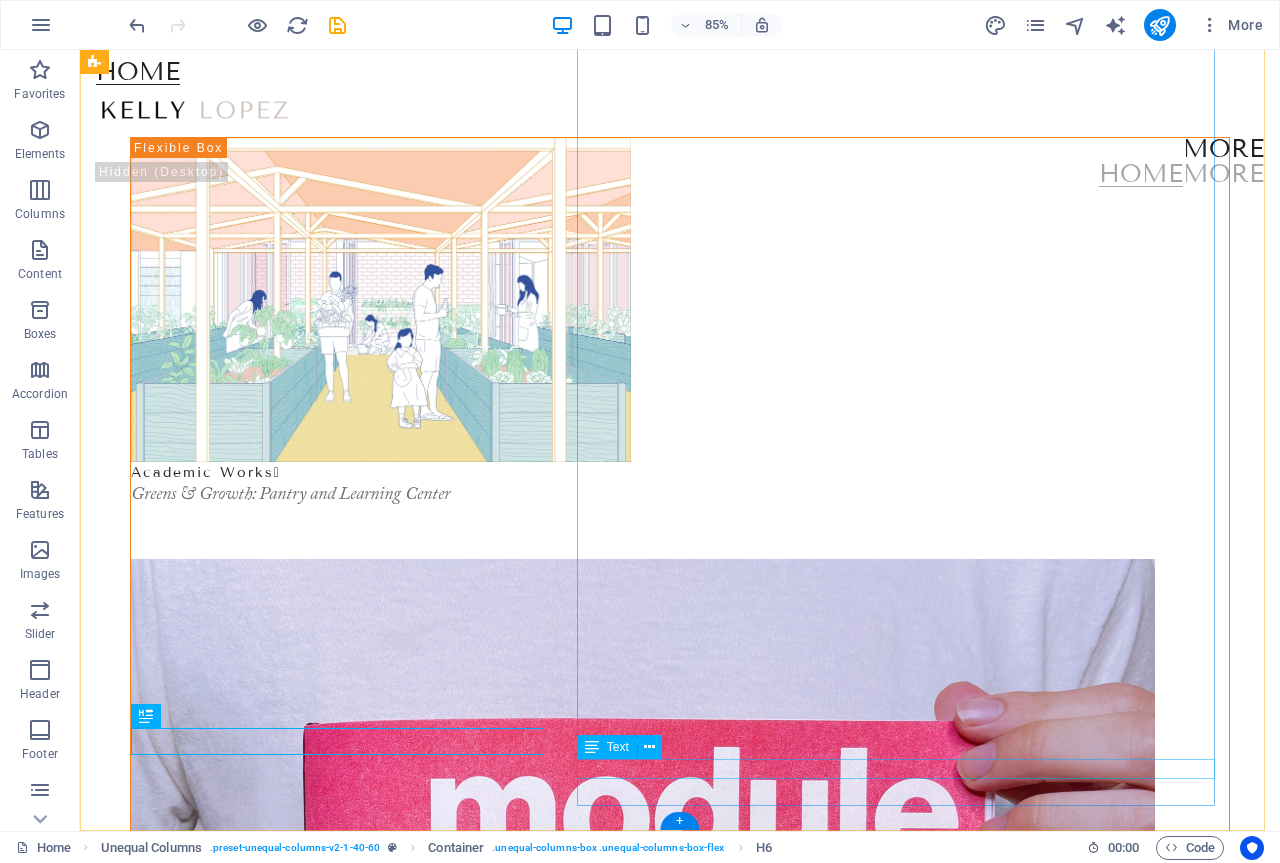 scroll, scrollTop: 207, scrollLeft: 0, axis: vertical 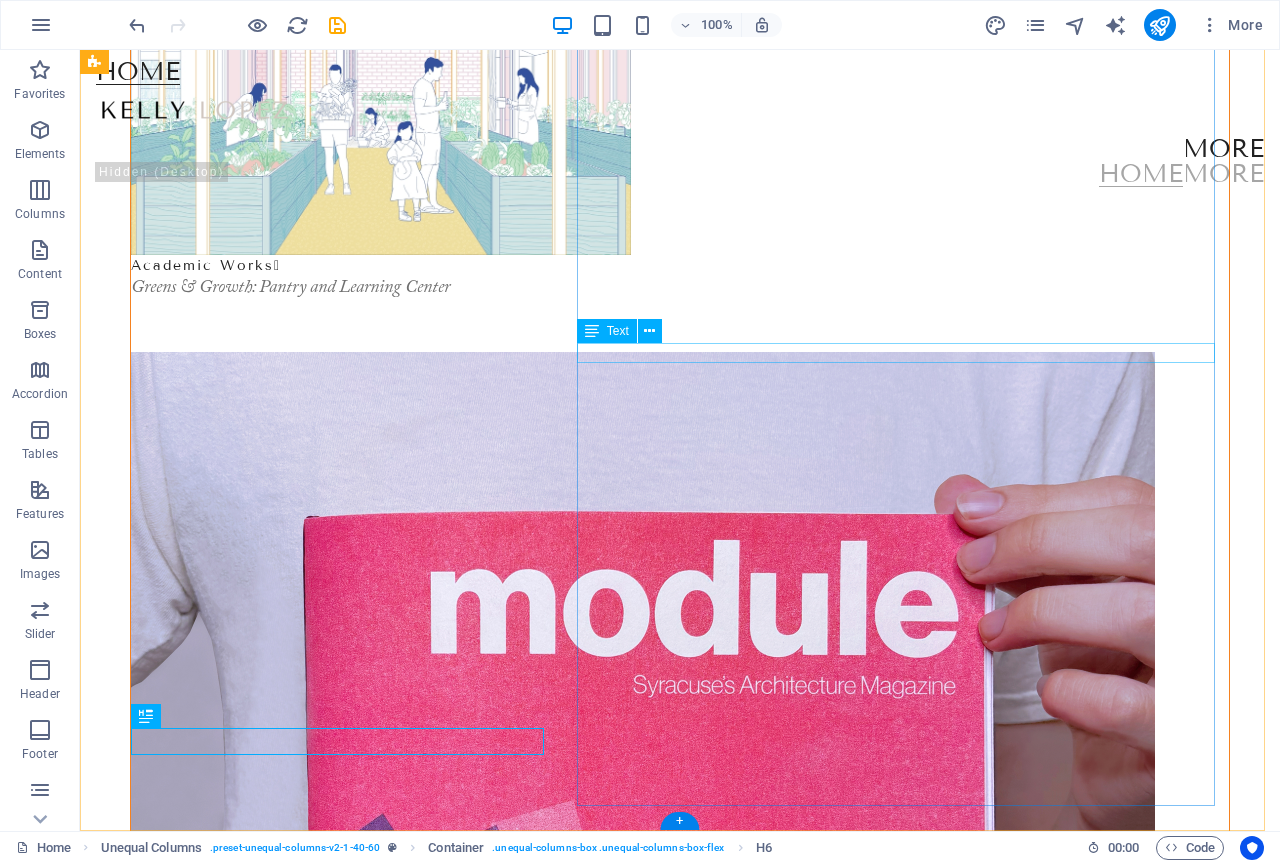 click on "Academic Works " at bounding box center (680, 2112) 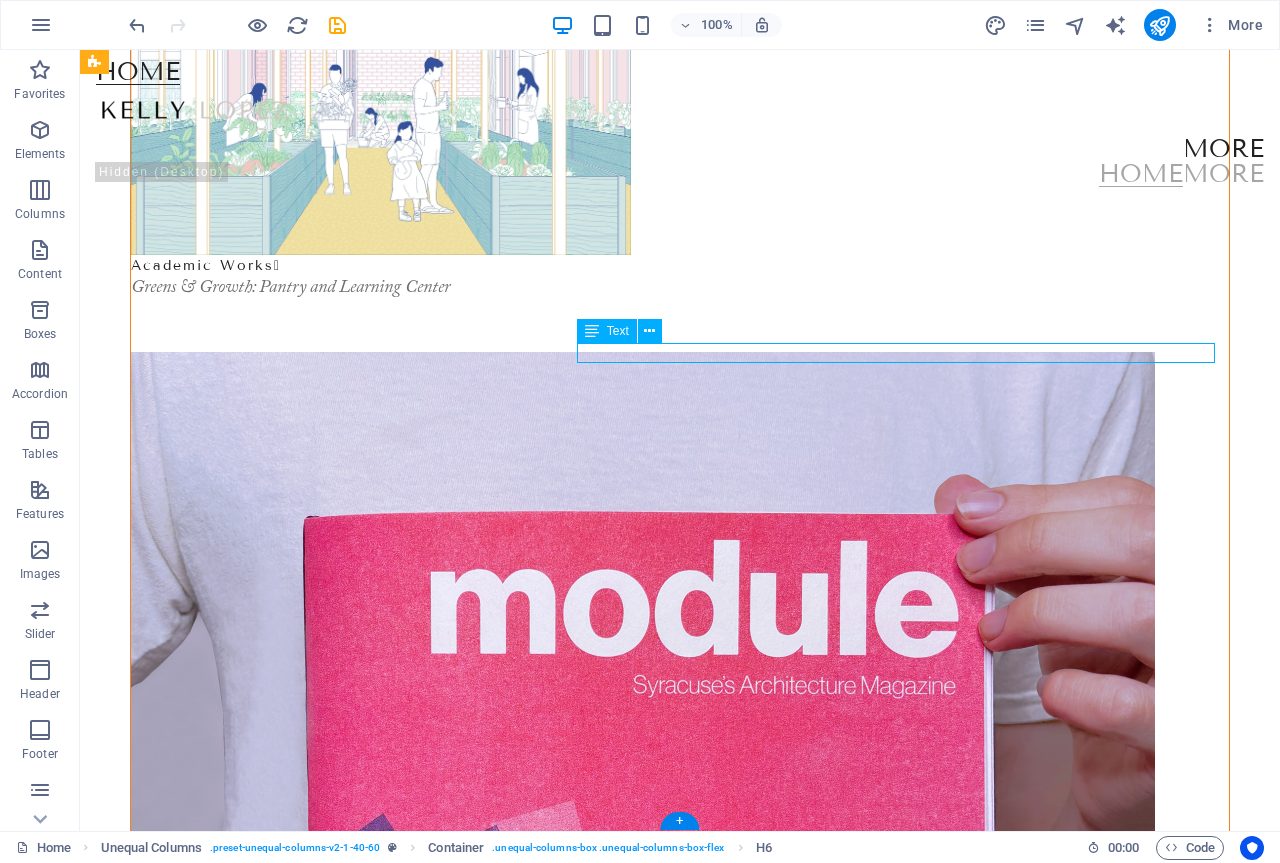click on "Academic Works " at bounding box center [680, 2112] 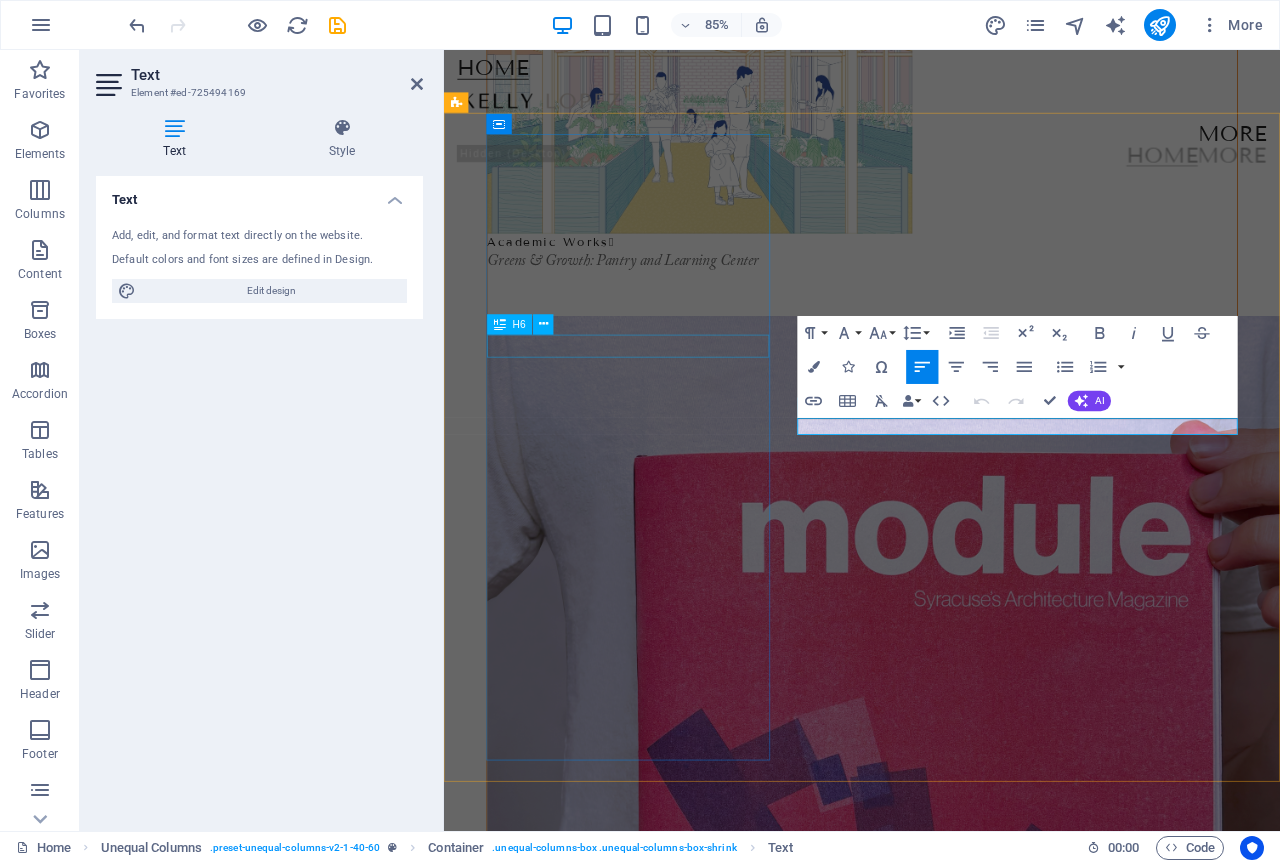 scroll, scrollTop: 0, scrollLeft: 0, axis: both 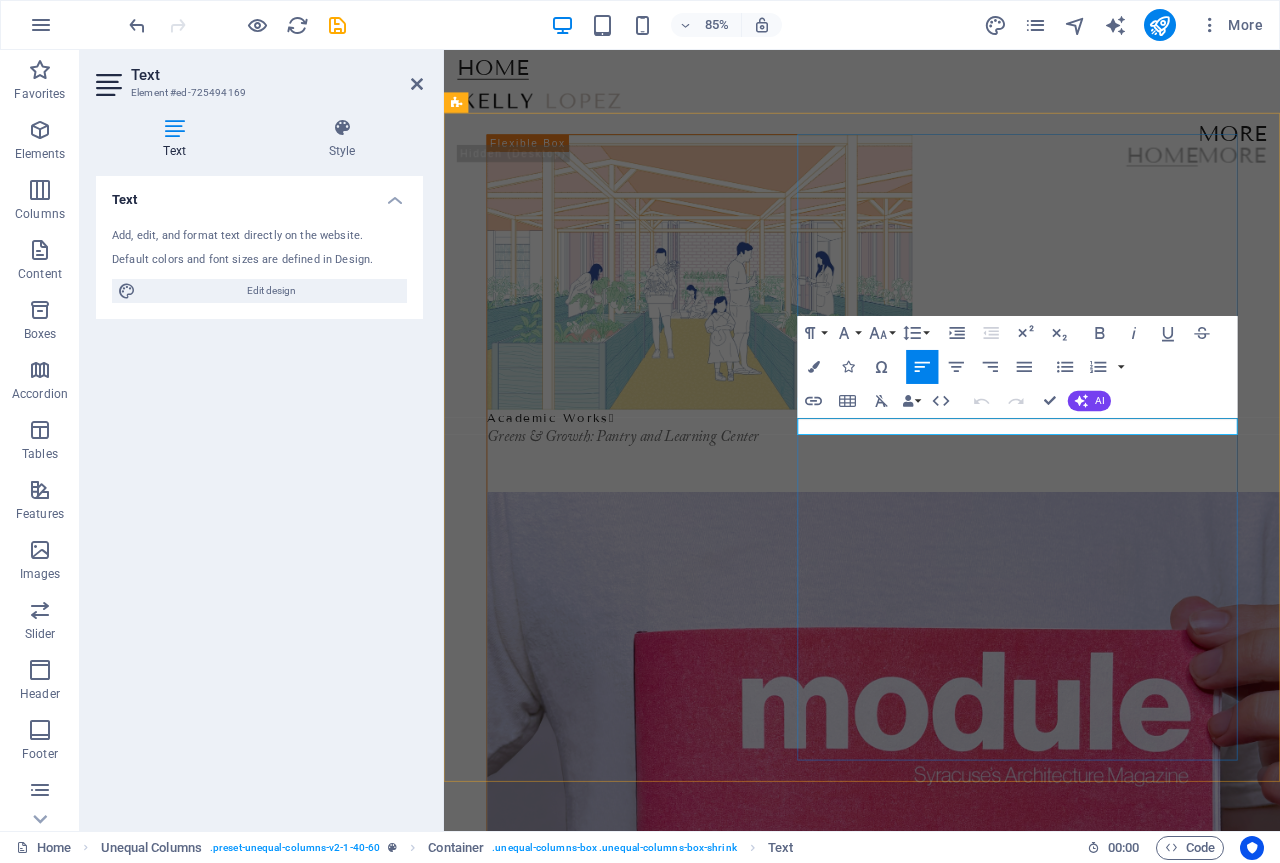 click on "Academic Works " at bounding box center [569, 2330] 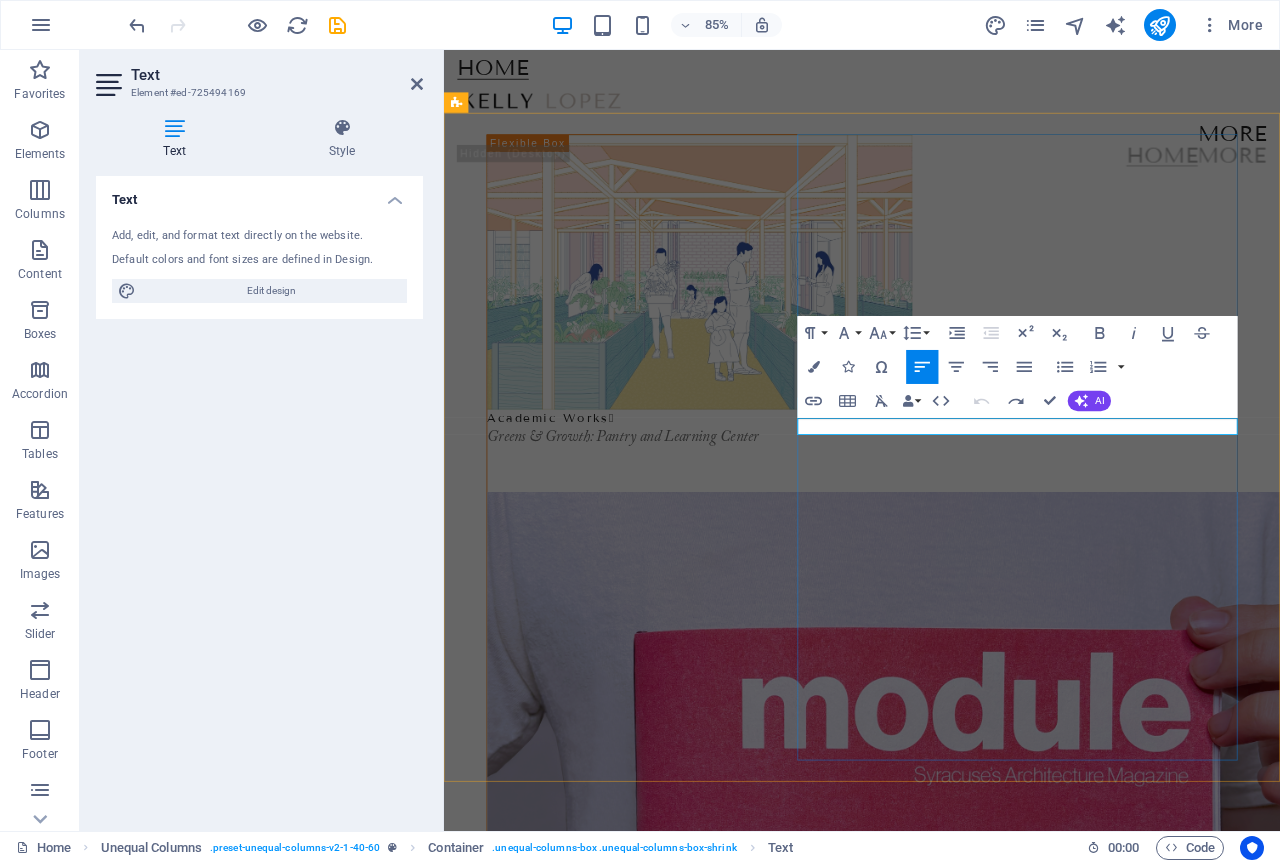 click on "Academic Works " at bounding box center (569, 2330) 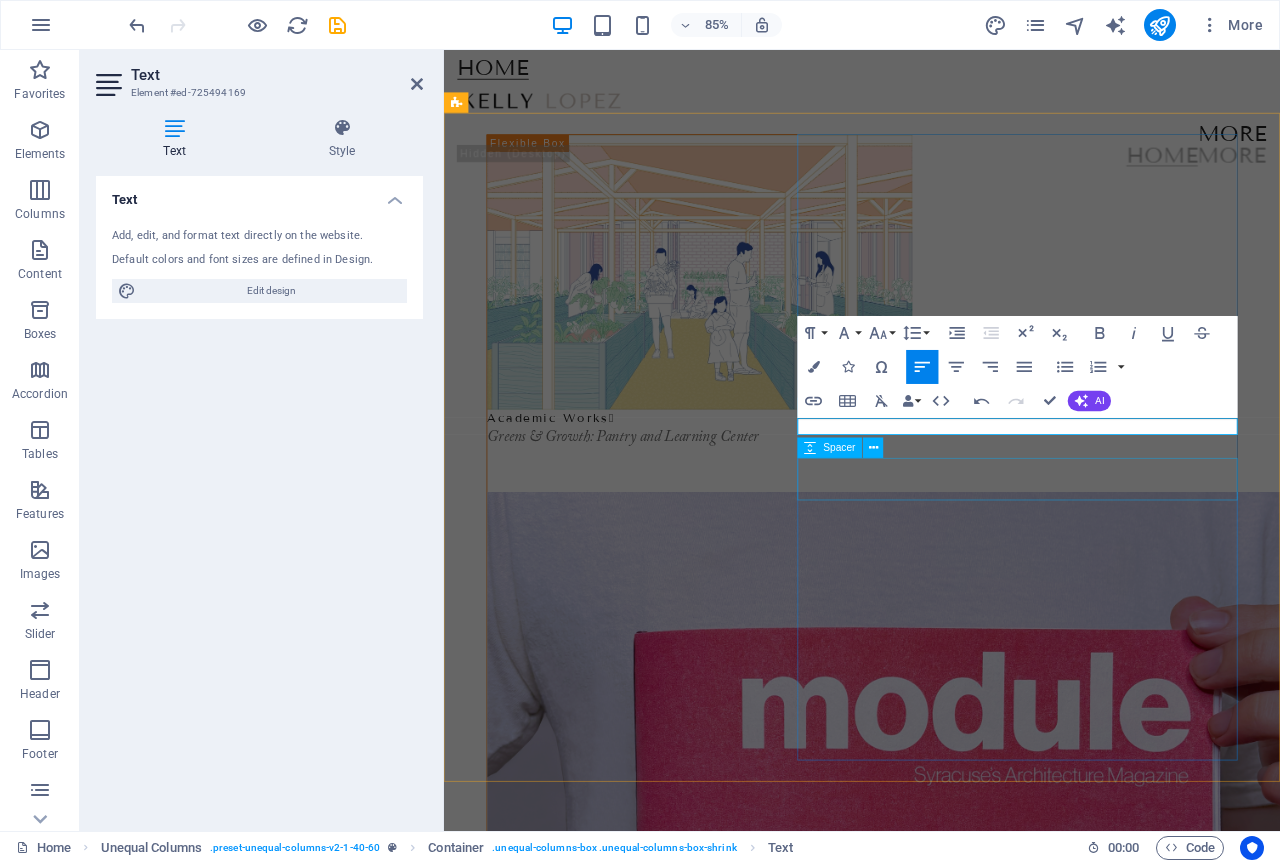 click on "Academic Works   Forest for Living fragments    Image 0.3" at bounding box center (936, 2317) 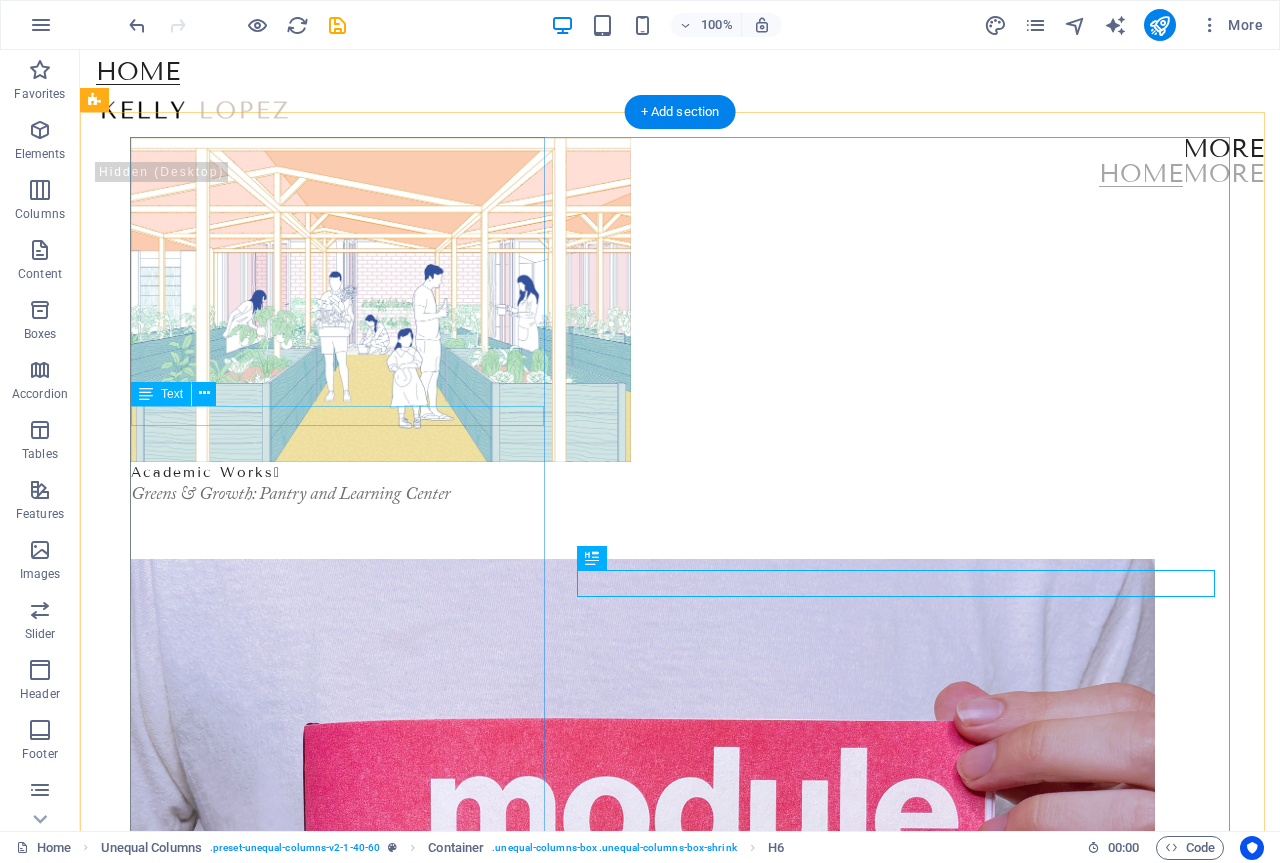 click on "Academic Works " at bounding box center [680, 472] 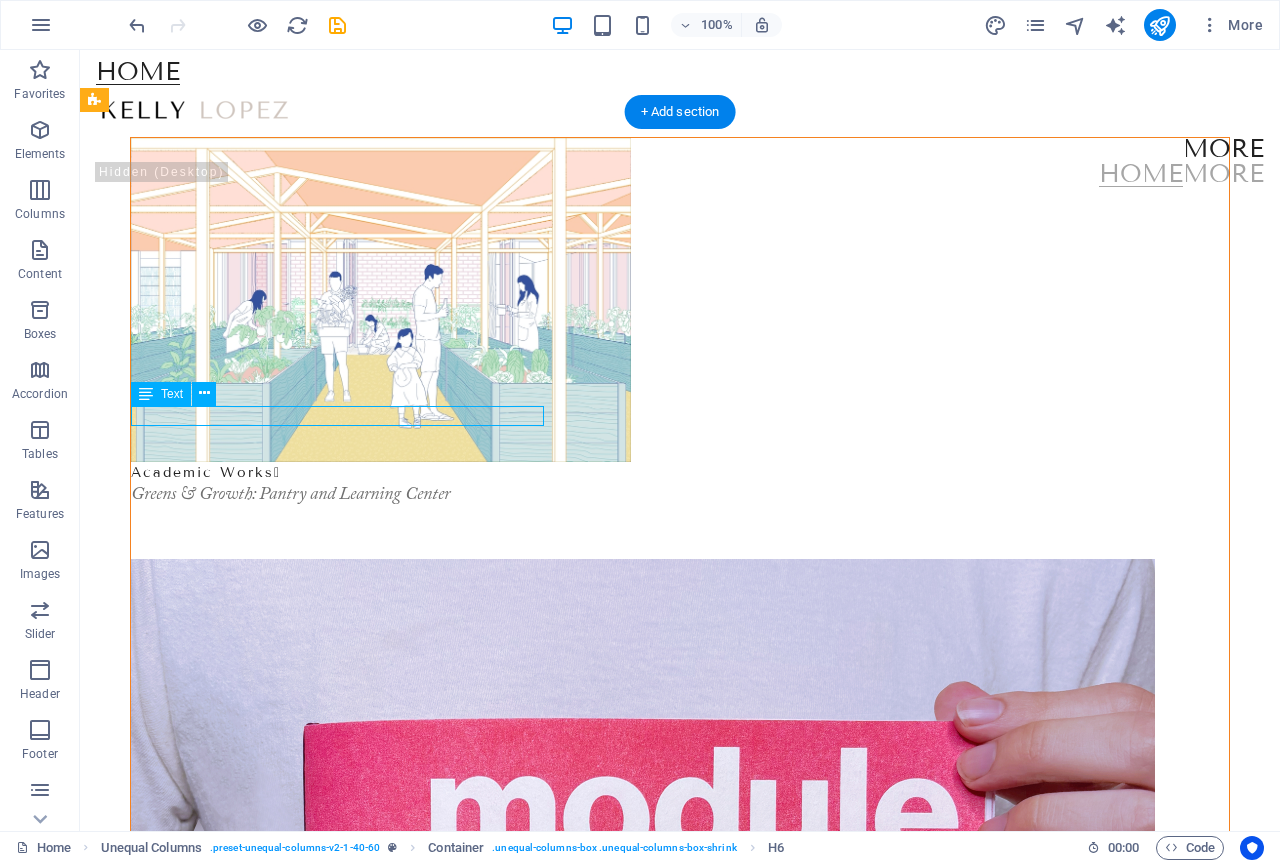click on "Academic Works " at bounding box center [680, 472] 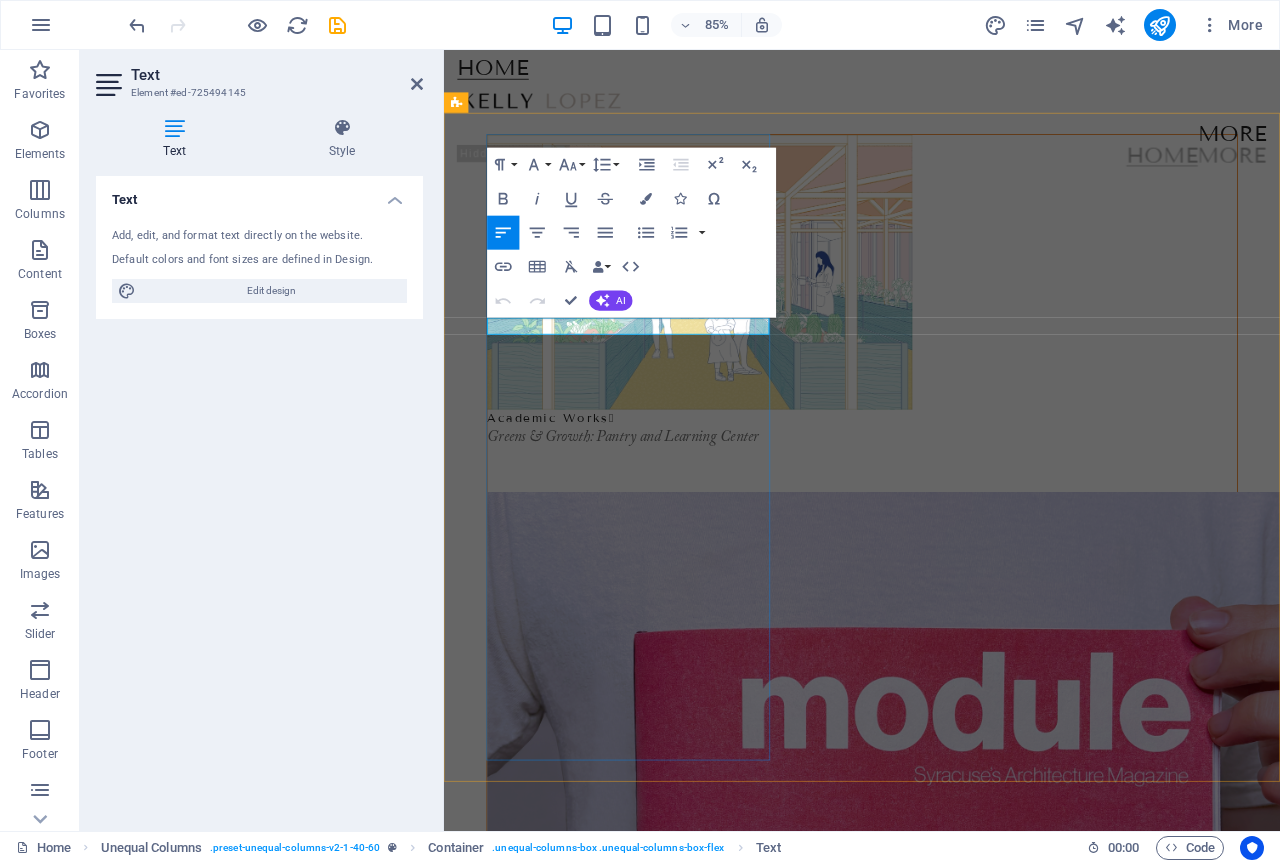 click on "" at bounding box center (641, 483) 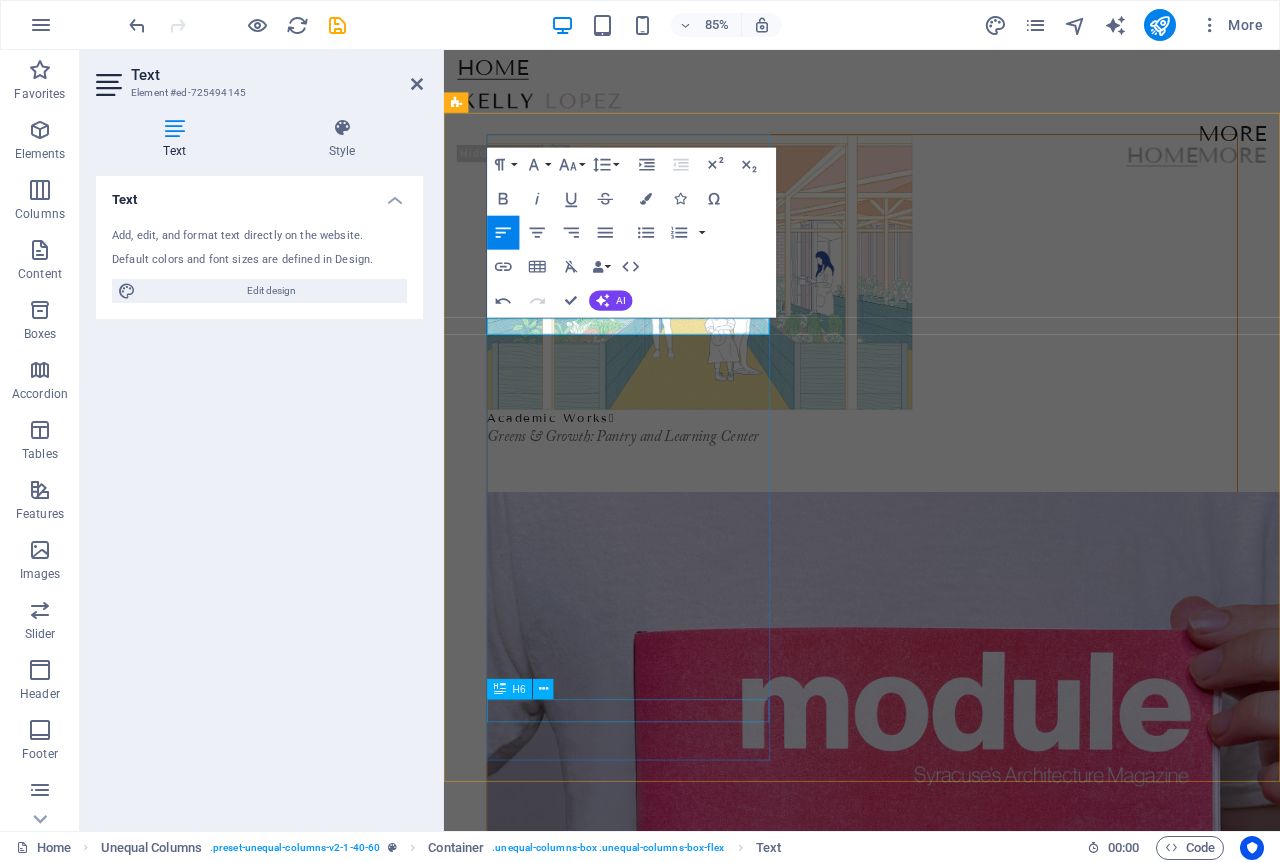 click on "Module  Magazine | Issue 01" at bounding box center [936, 1627] 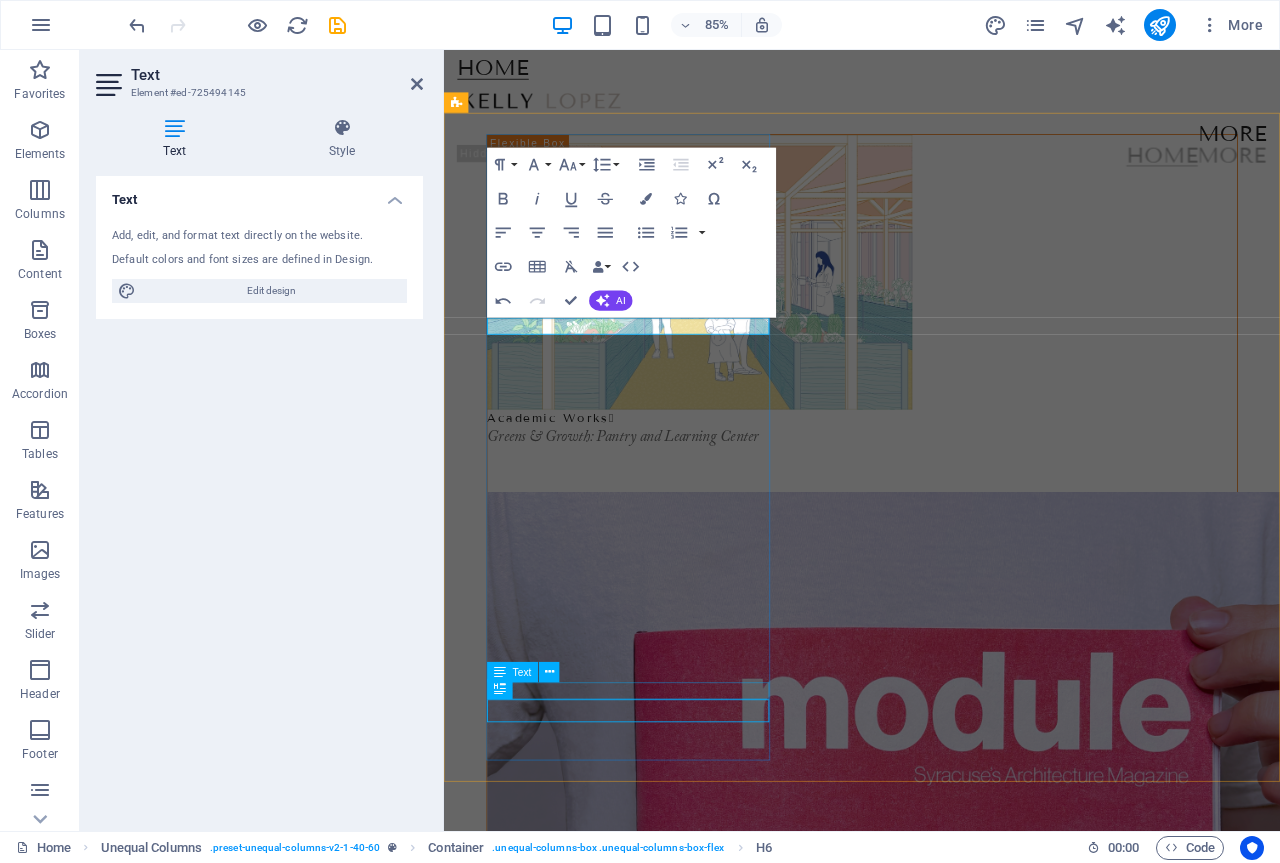 scroll, scrollTop: 207, scrollLeft: 0, axis: vertical 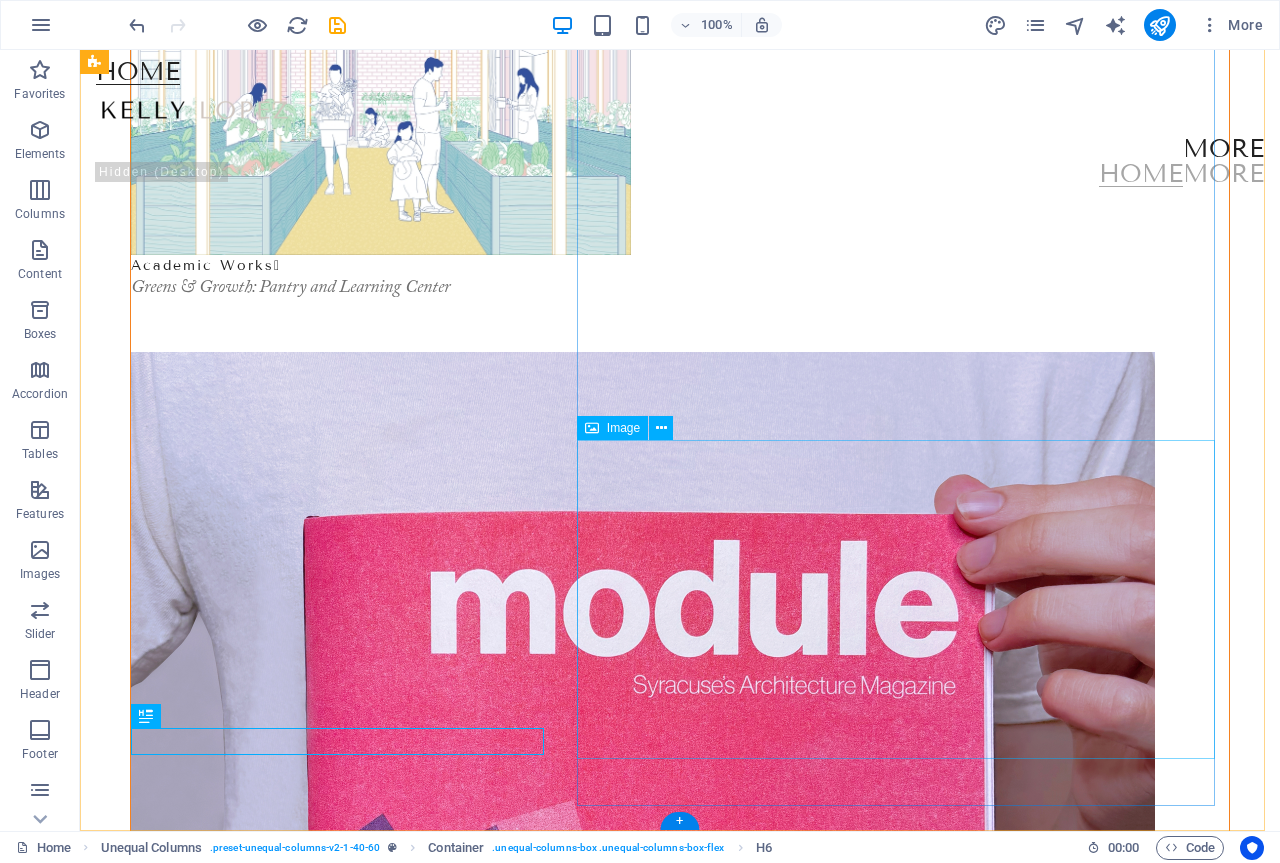 click at bounding box center [680, 2455] 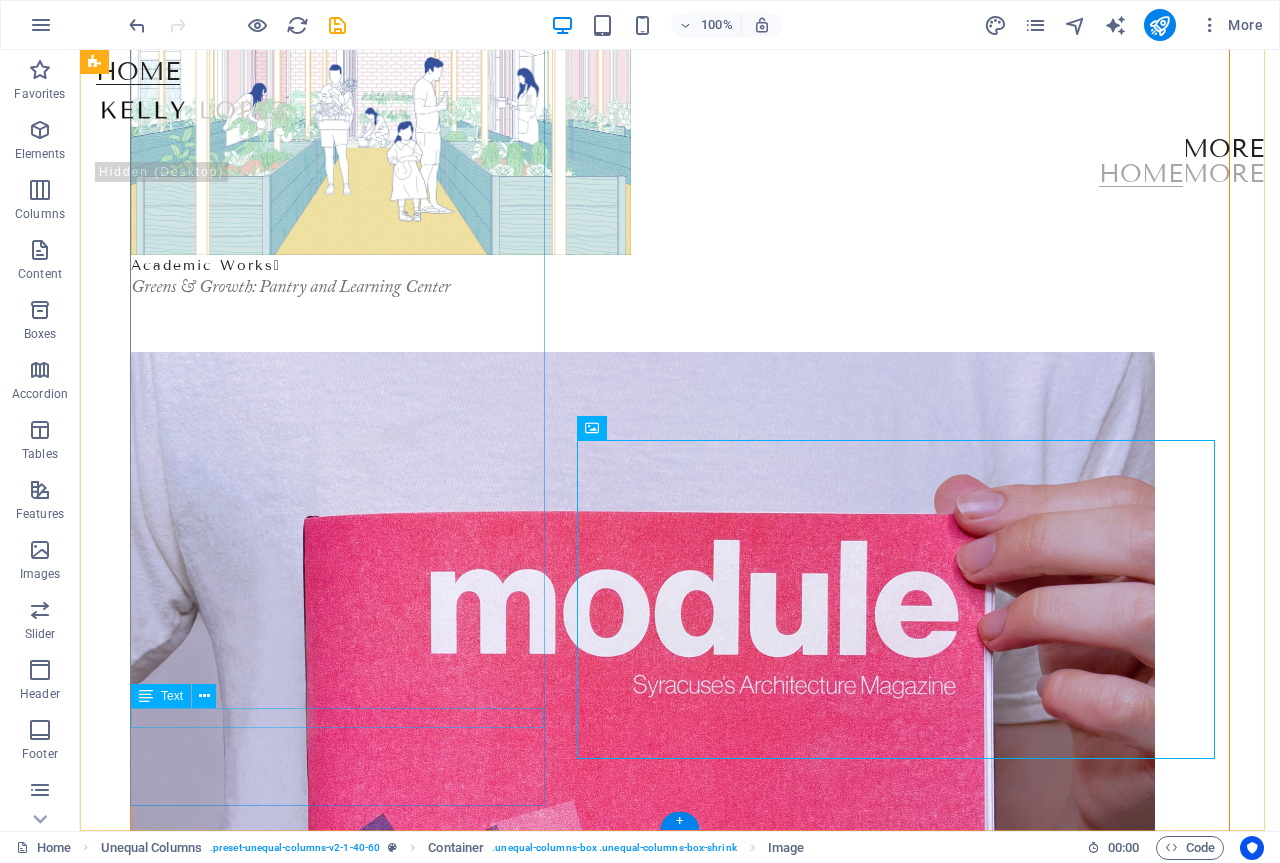 click on "Activities & Societies " at bounding box center (680, 1386) 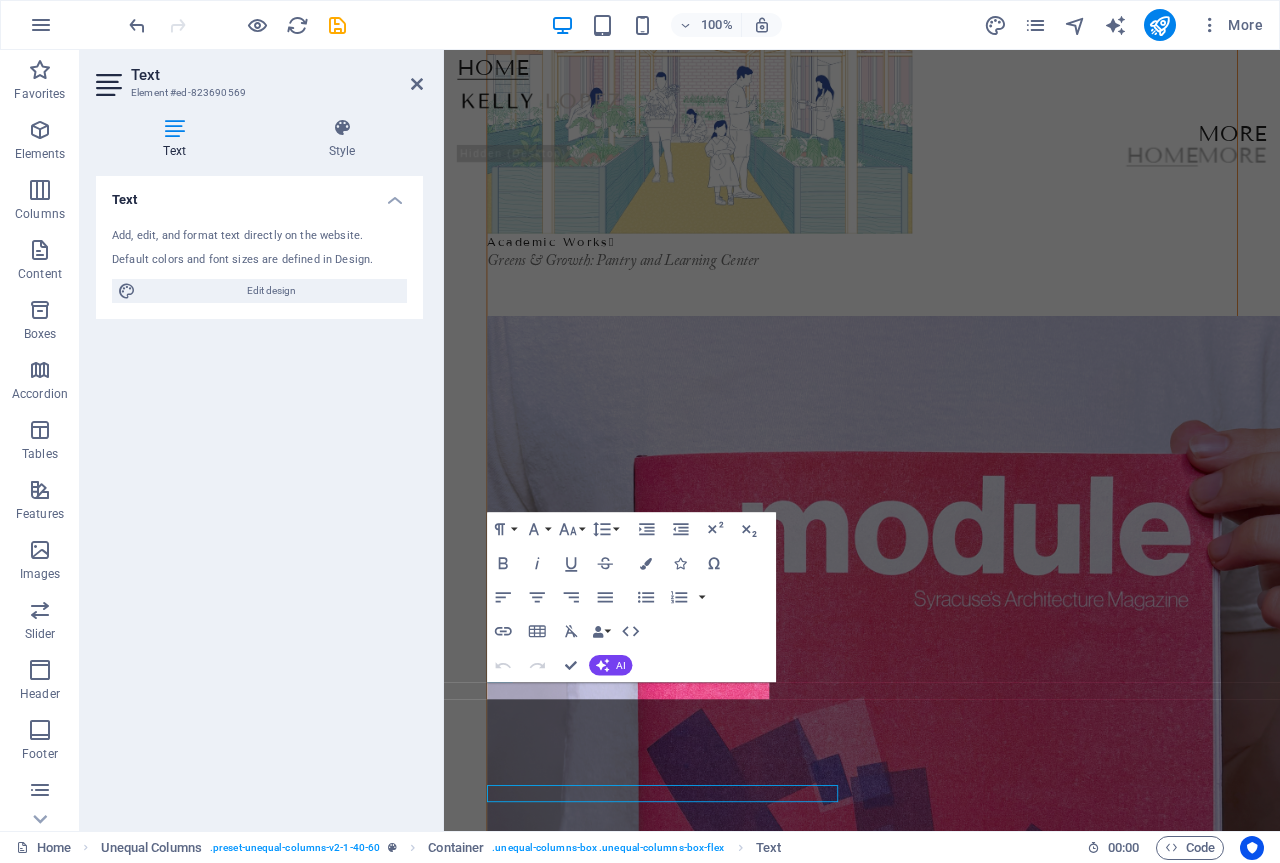 scroll, scrollTop: 0, scrollLeft: 0, axis: both 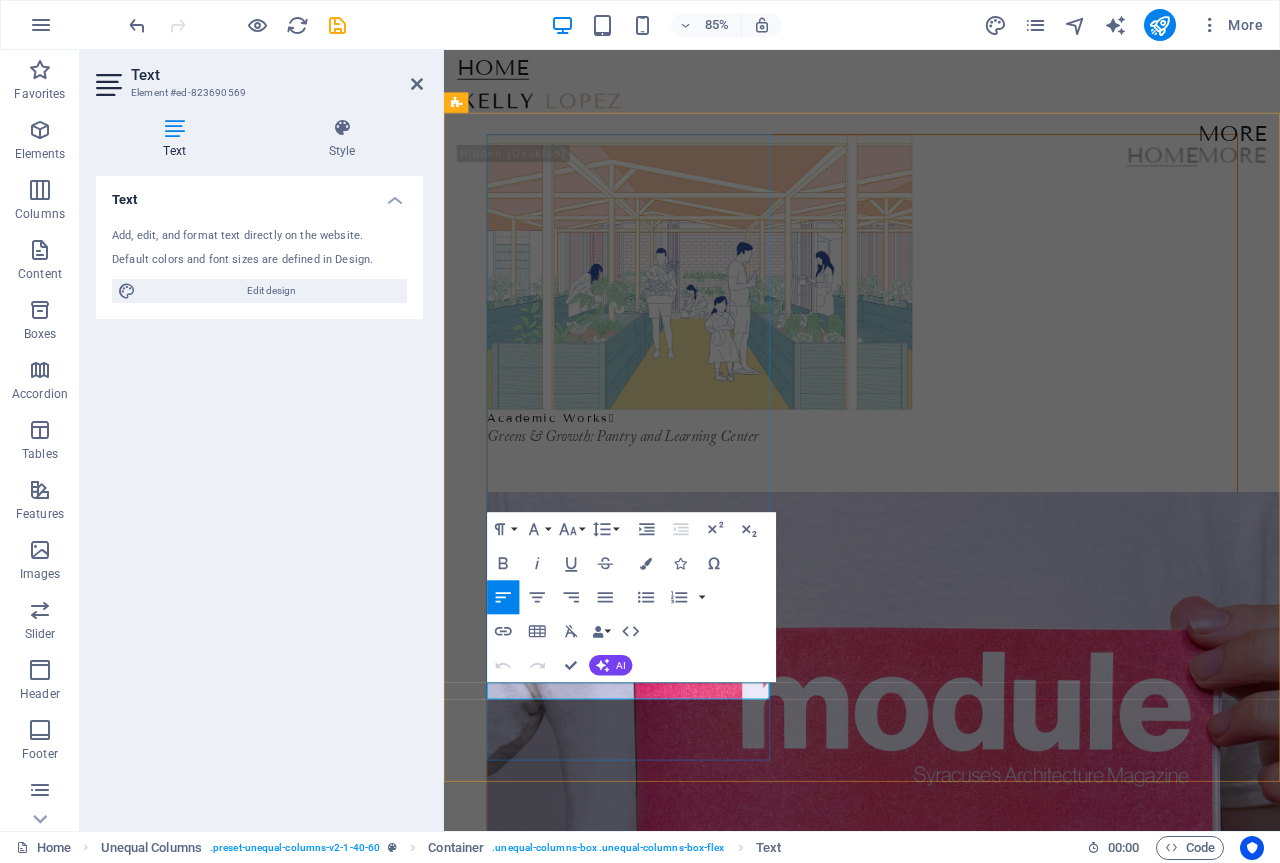 click on "Activities & Societies " at bounding box center [592, 1604] 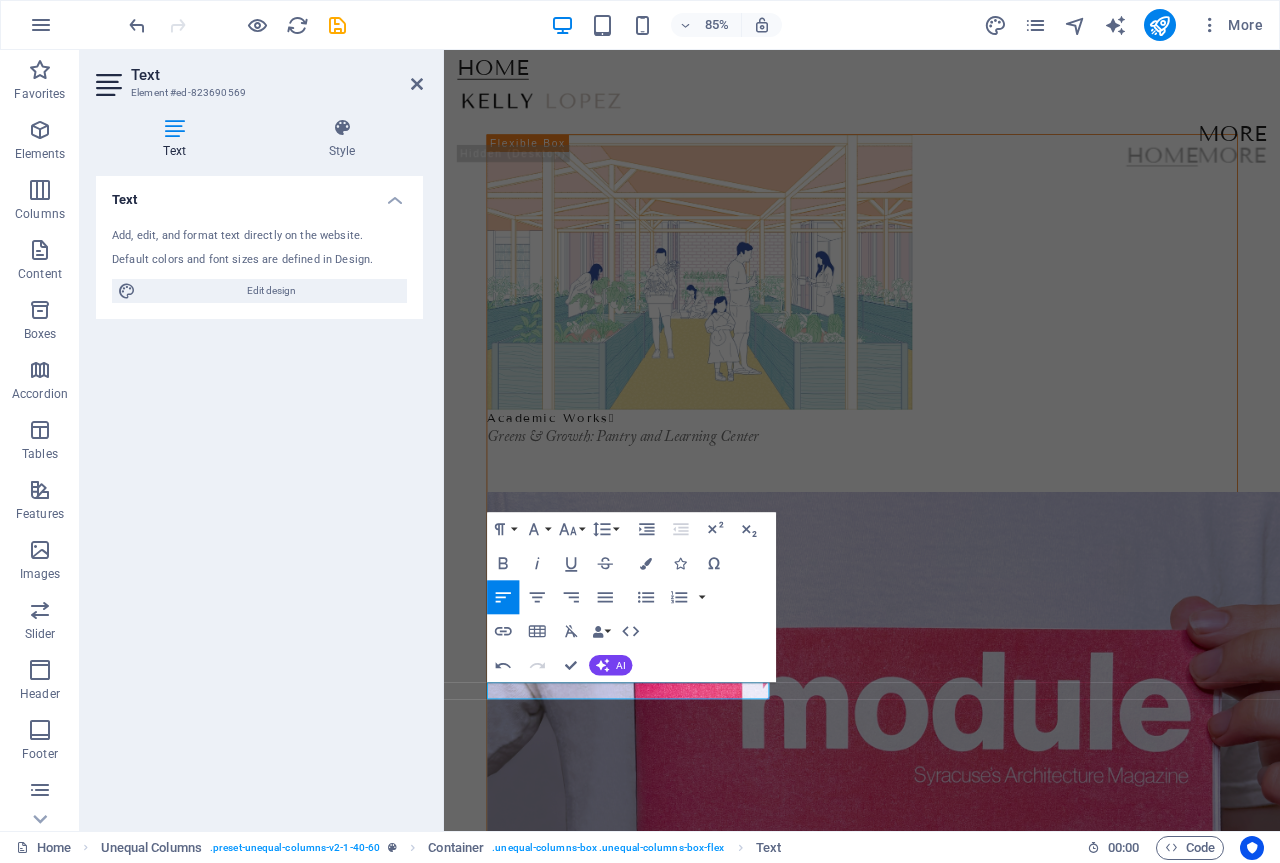 click on "Skip to main content
Home More Home More Academic Works   Greens & Growth: Pantry and Learning Center Activities & Societies   Module  Magazine | Issue 01 Academic Works   Forest for Living fragments    Image 0.3" at bounding box center [936, 1525] 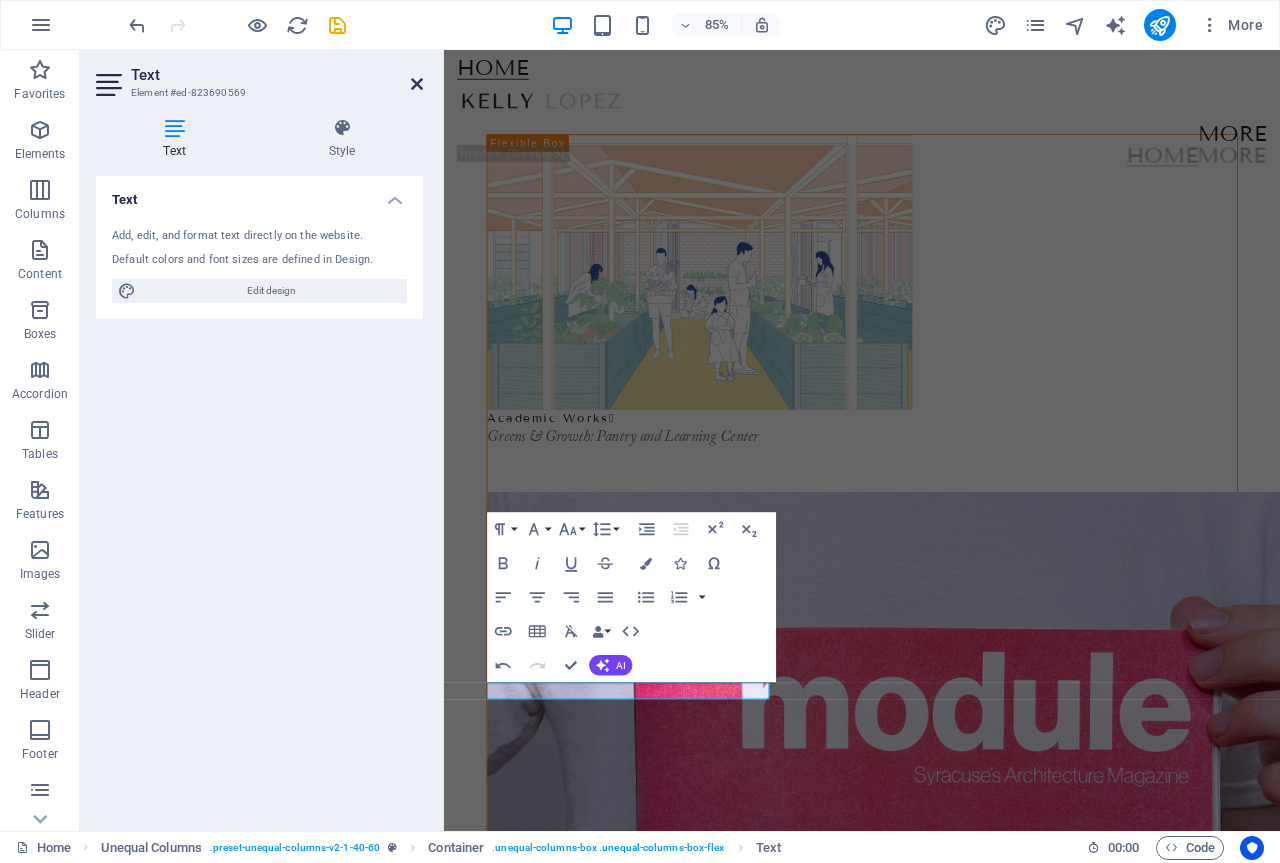 drag, startPoint x: 414, startPoint y: 83, endPoint x: 345, endPoint y: 36, distance: 83.48653 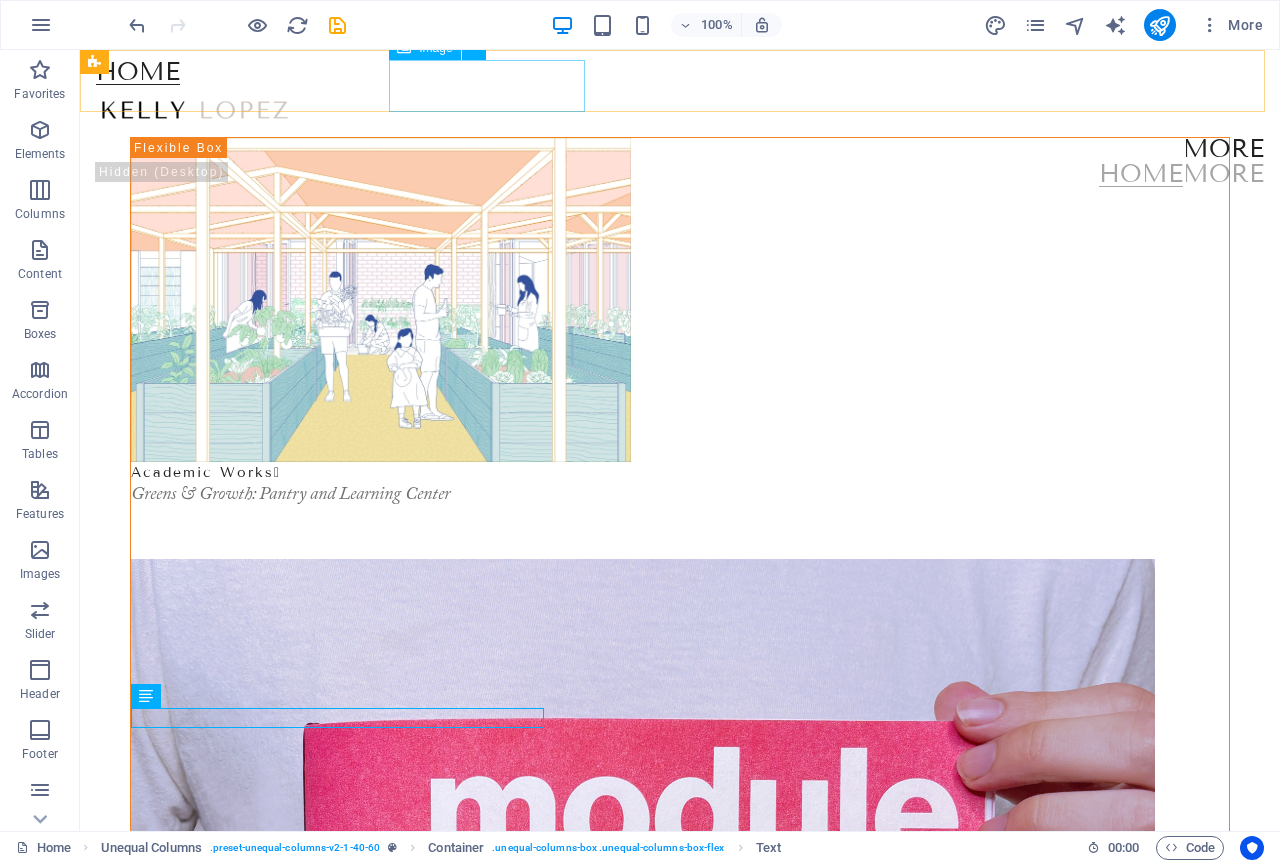 scroll, scrollTop: 207, scrollLeft: 0, axis: vertical 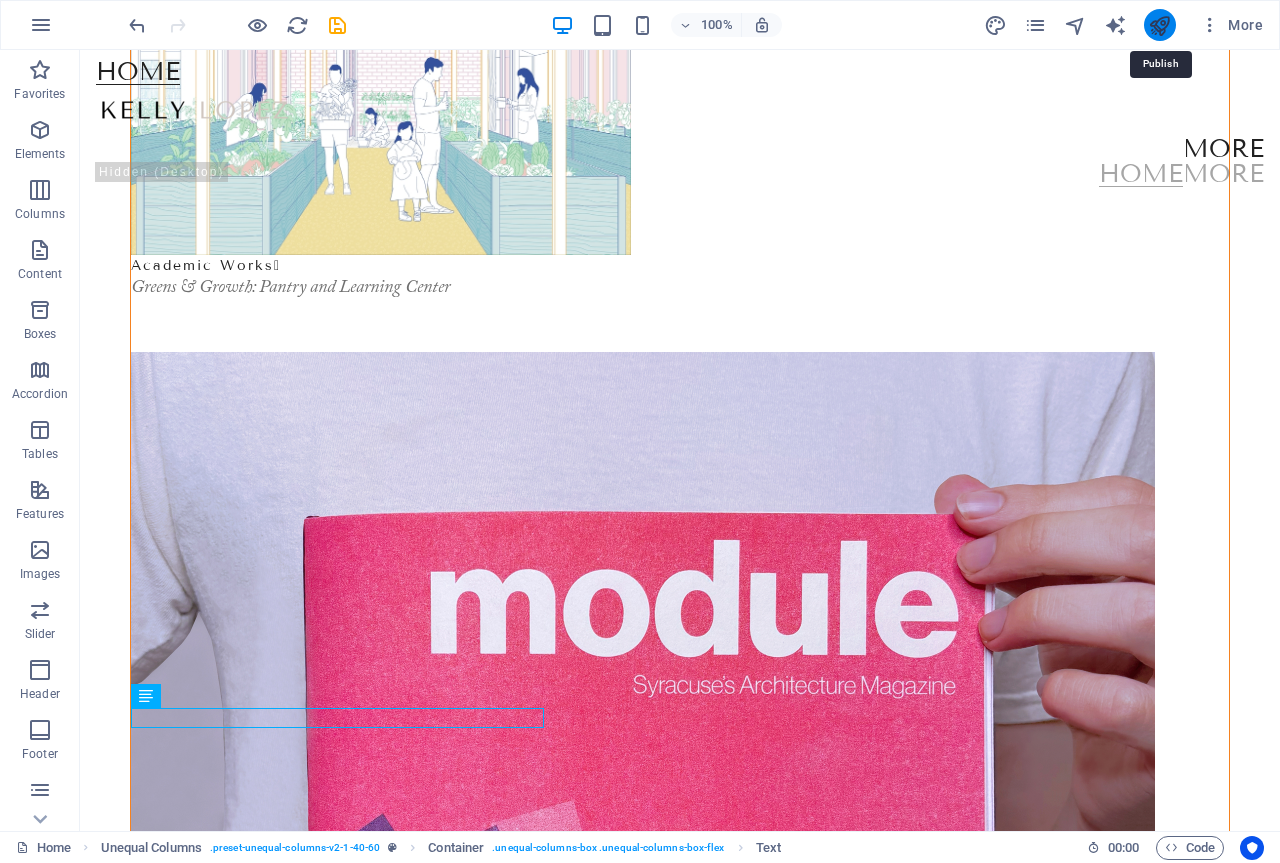 click at bounding box center (1159, 25) 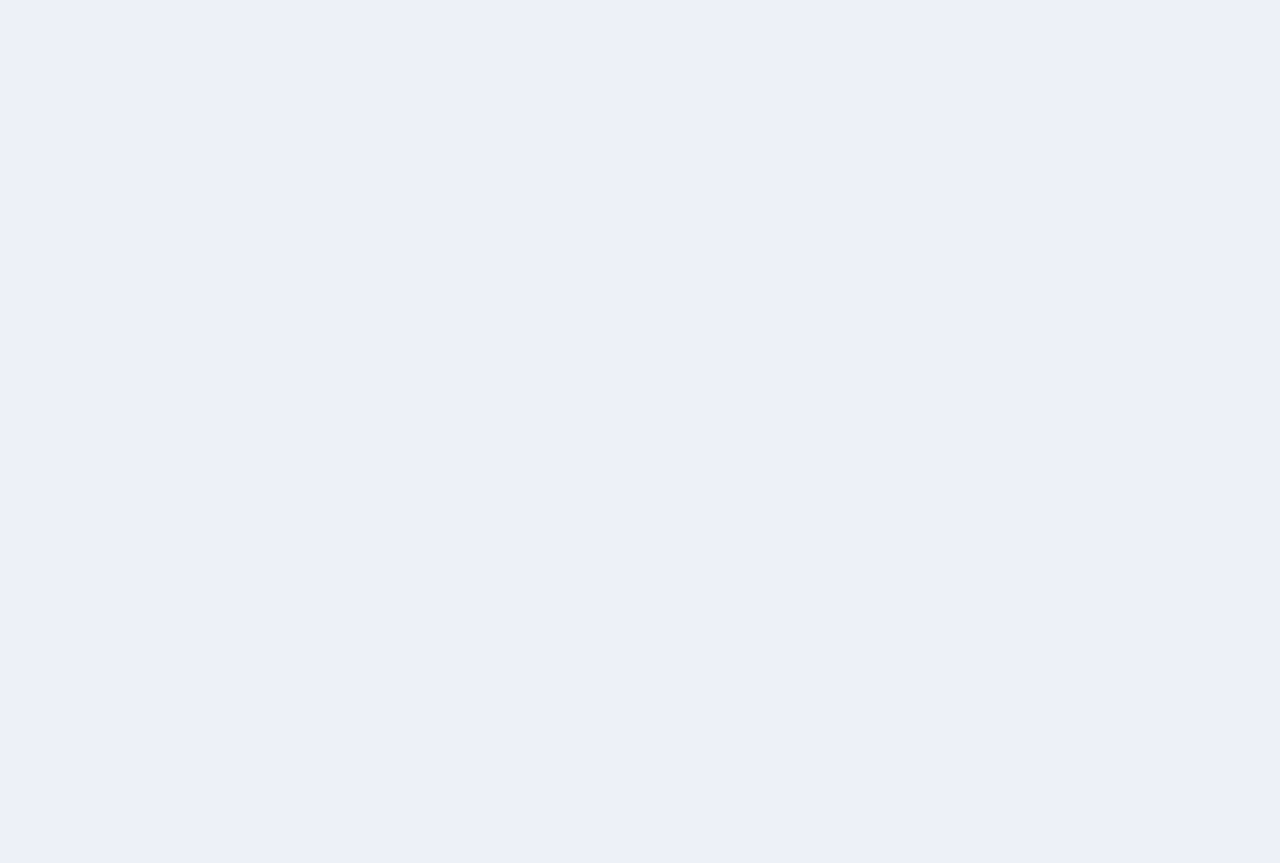 scroll, scrollTop: 0, scrollLeft: 0, axis: both 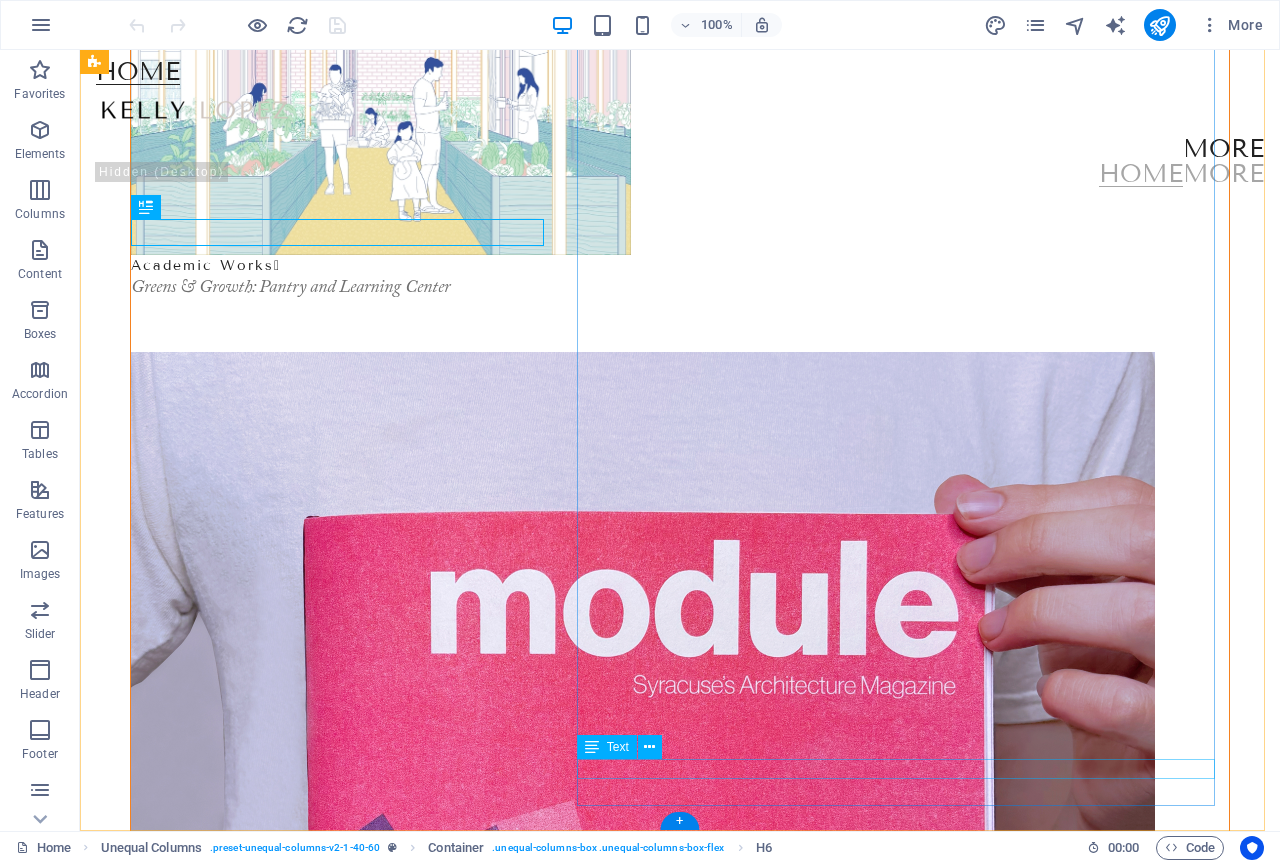 click on "fragments   " at bounding box center [680, 2721] 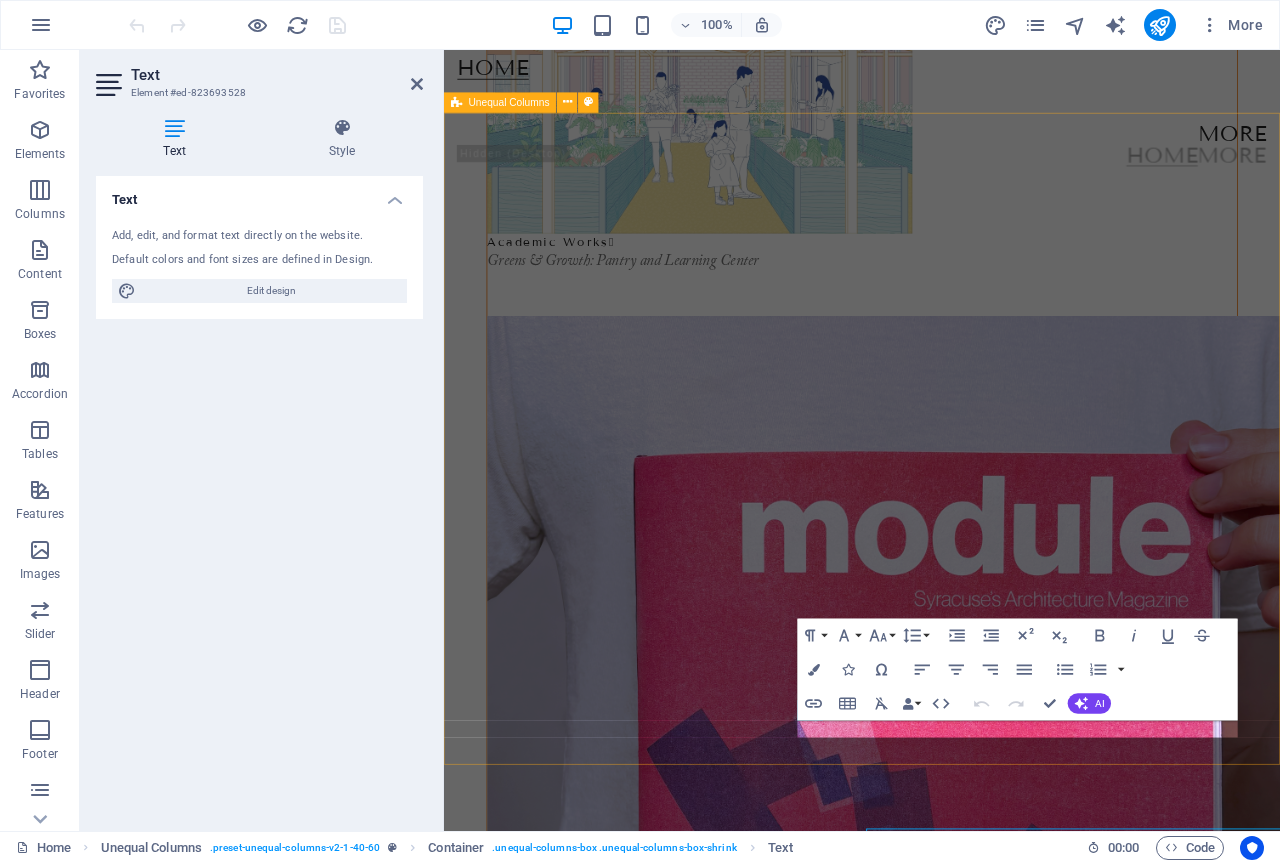 scroll, scrollTop: 0, scrollLeft: 0, axis: both 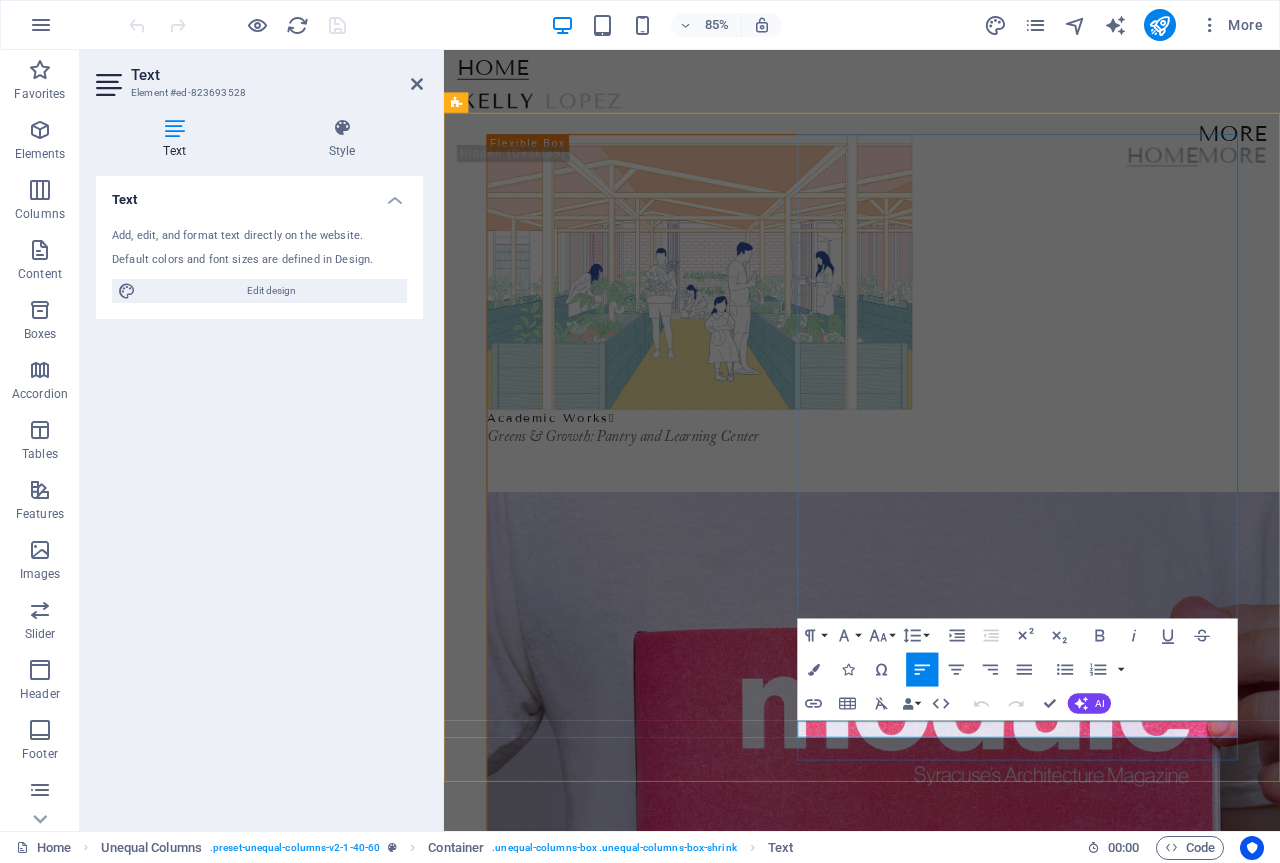 click on "fragments   " at bounding box center (542, 2939) 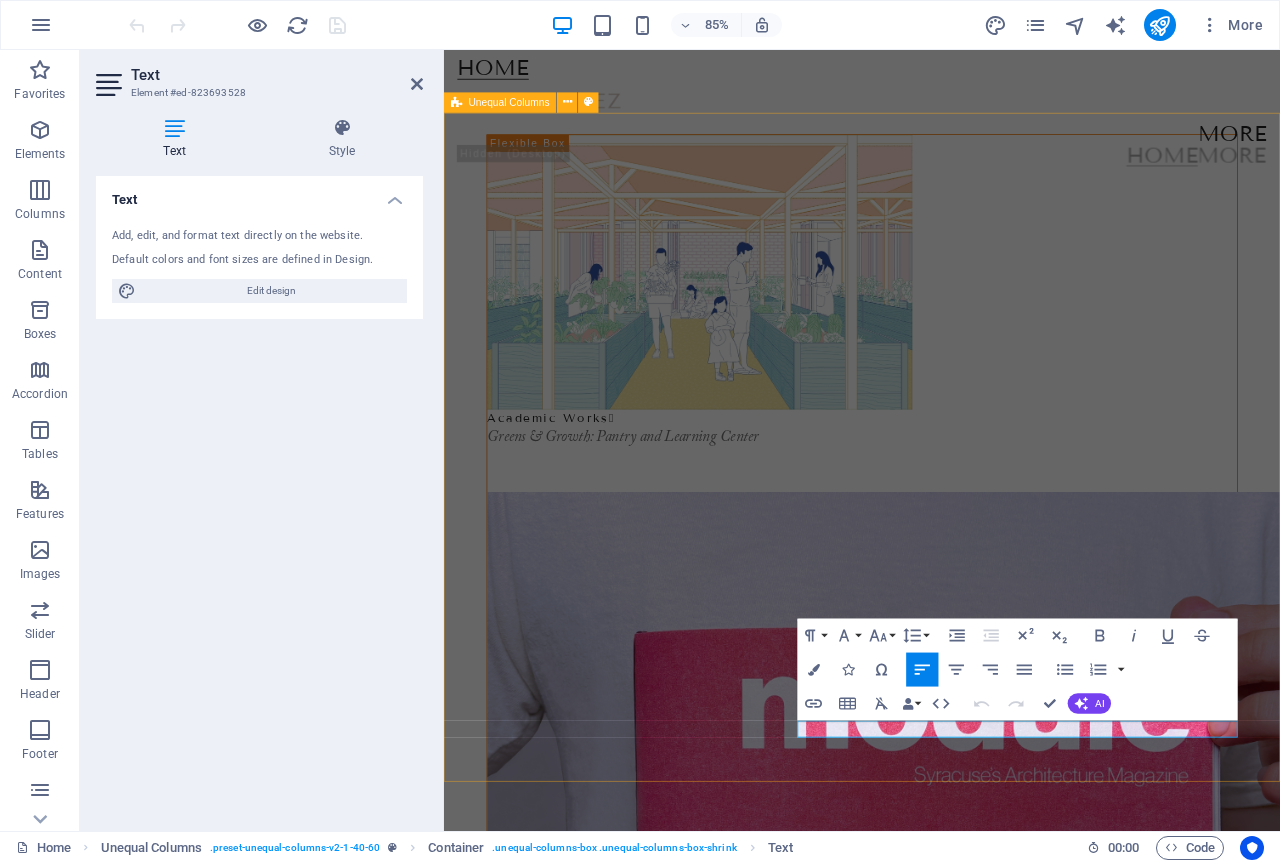 drag, startPoint x: 943, startPoint y: 852, endPoint x: 856, endPoint y: 848, distance: 87.0919 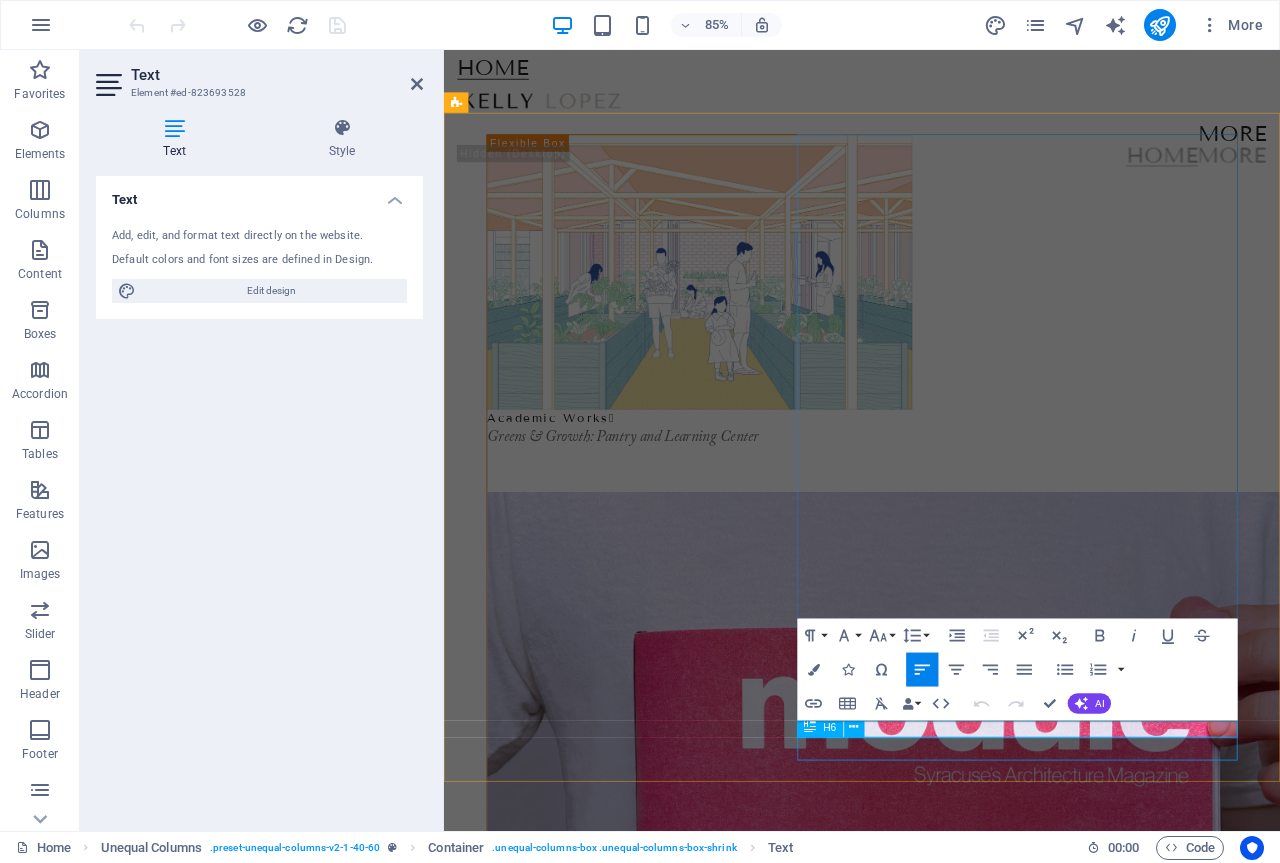 click on "H6" at bounding box center [837, 727] 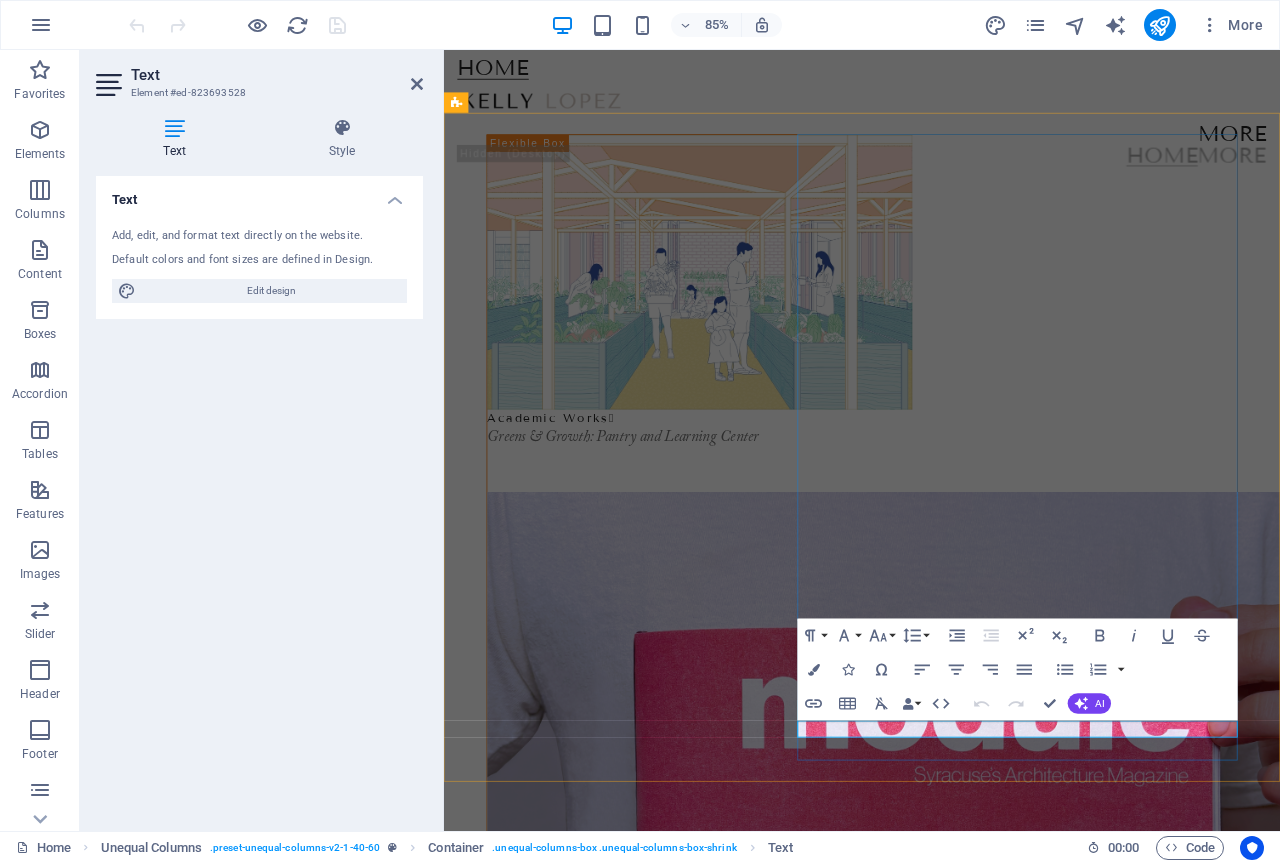 click on "" at bounding box center (586, 2939) 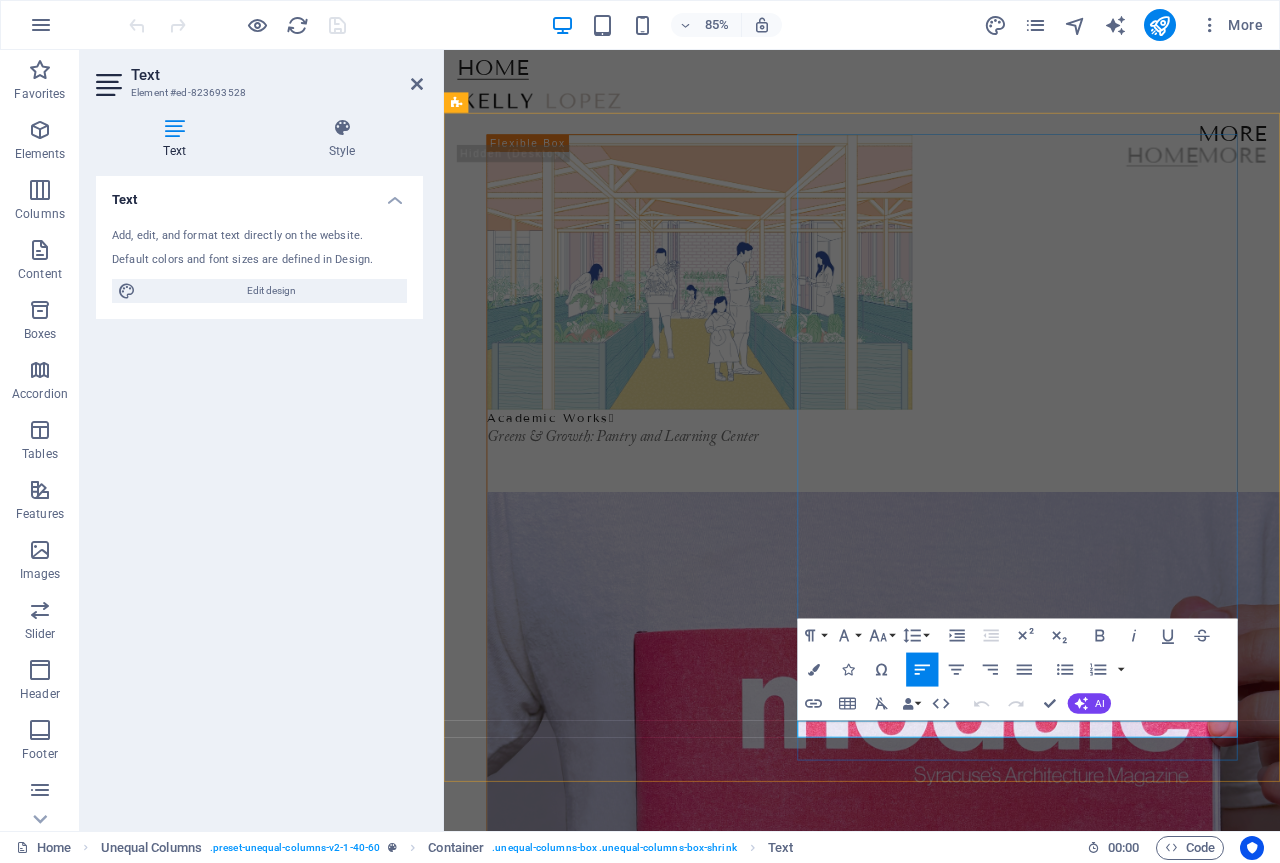 click on "" at bounding box center [584, 2939] 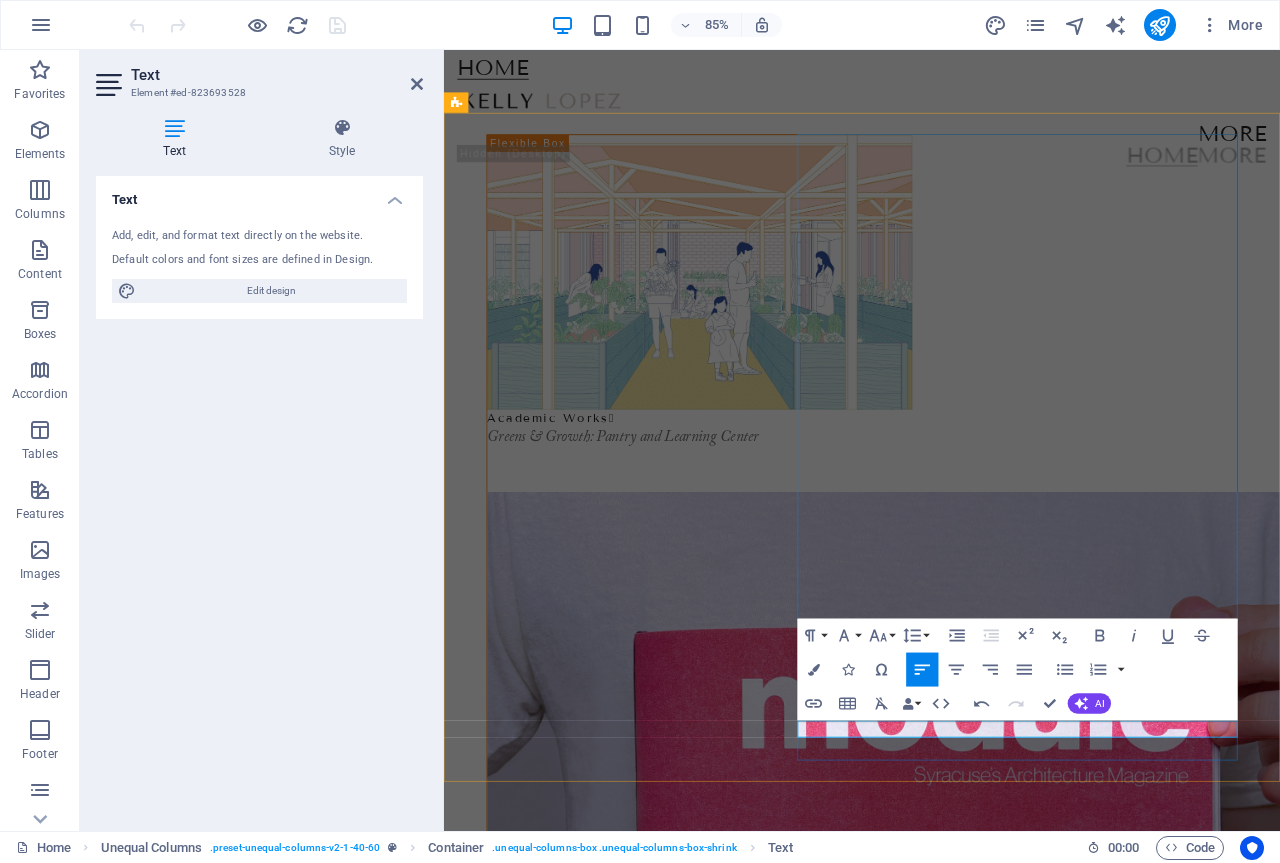 click on "" at bounding box center (718, 2939) 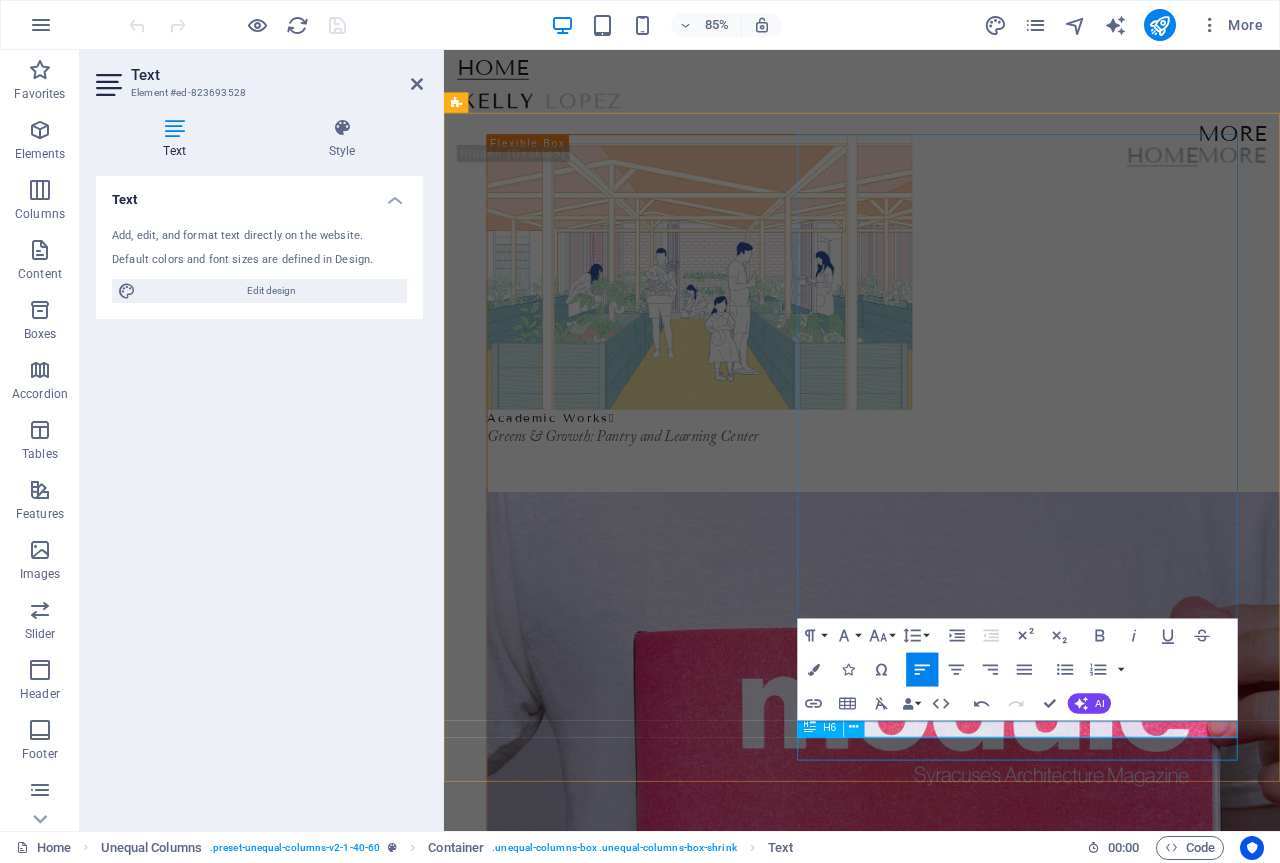 click on "Image 0.3" at bounding box center (936, 2962) 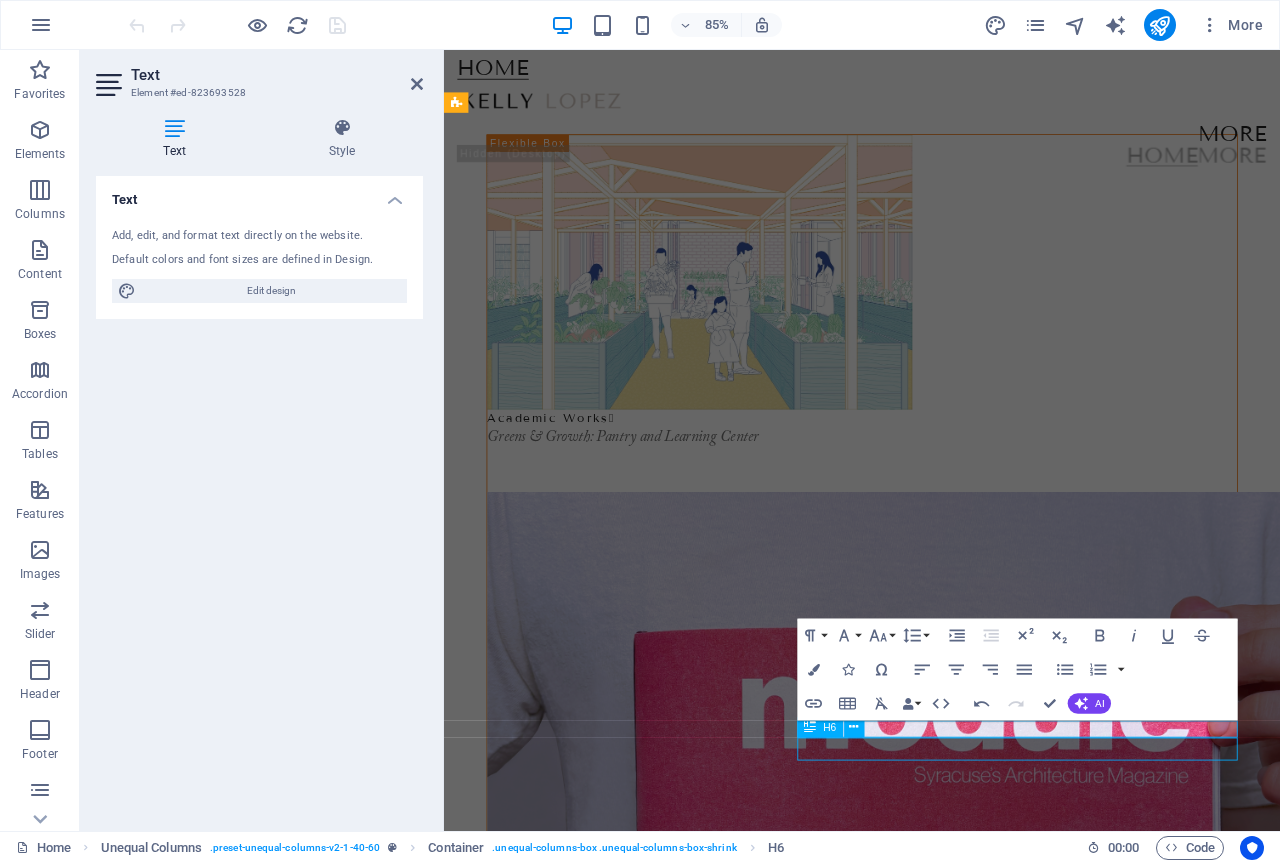 click on "Image 0.3" at bounding box center [936, 2962] 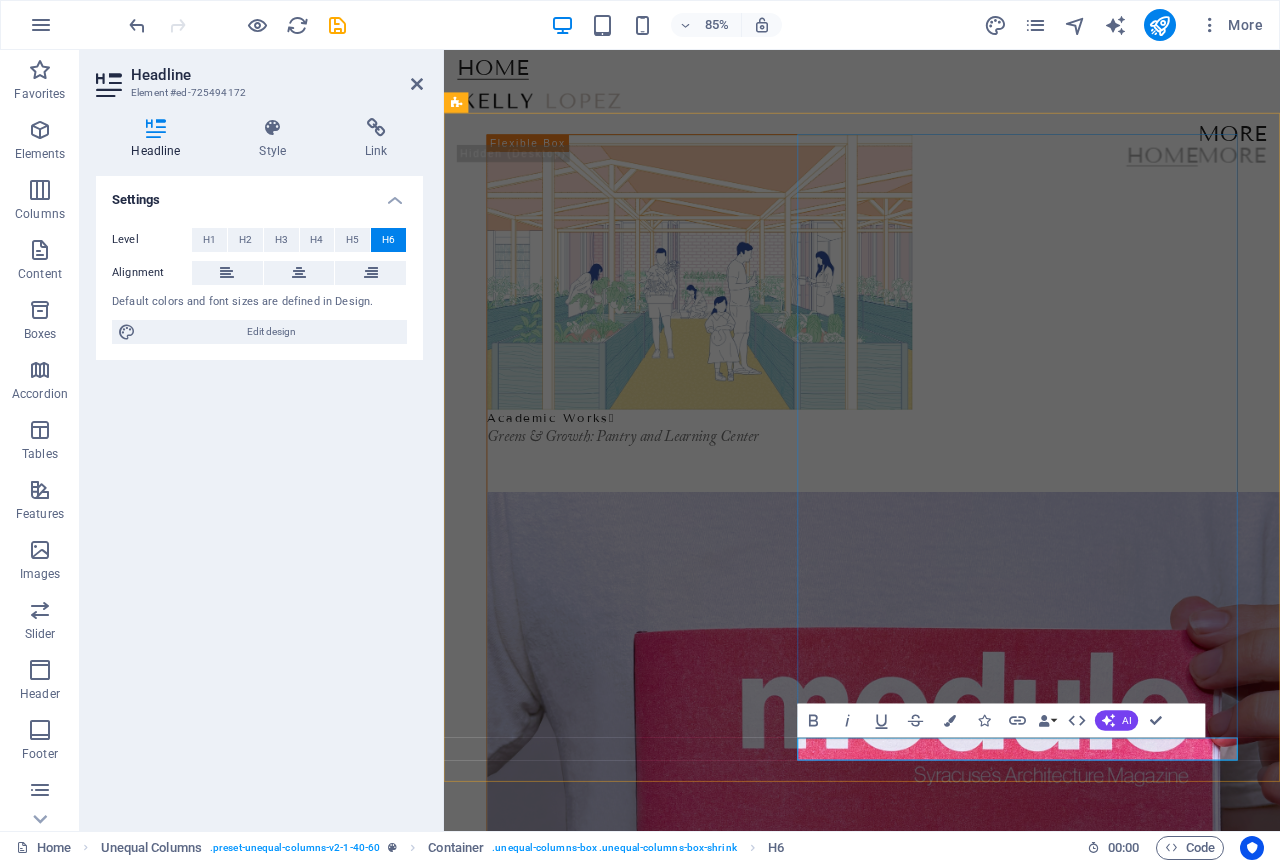type 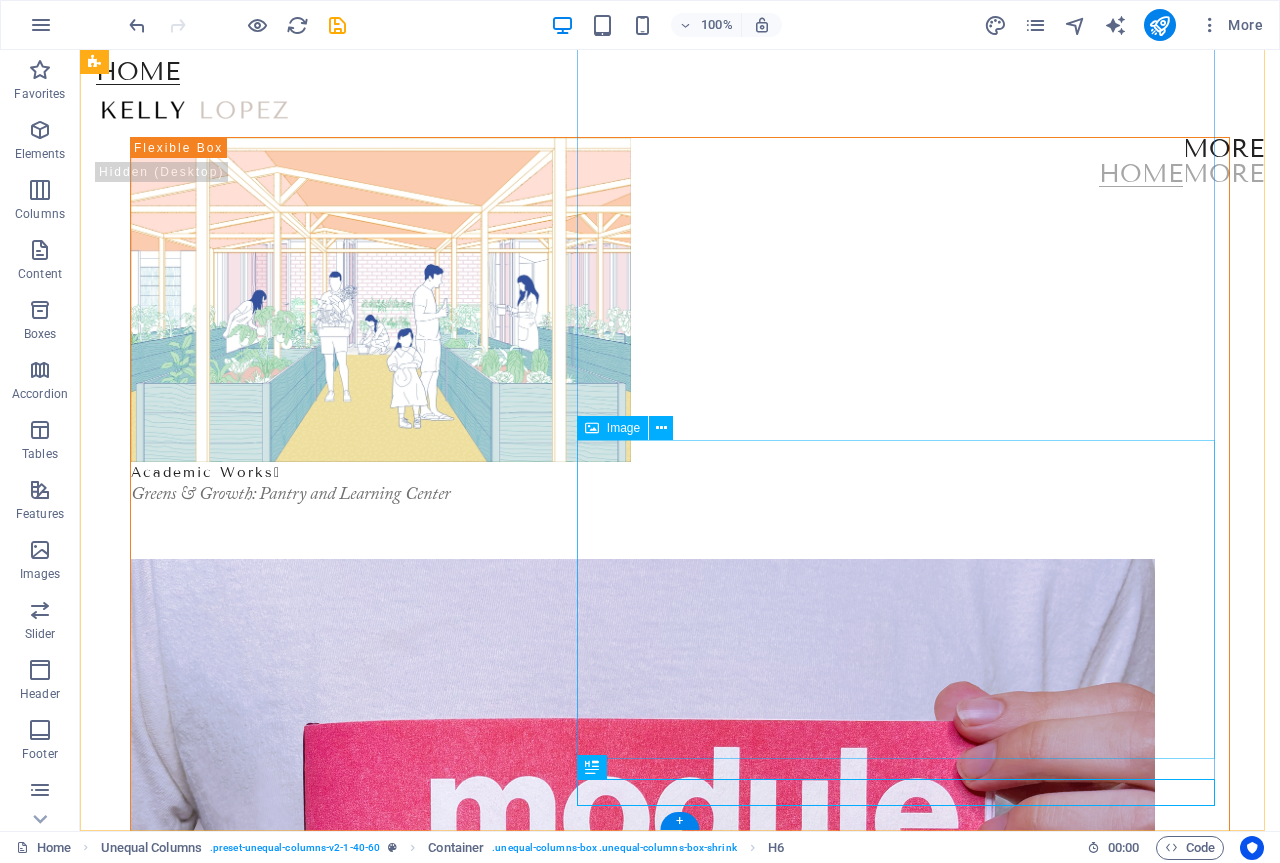 scroll, scrollTop: 207, scrollLeft: 0, axis: vertical 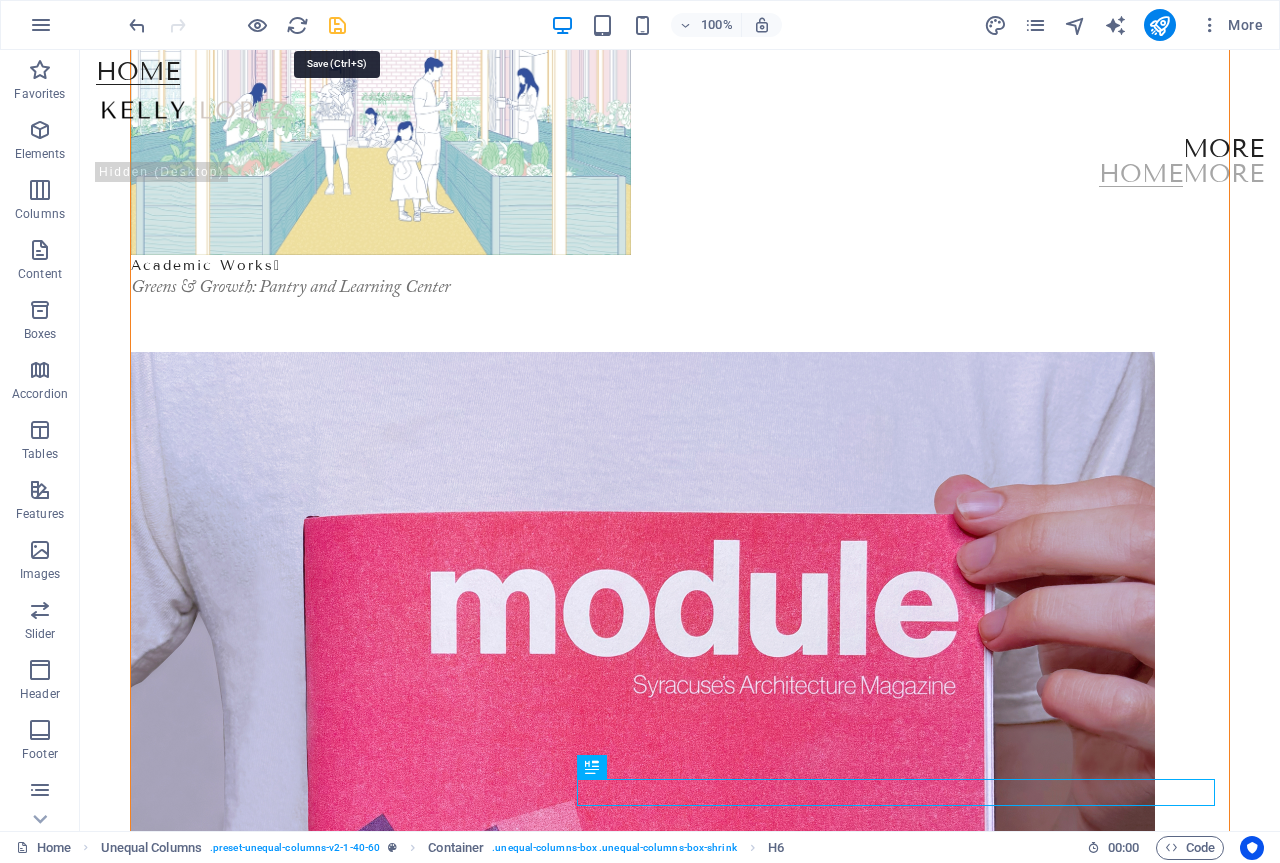 click at bounding box center (337, 25) 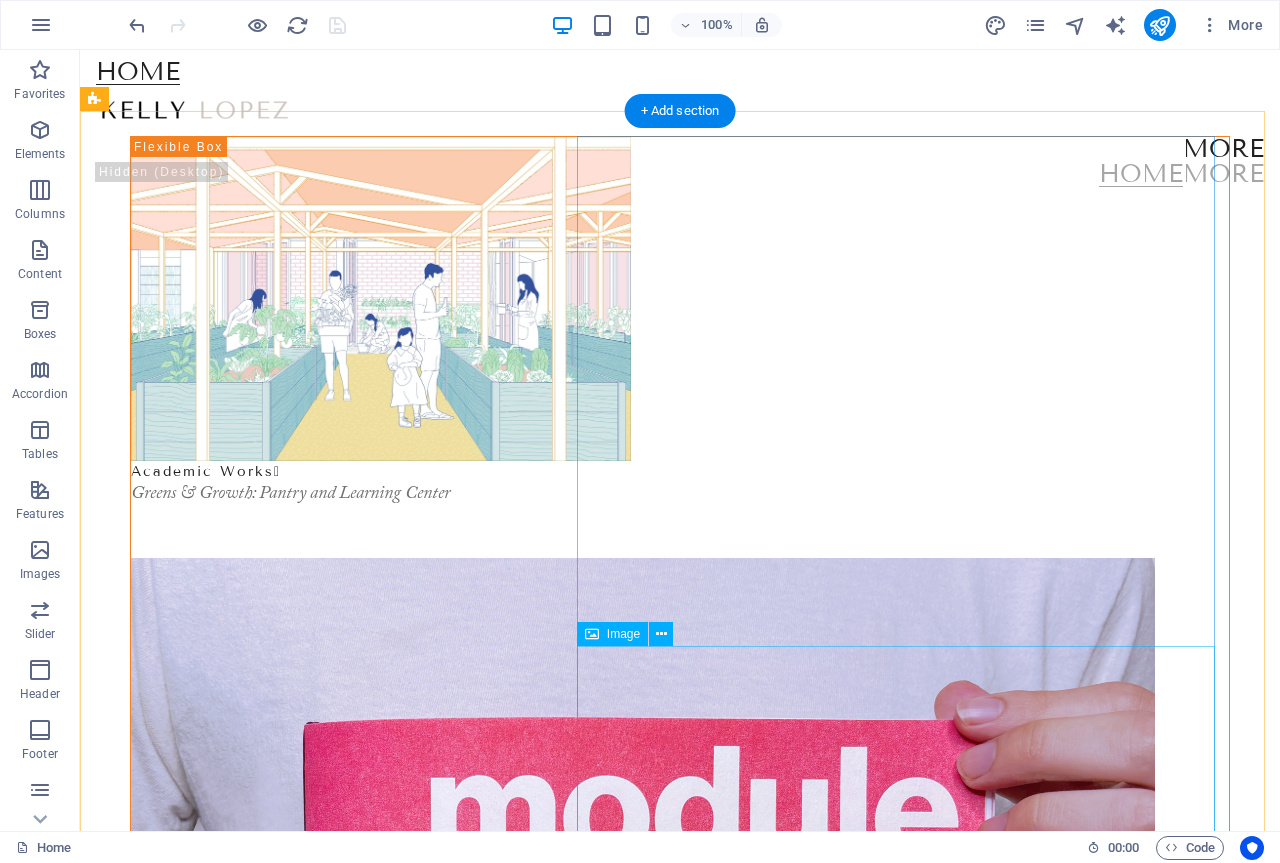 scroll, scrollTop: 0, scrollLeft: 0, axis: both 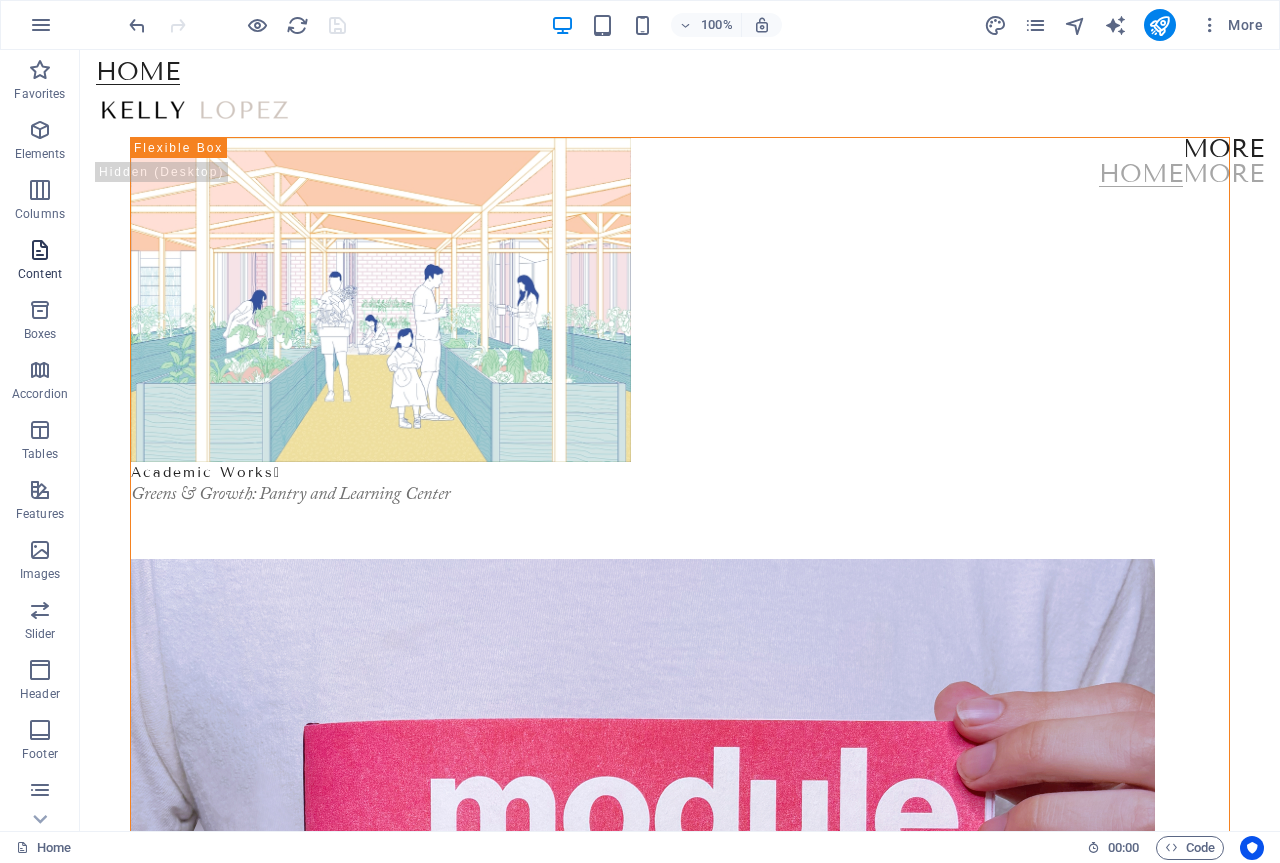 click at bounding box center [40, 250] 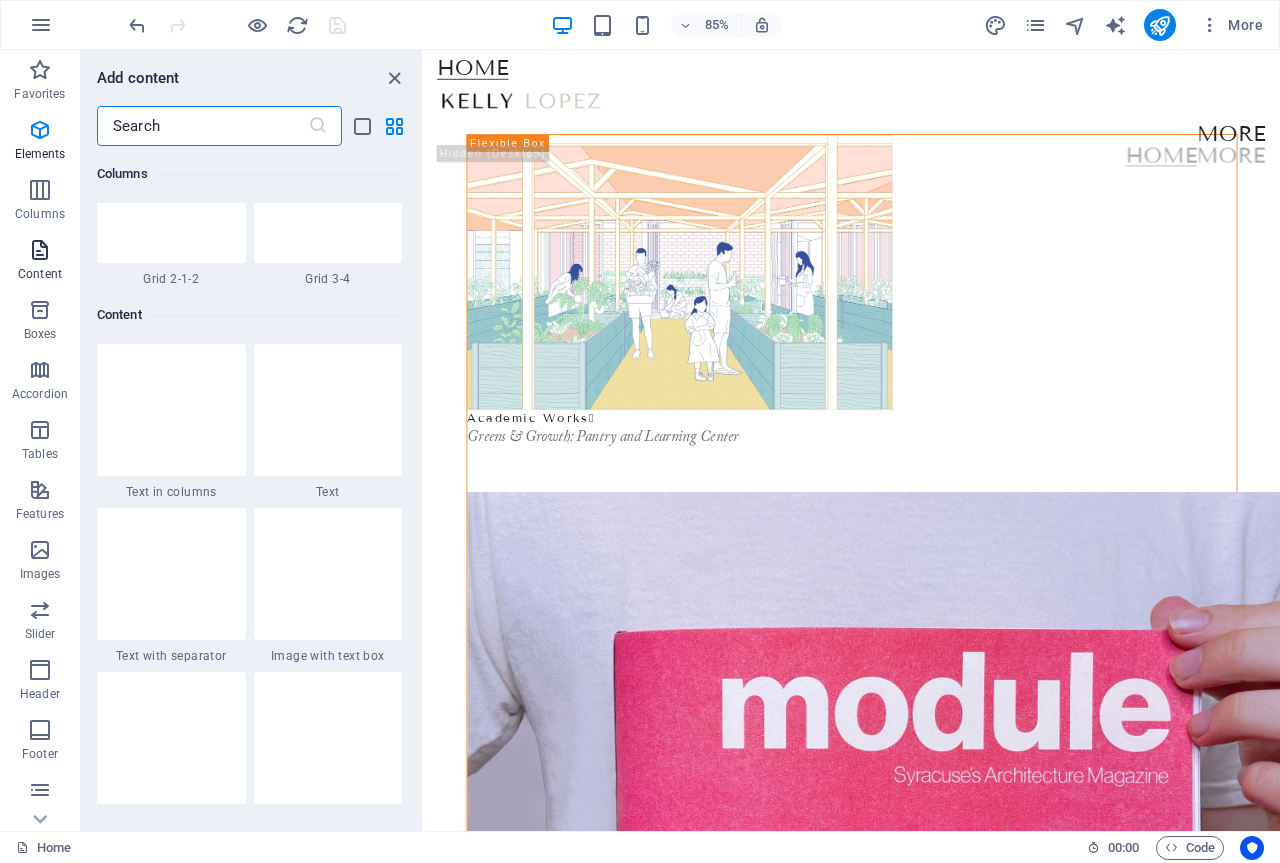 scroll, scrollTop: 3499, scrollLeft: 0, axis: vertical 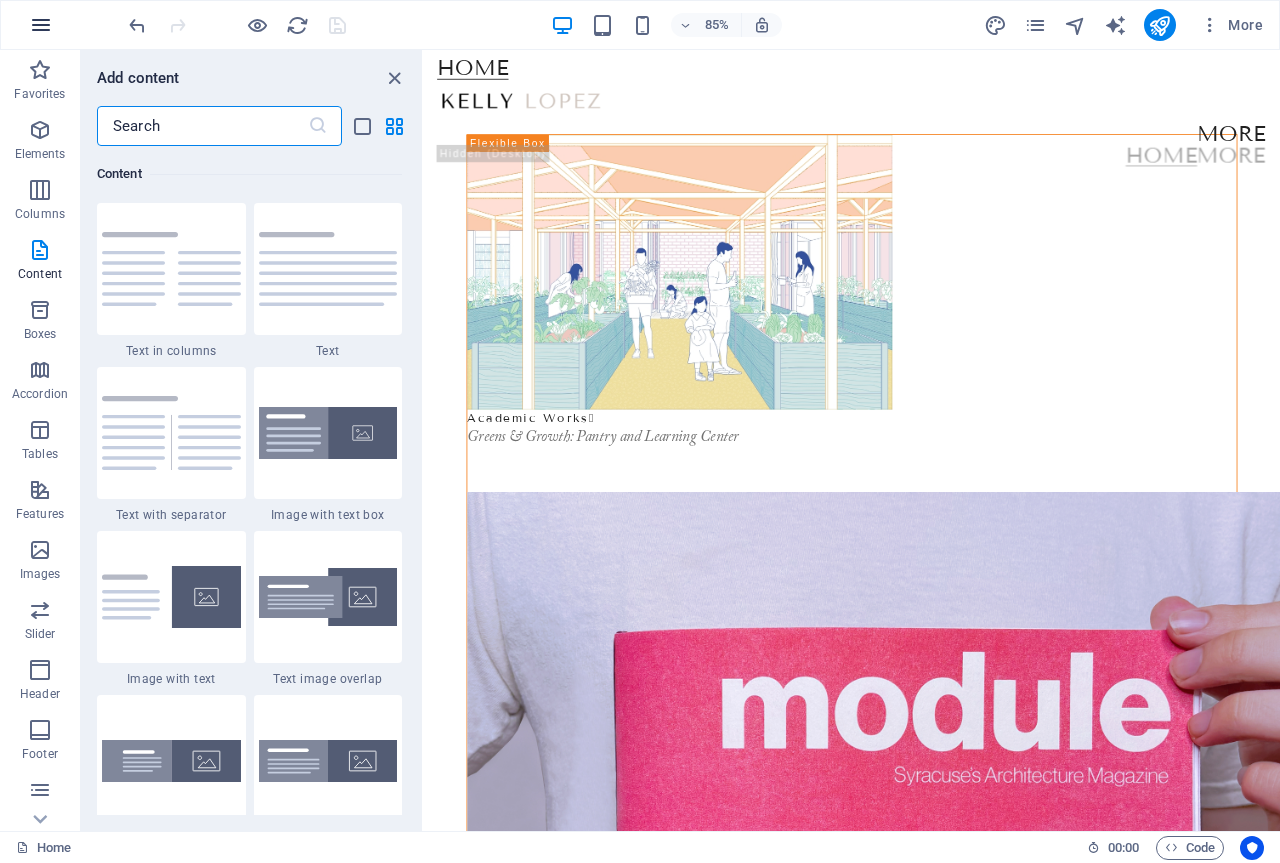 click at bounding box center [41, 25] 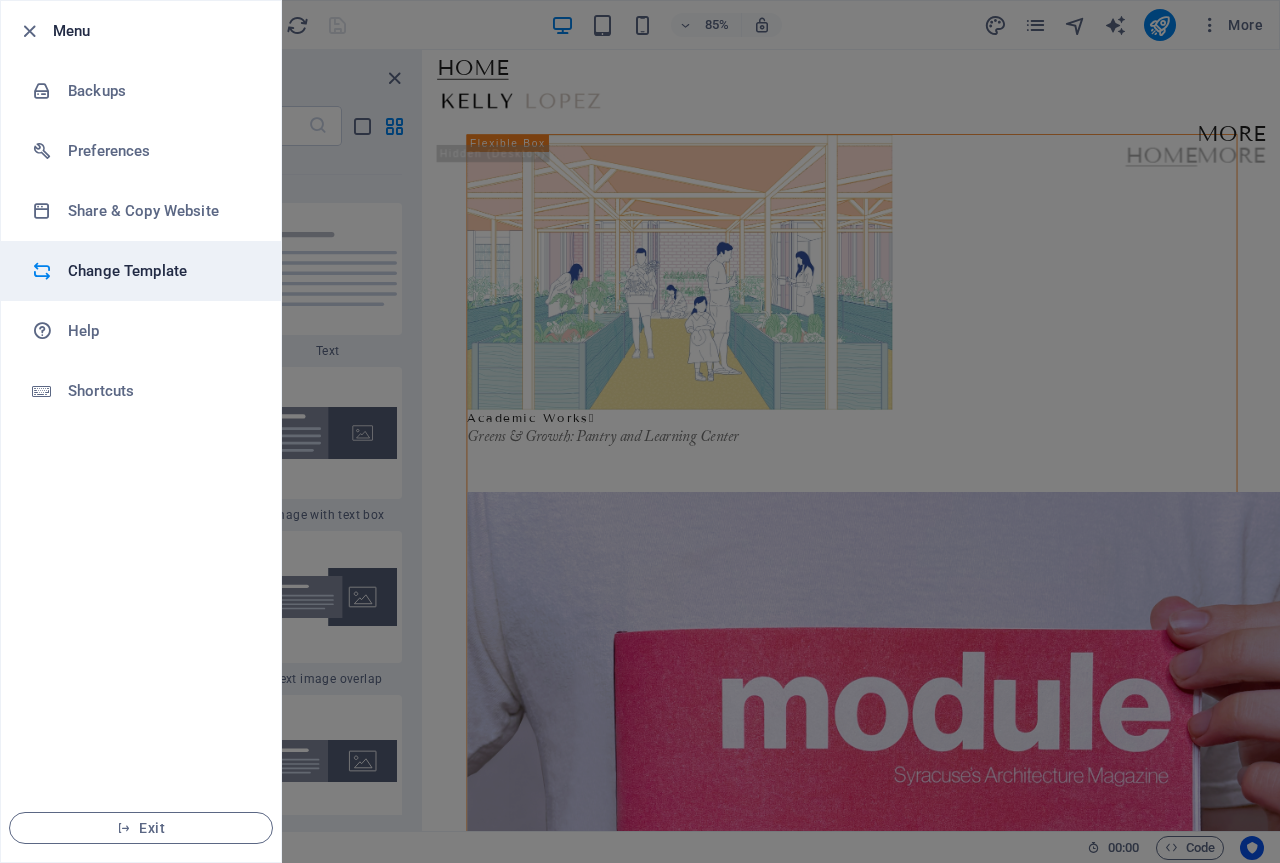 click on "Change Template" at bounding box center (160, 271) 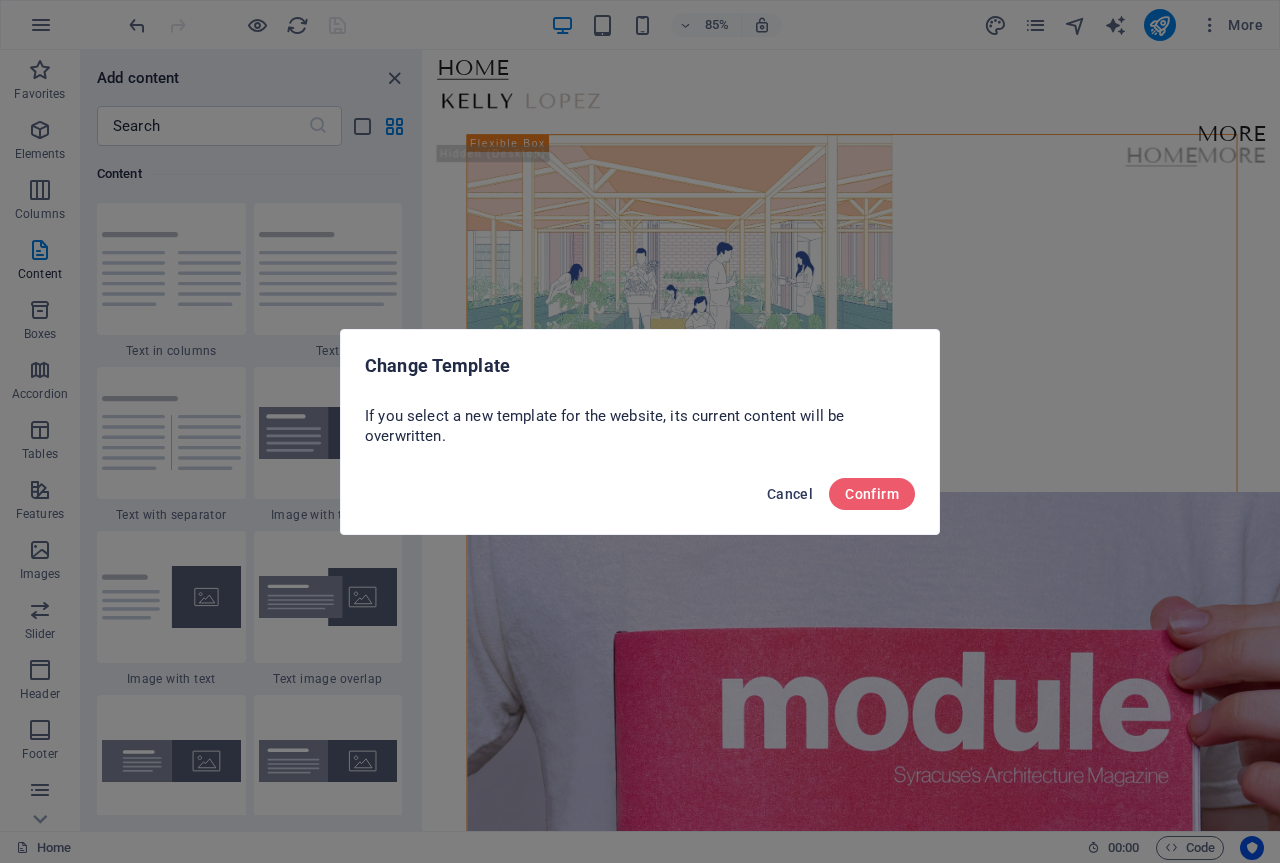 click on "Cancel" at bounding box center [790, 494] 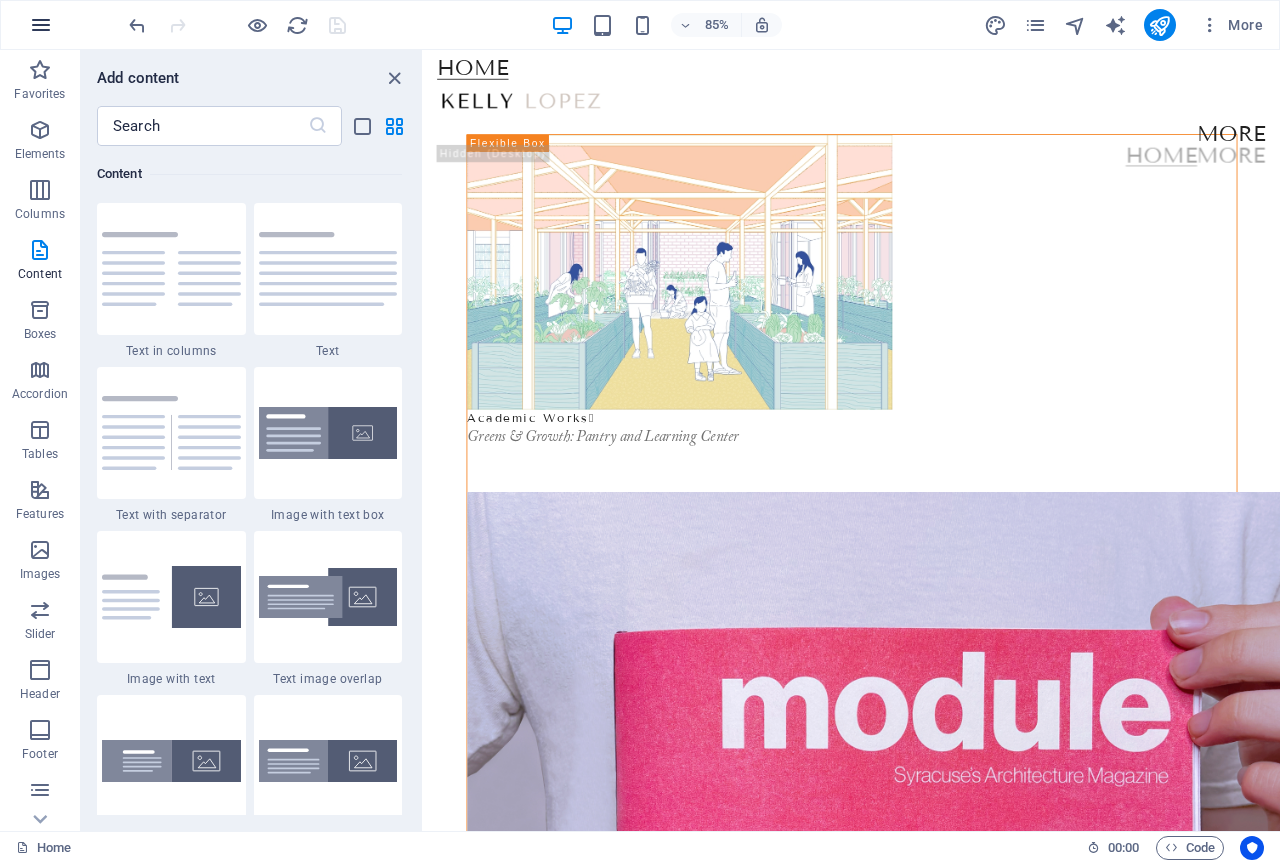 click at bounding box center [41, 25] 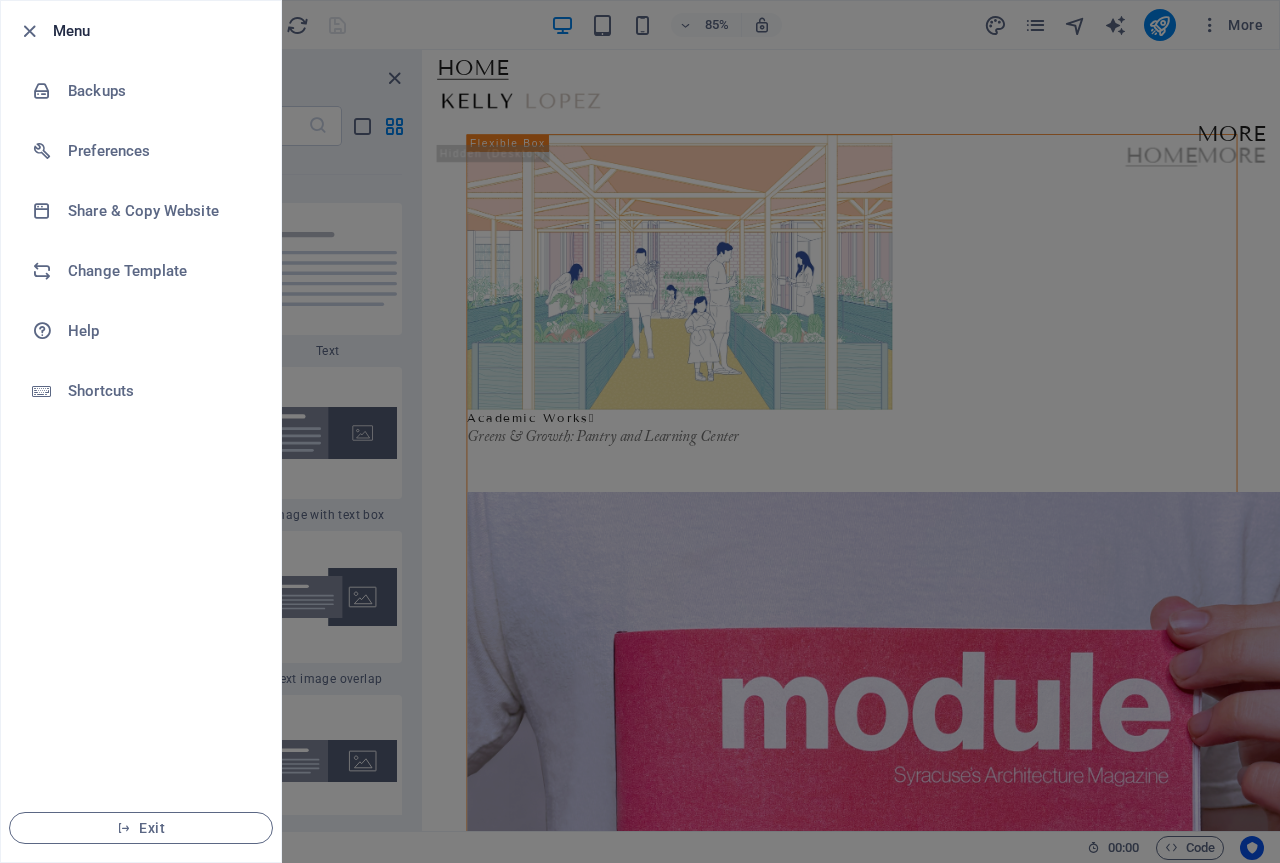 click at bounding box center (640, 431) 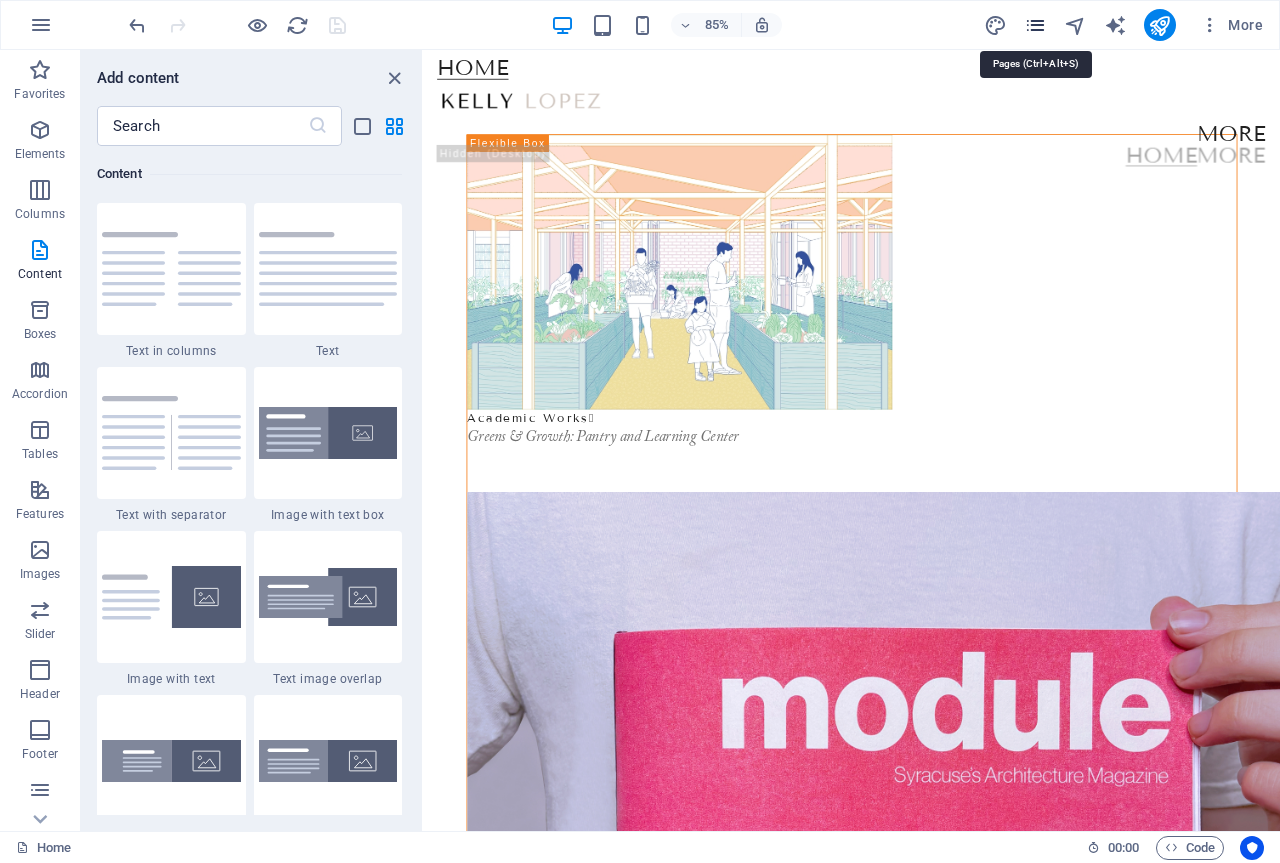 click at bounding box center (1035, 25) 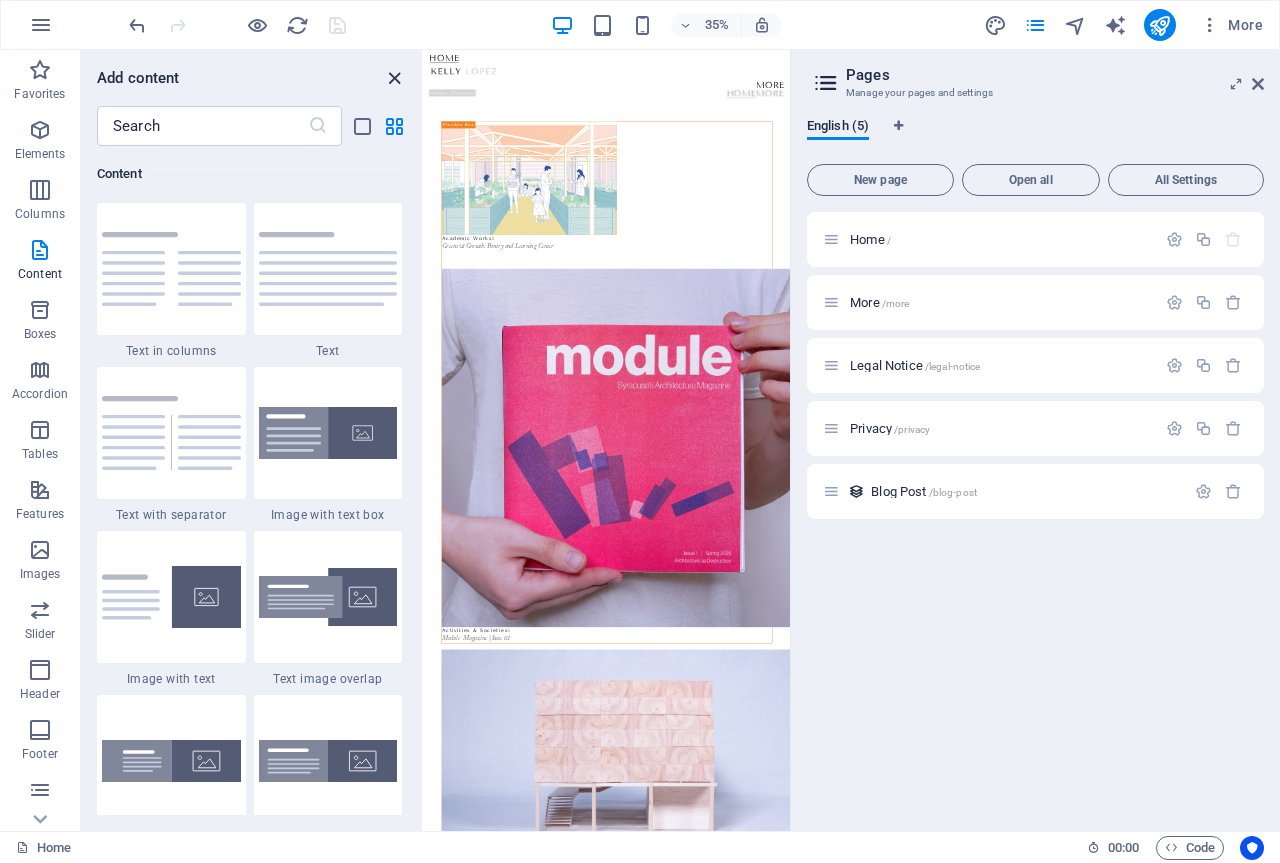 click at bounding box center [394, 78] 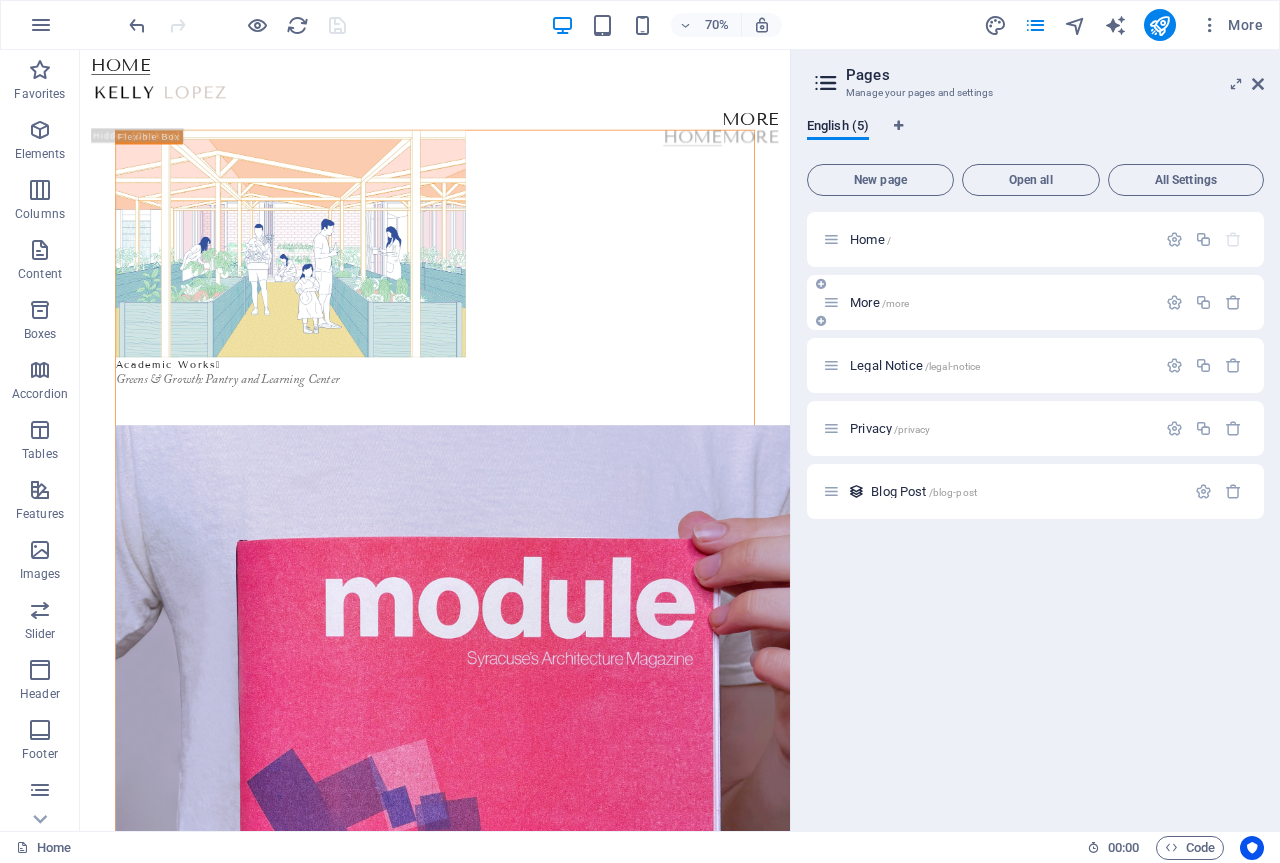 click on "More /more" at bounding box center (989, 302) 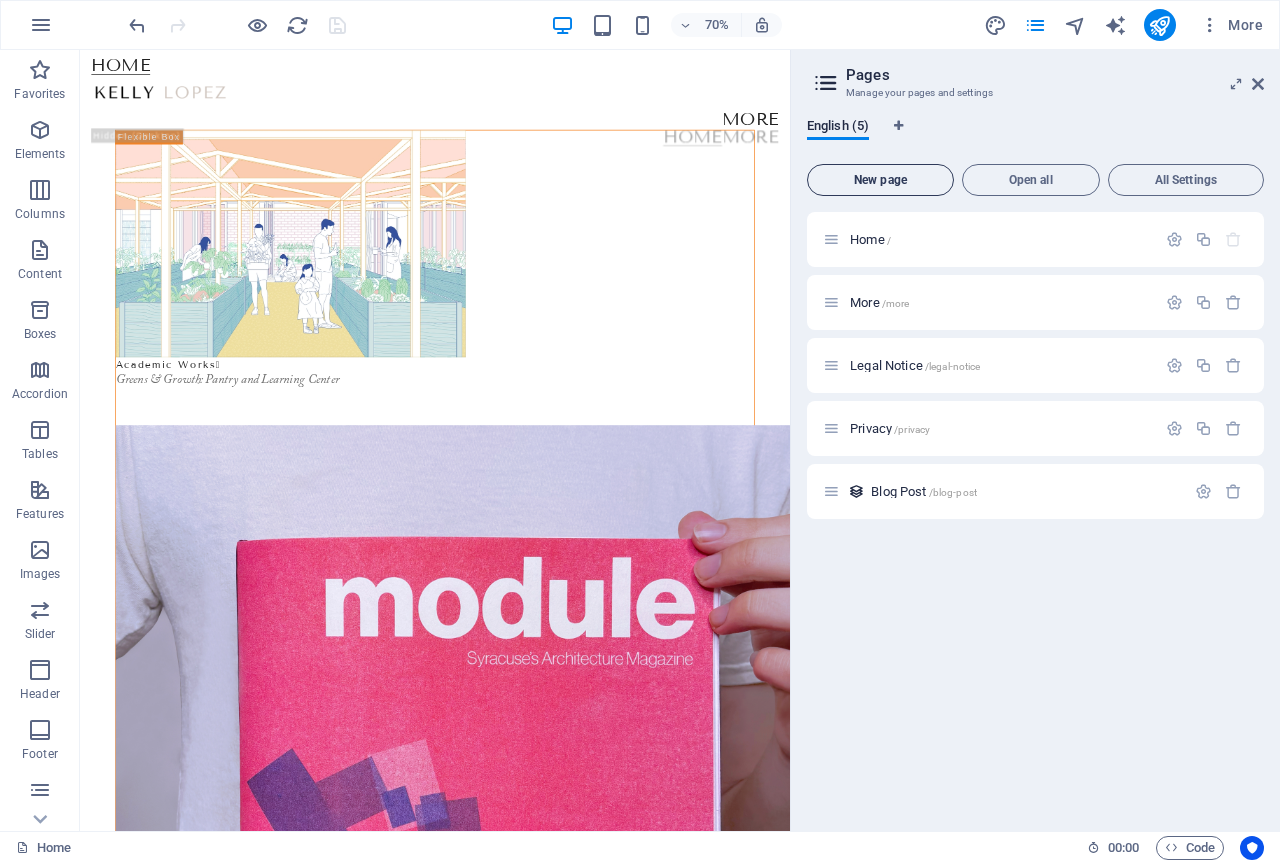 click on "New page" at bounding box center [880, 180] 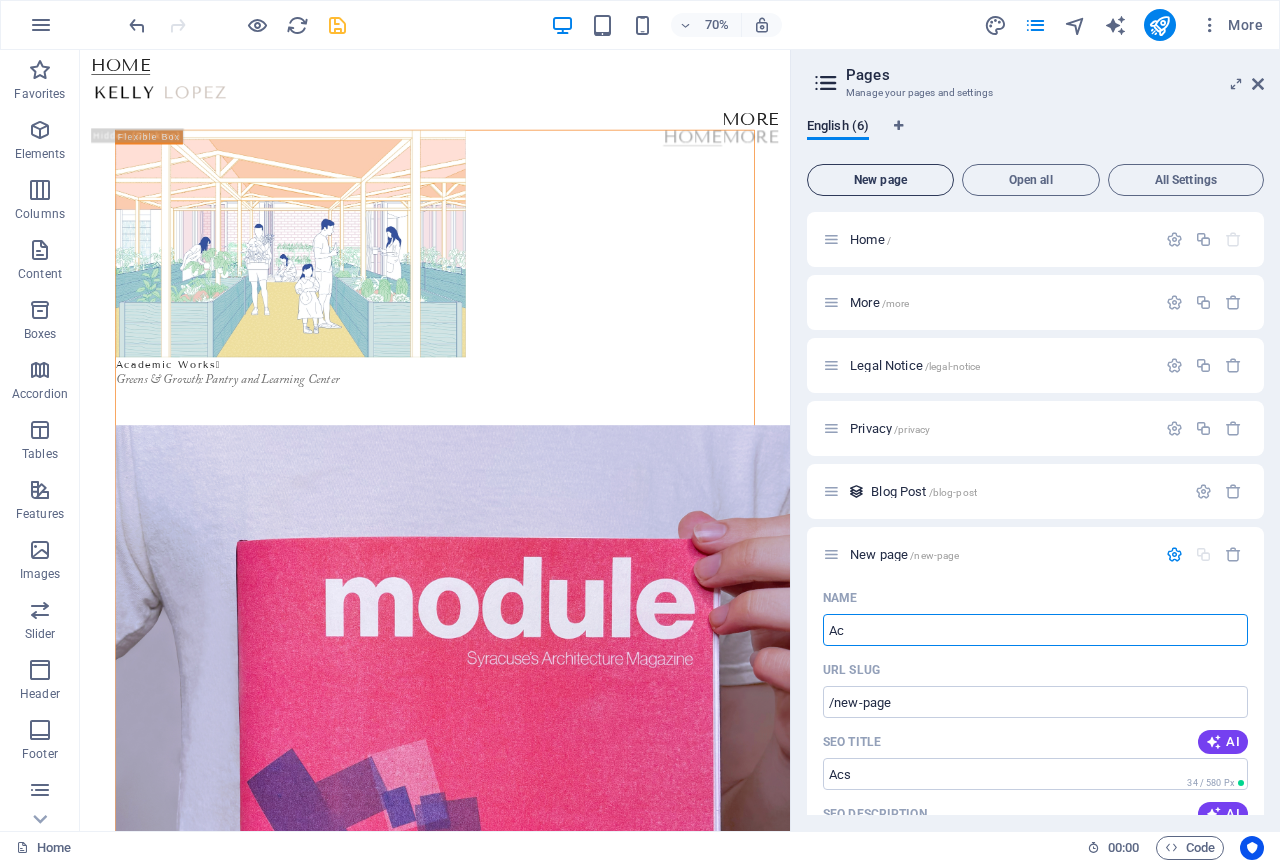 type on "A" 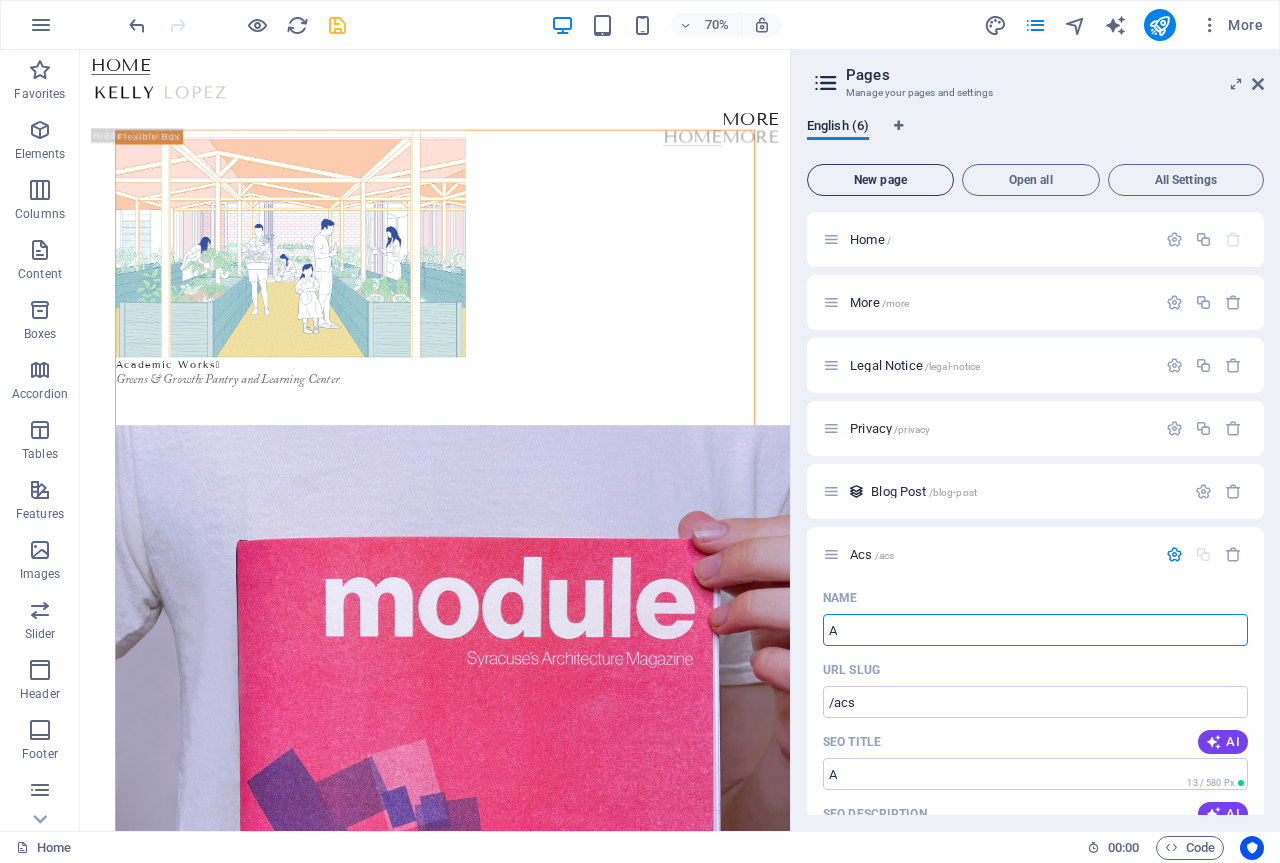 type on "/acs" 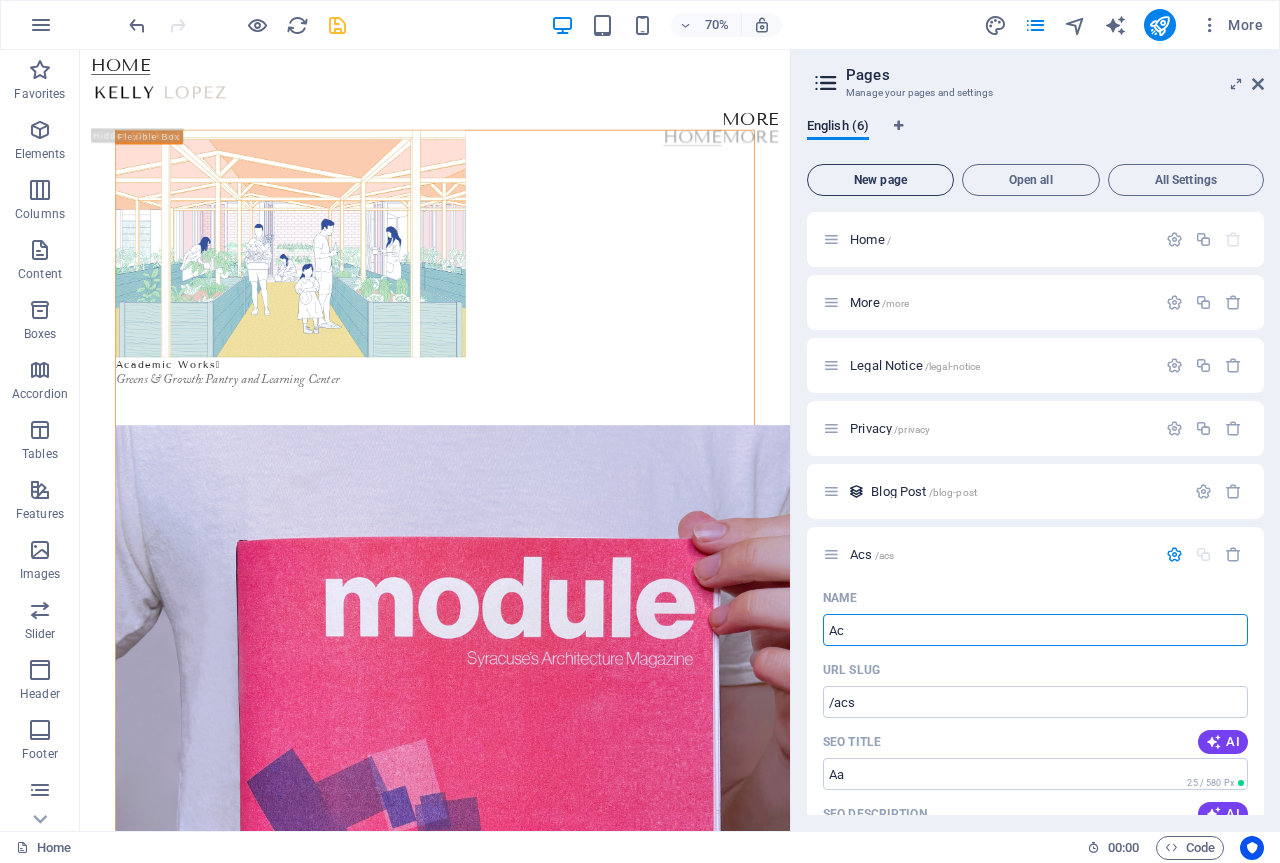 type on "Aca" 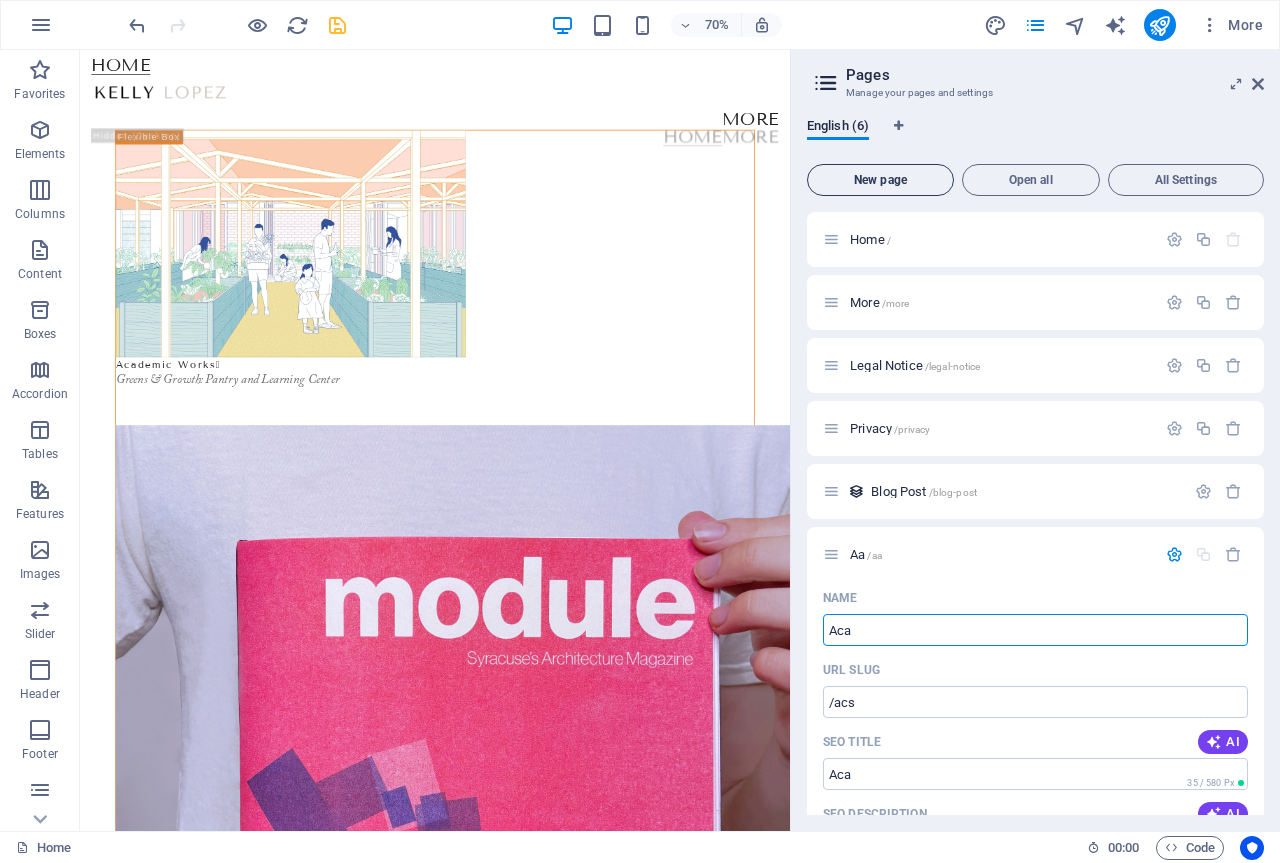 type on "/aa" 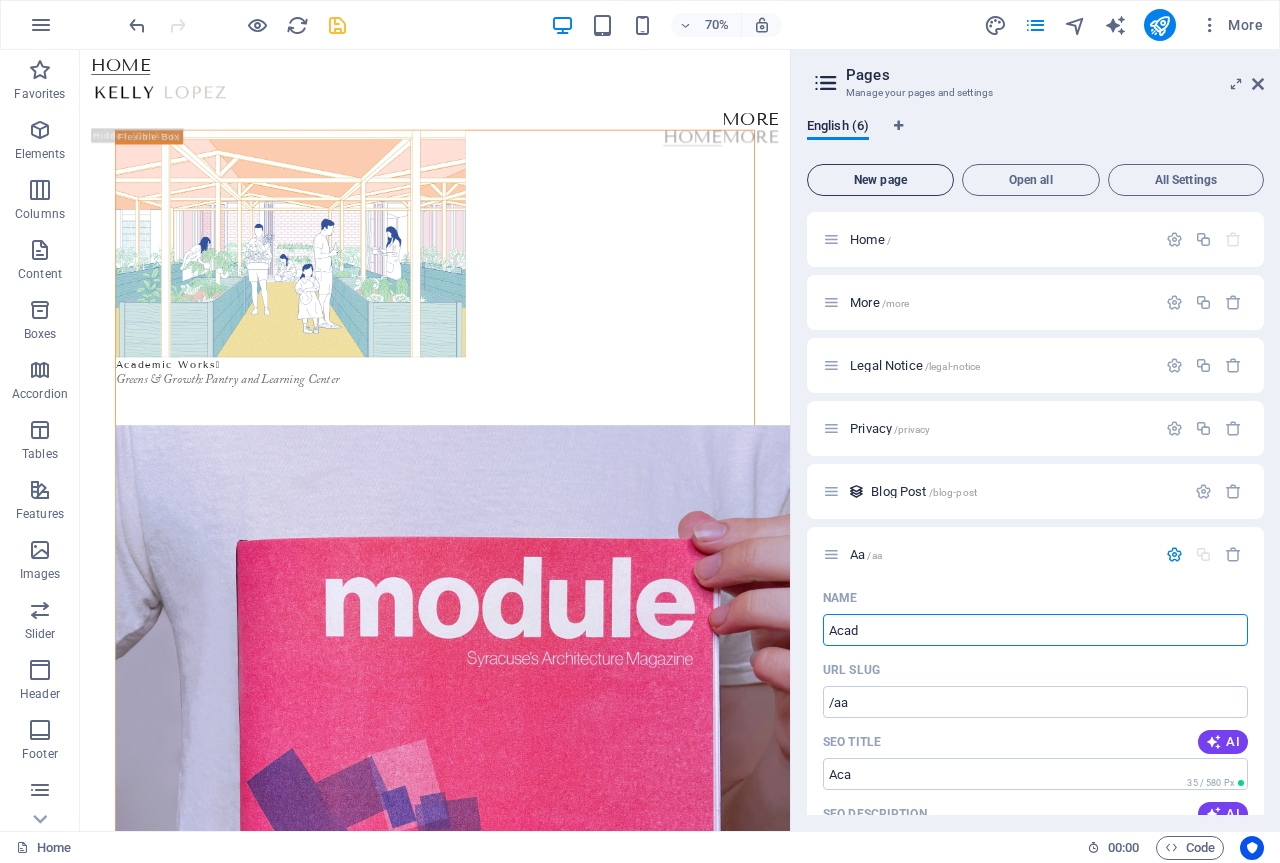 type on "Acade" 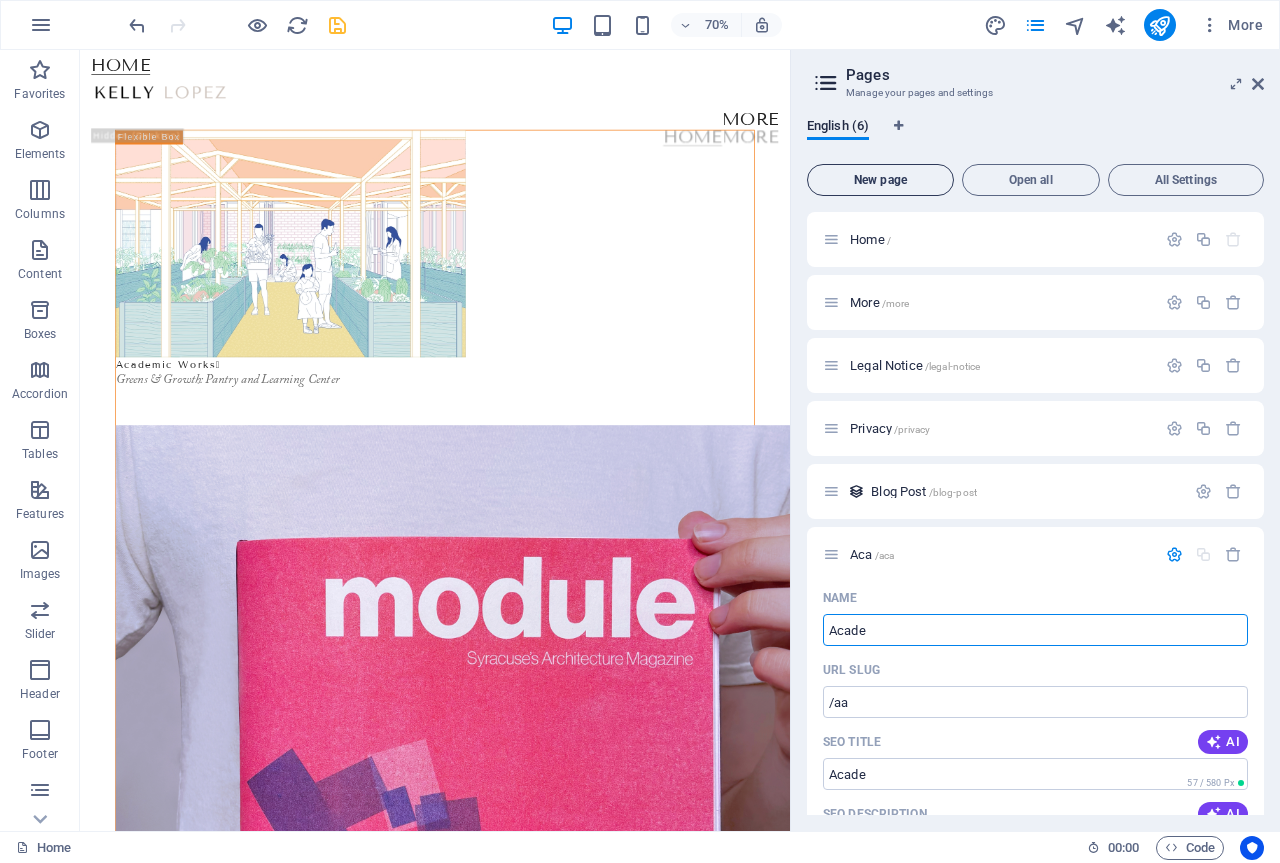 type on "/aca" 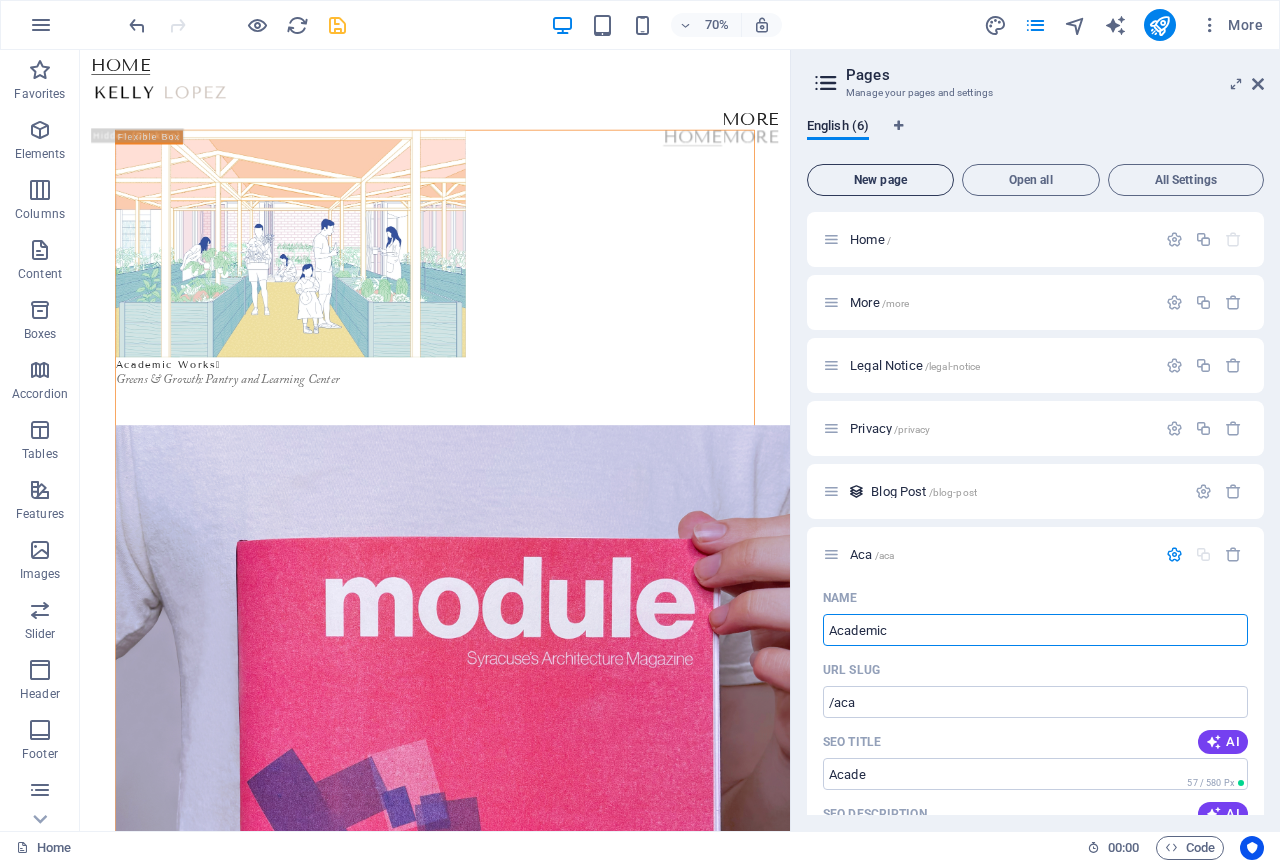 type on "Academic" 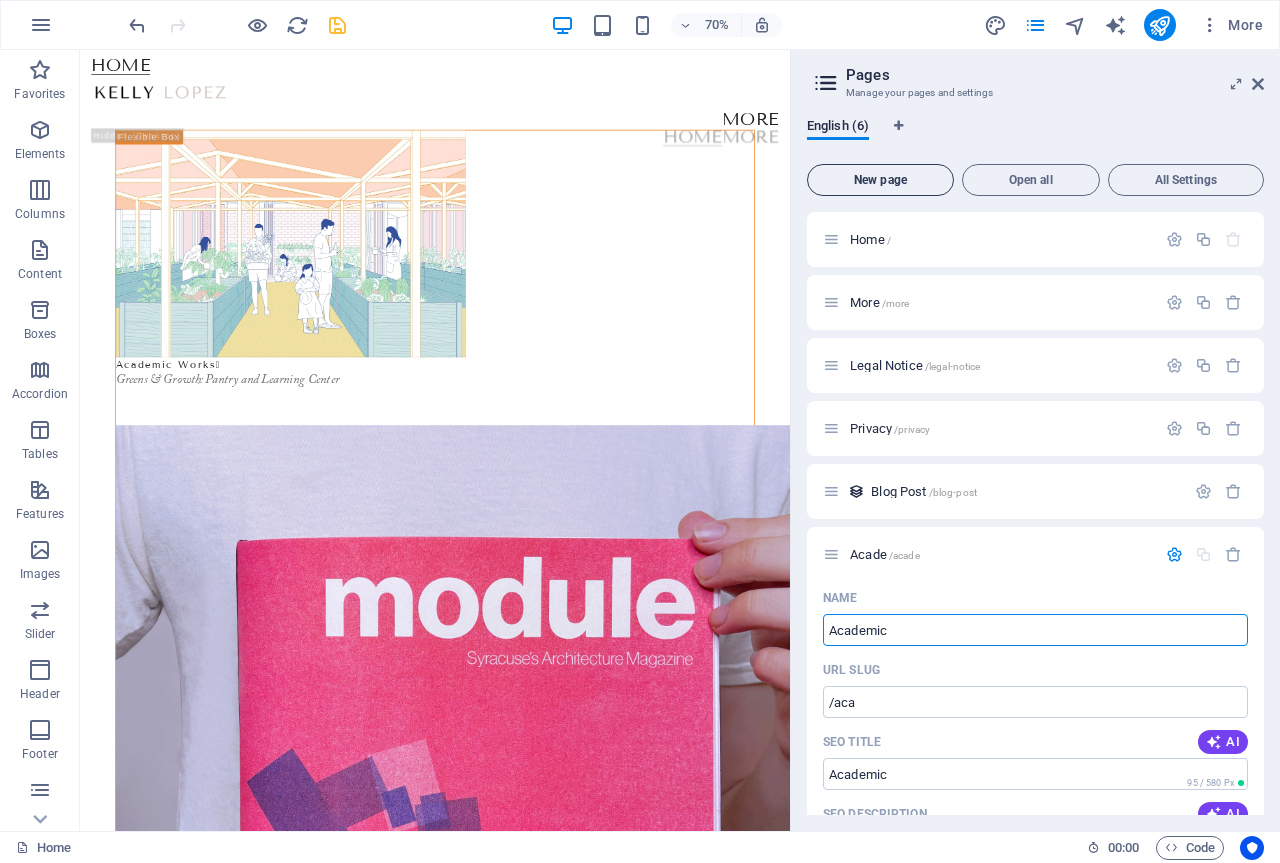 type on "/acade" 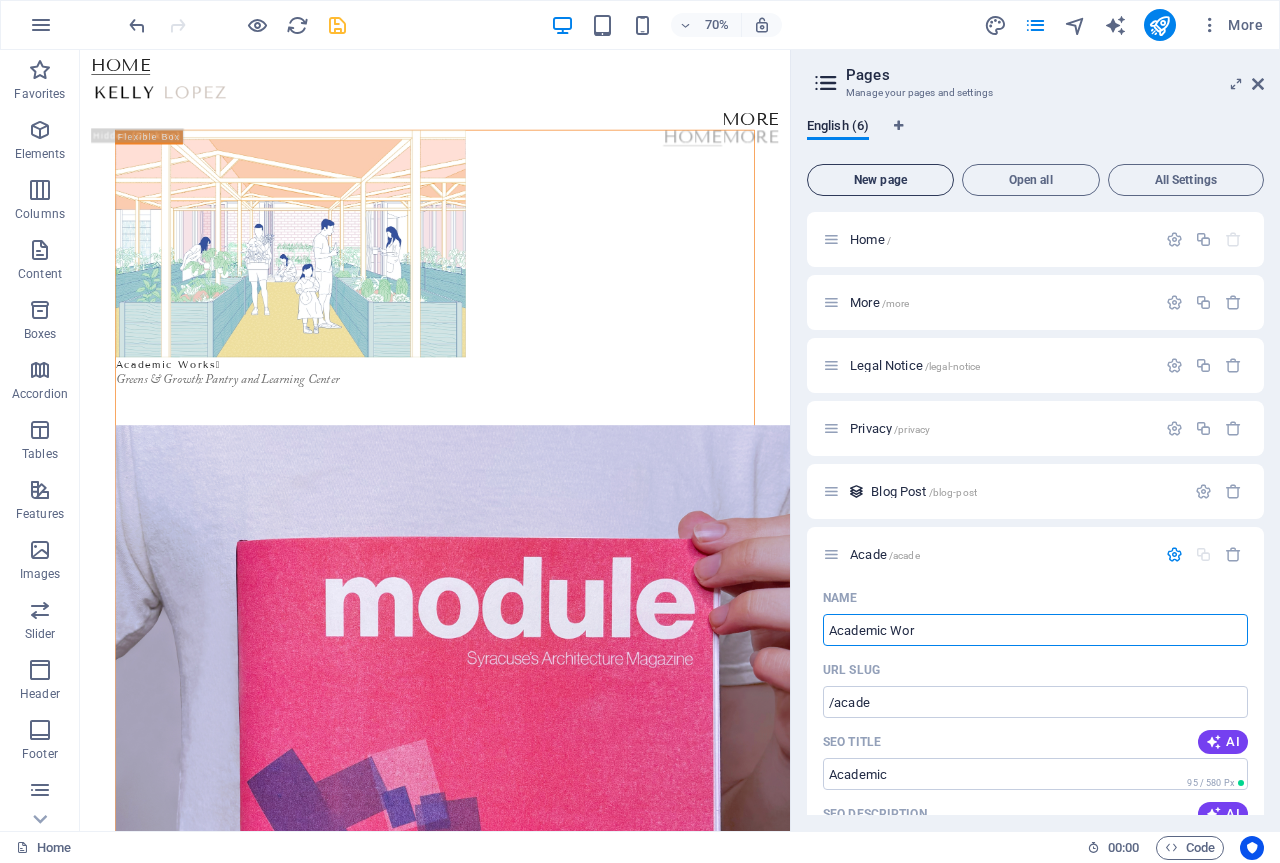 type on "Academic Work" 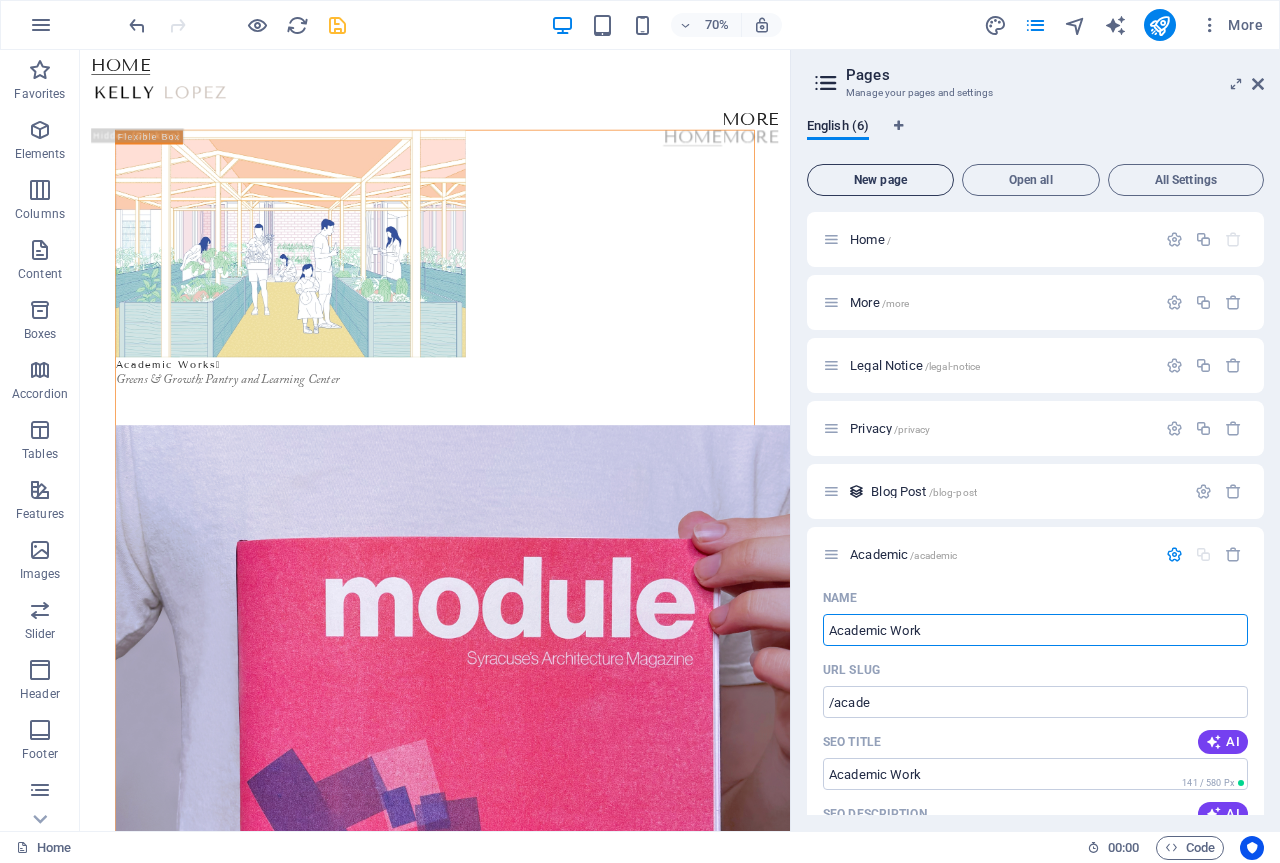 type on "/academic" 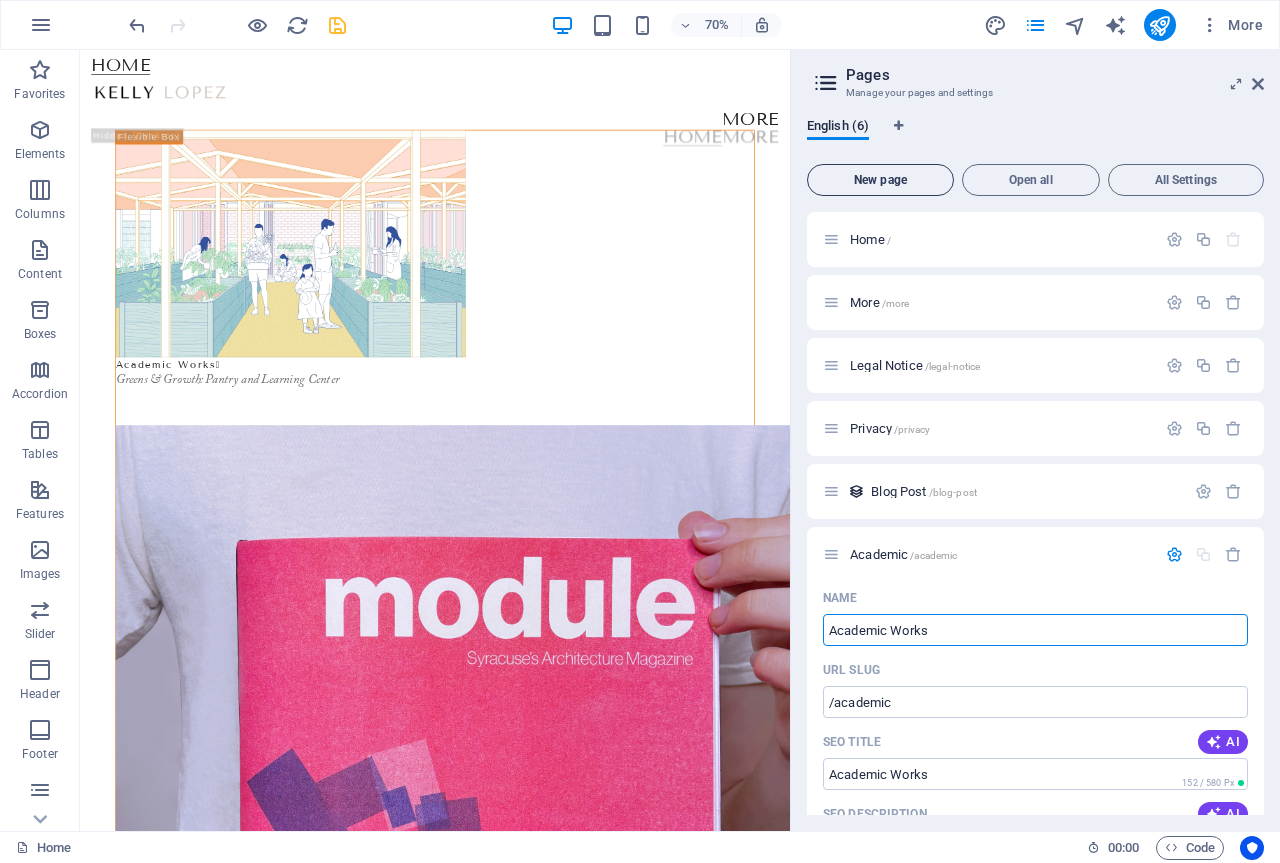 type on "Academic Works" 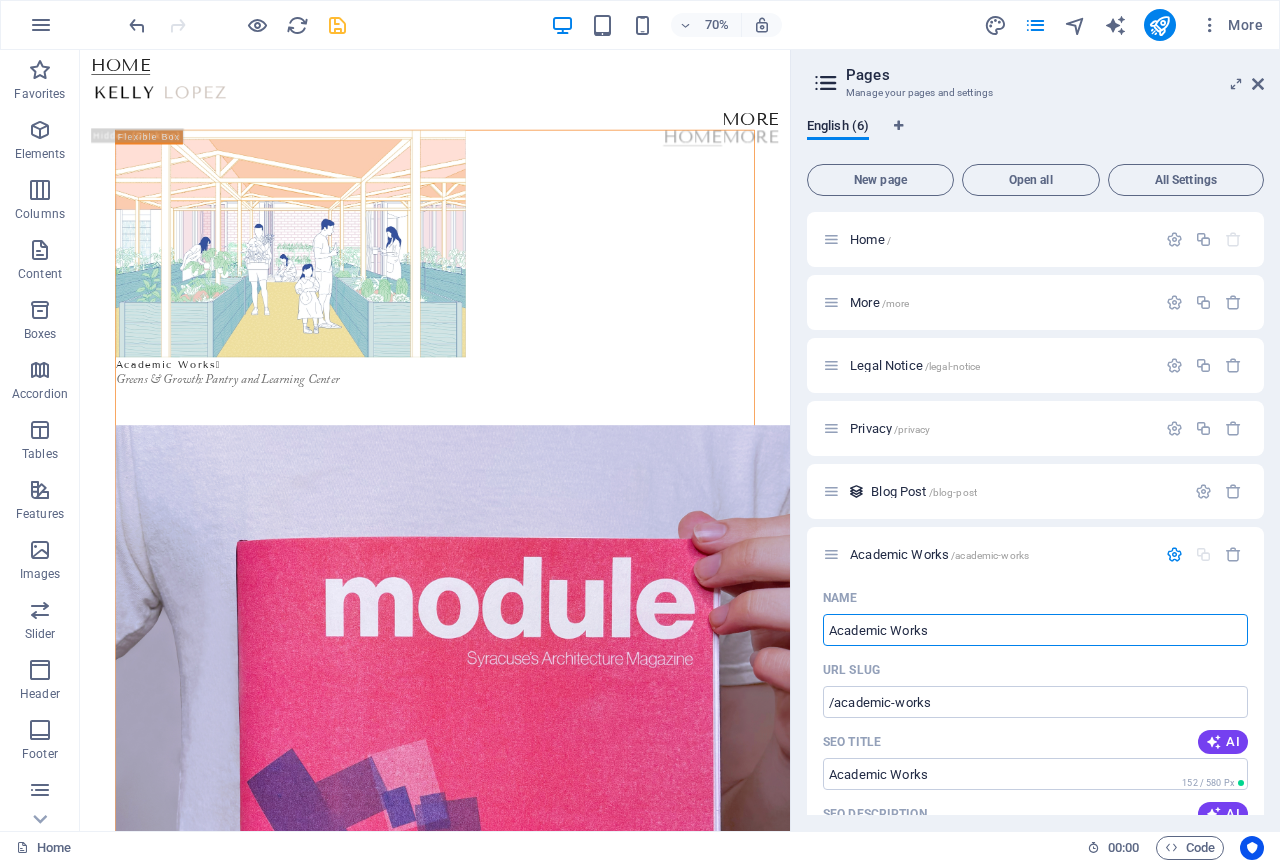 type on "Academic Works" 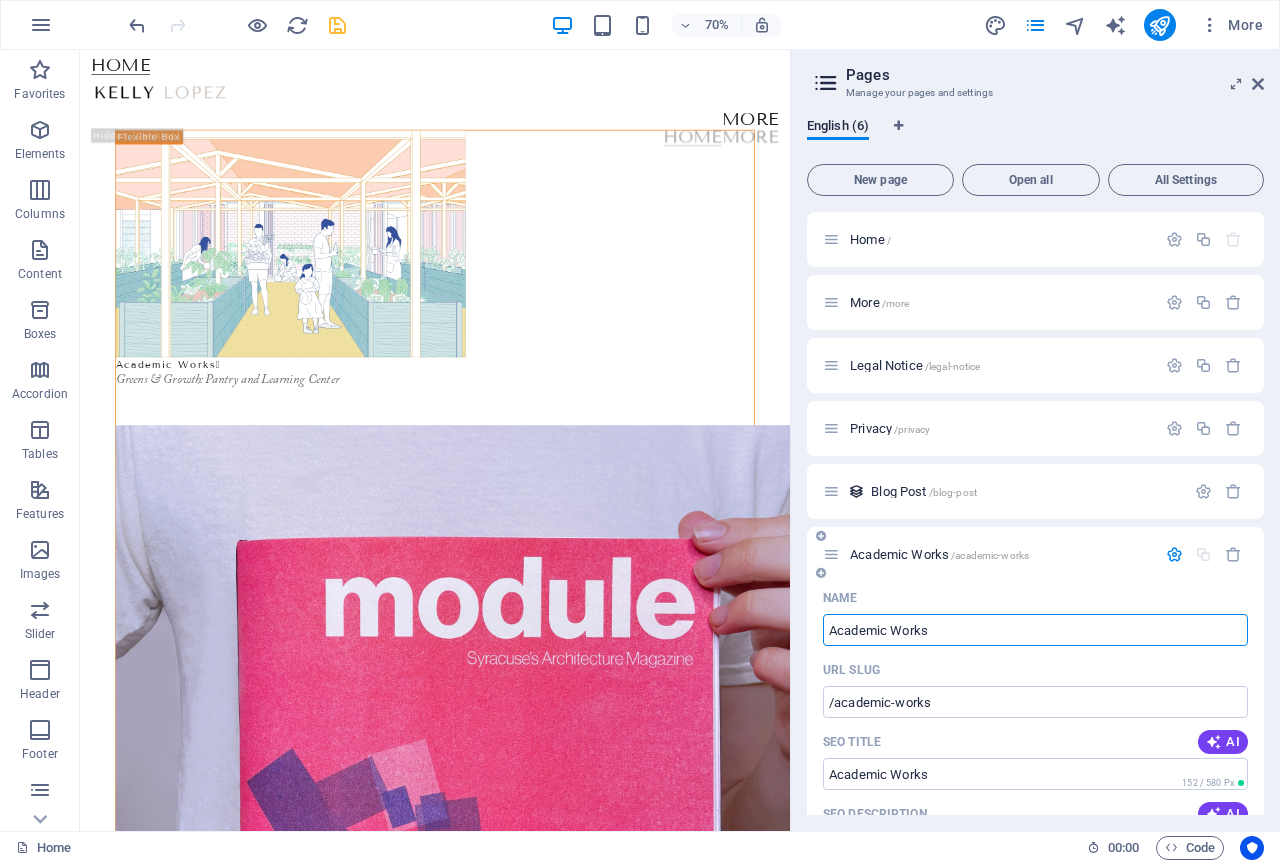 scroll, scrollTop: 200, scrollLeft: 0, axis: vertical 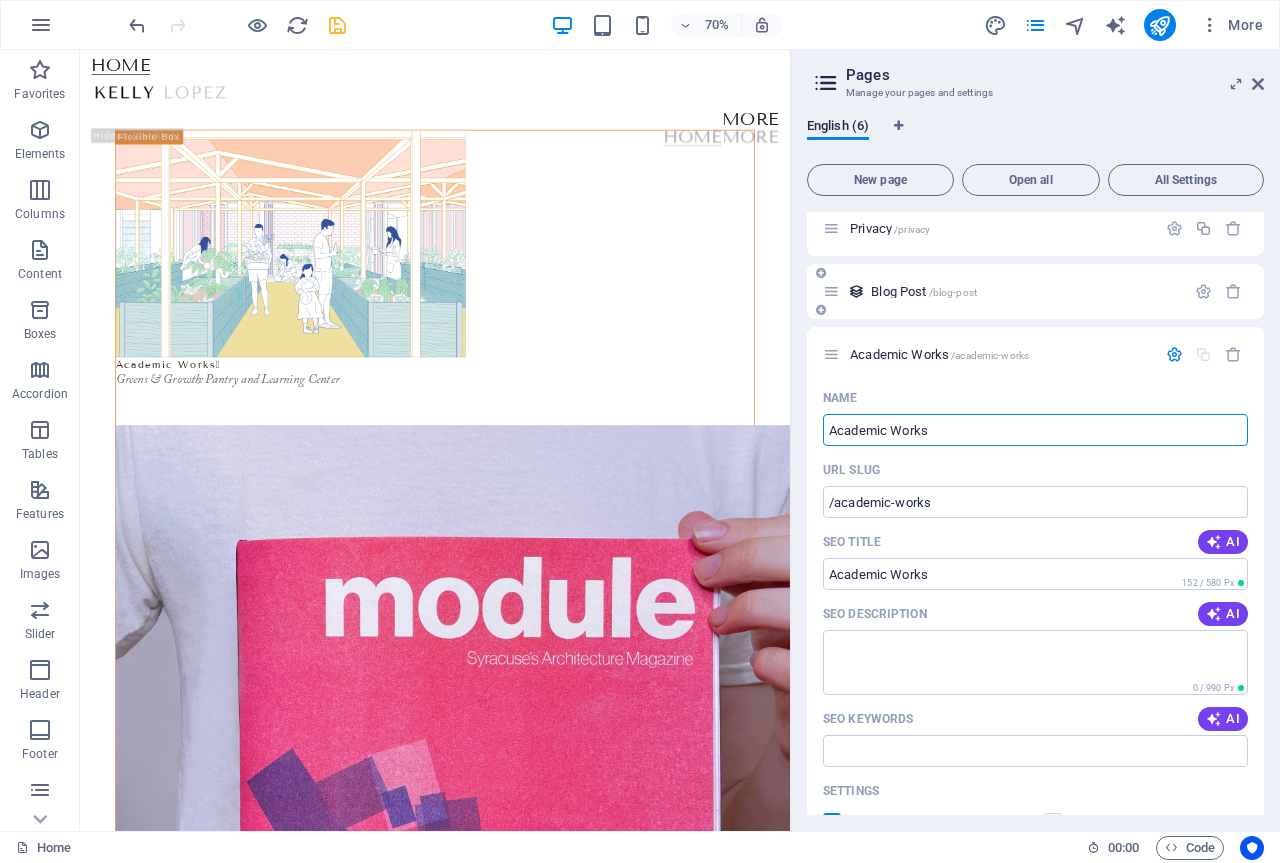 click on "Blog Post /blog-post" at bounding box center (924, 291) 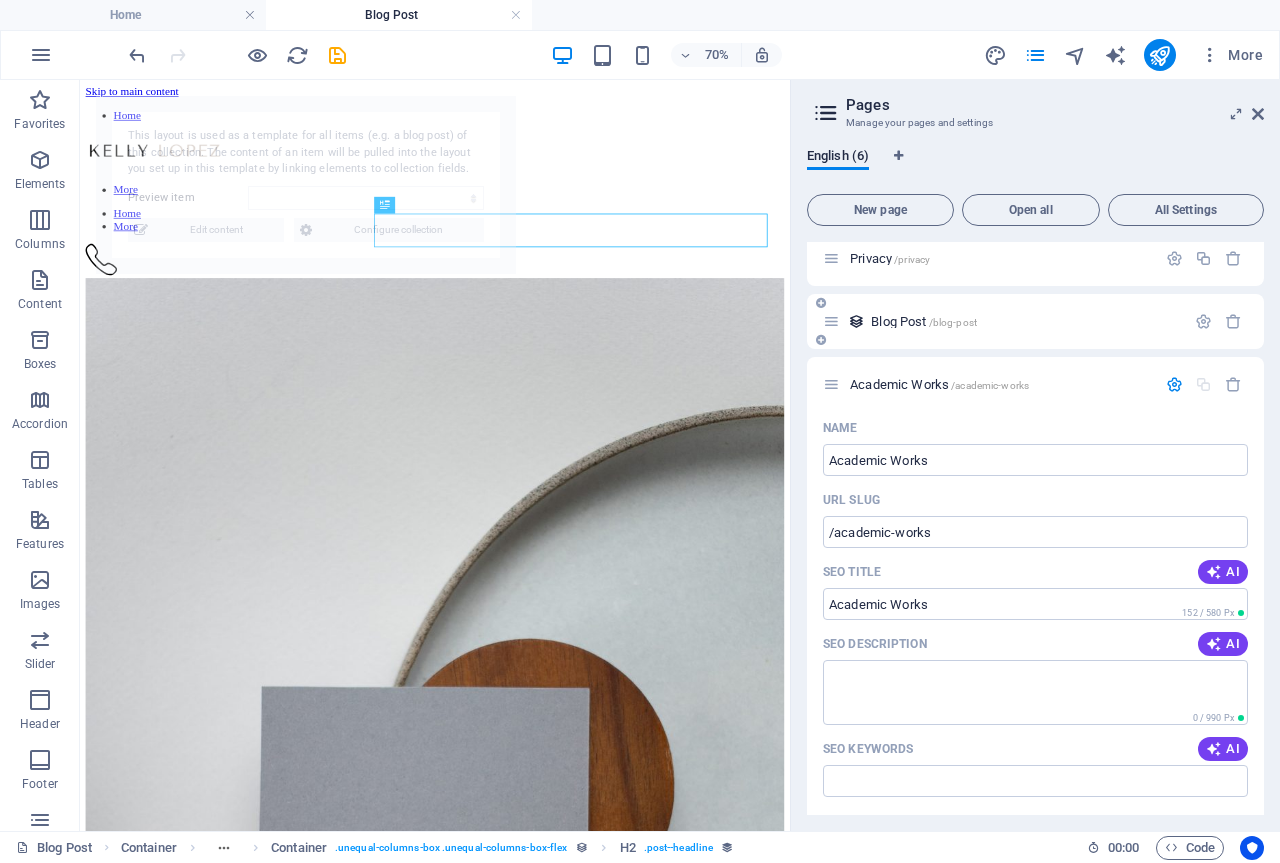 select on "68367e6647420eee17096a69" 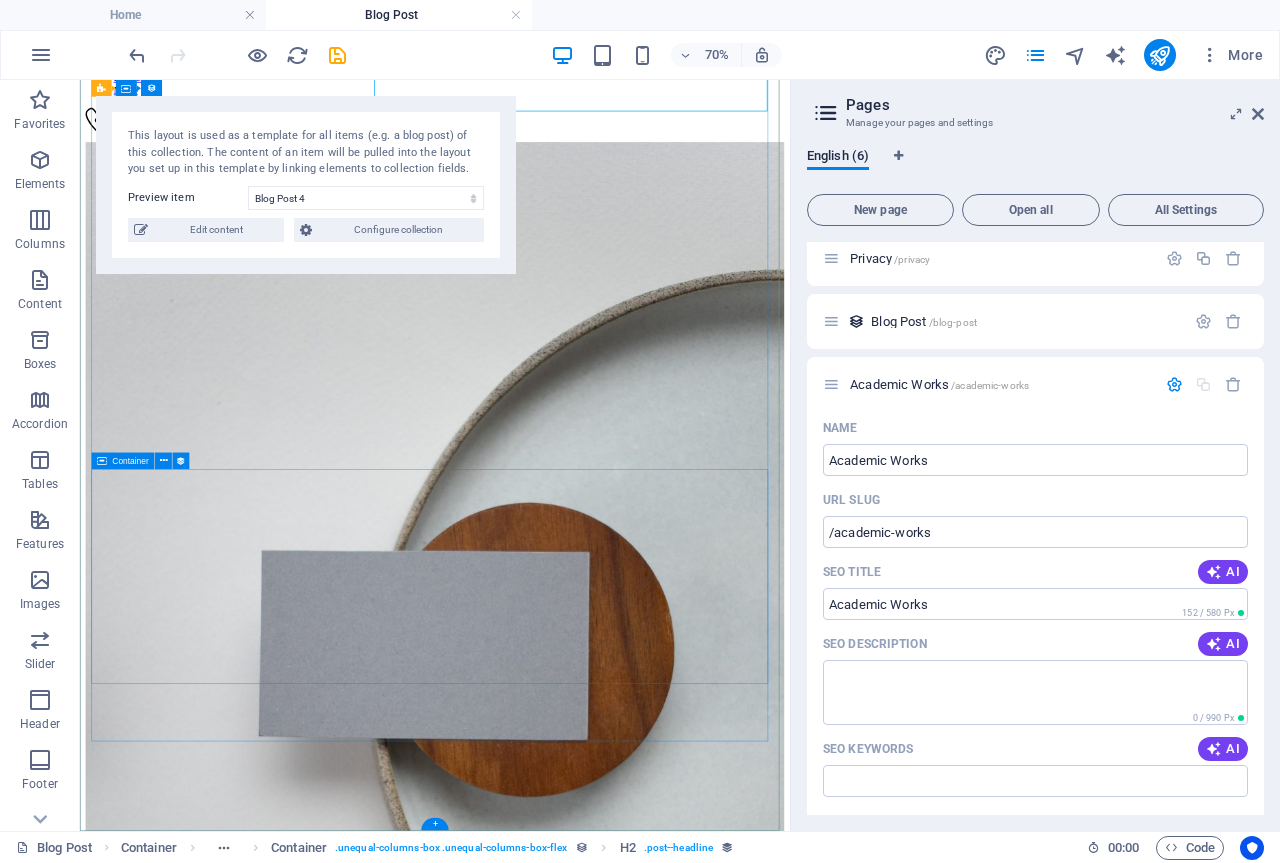 scroll, scrollTop: 0, scrollLeft: 0, axis: both 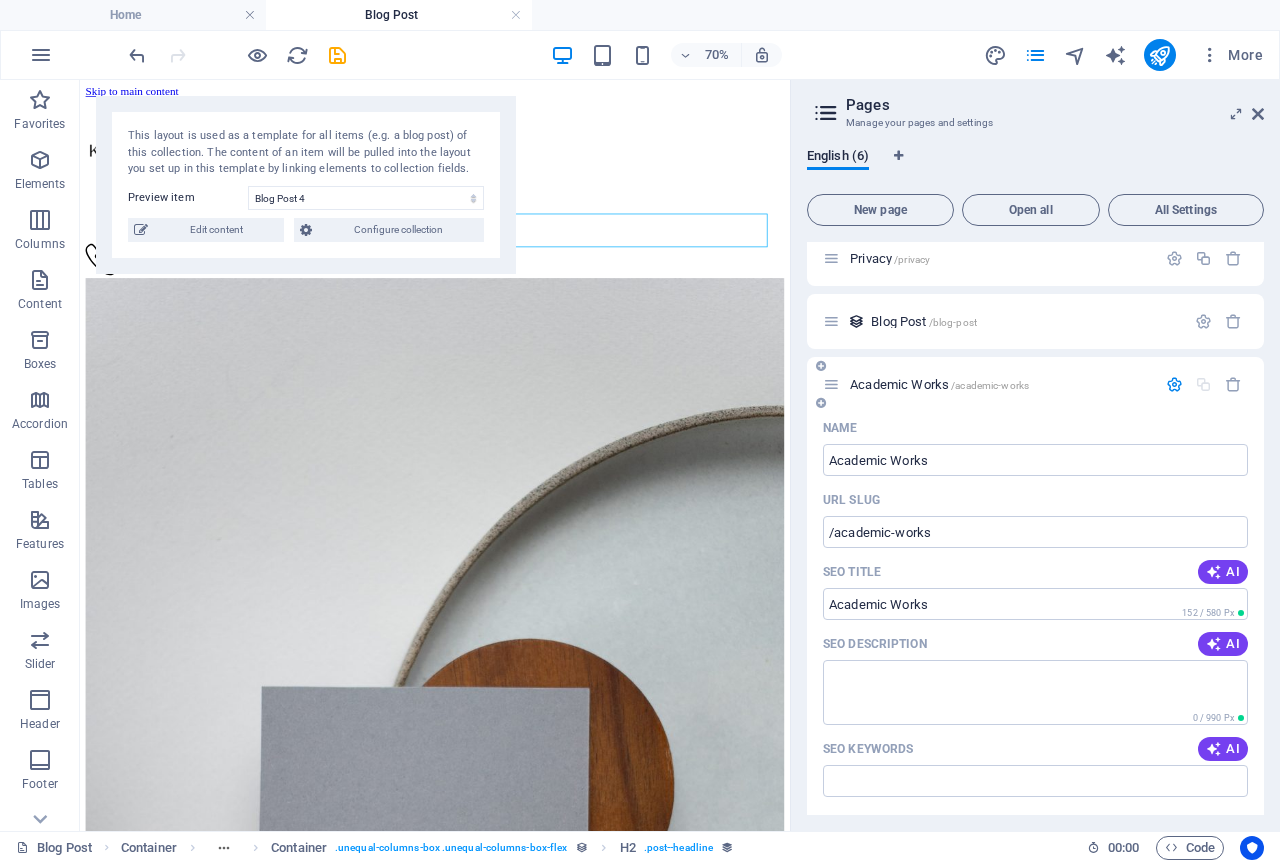click on "Academic Works /academic-works" at bounding box center [939, 384] 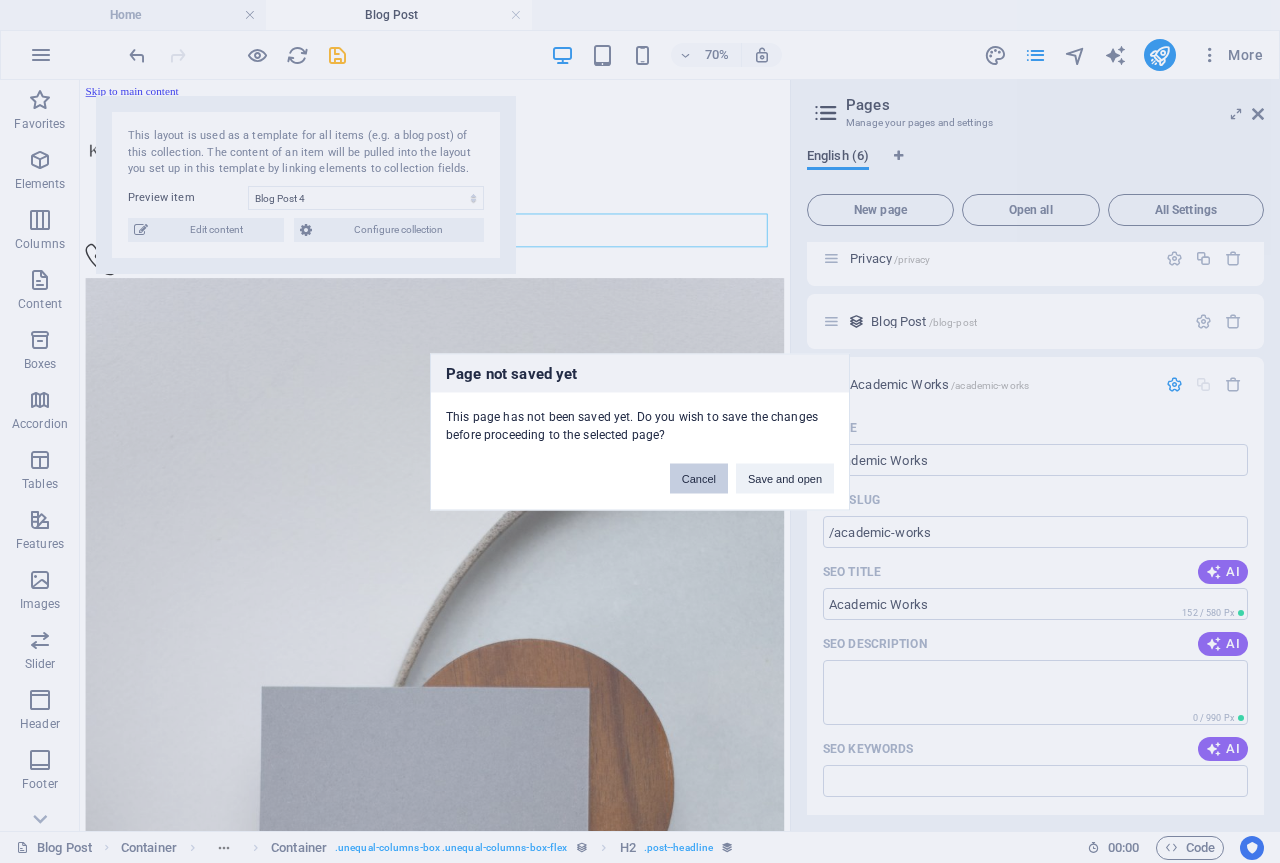 click on "Cancel" at bounding box center [699, 478] 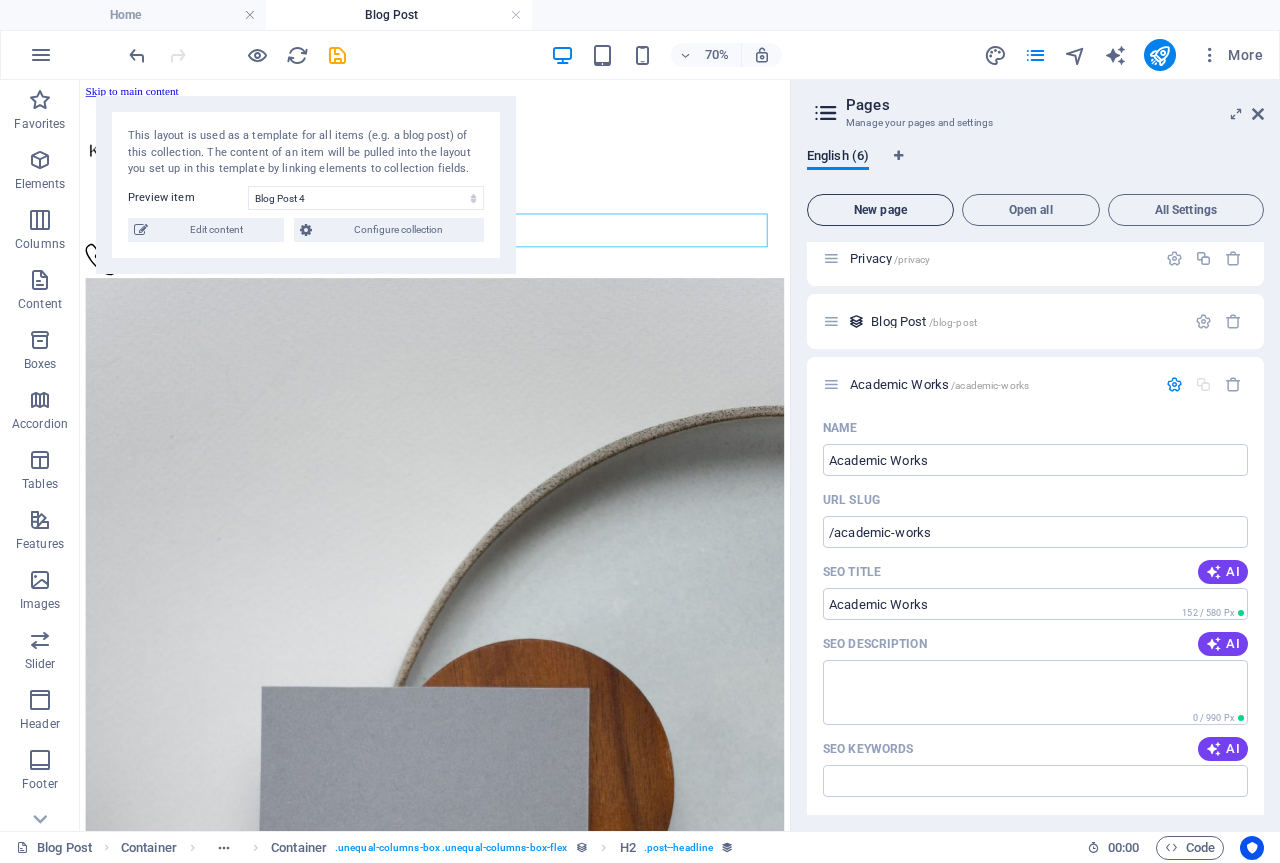 click on "New page" at bounding box center [880, 210] 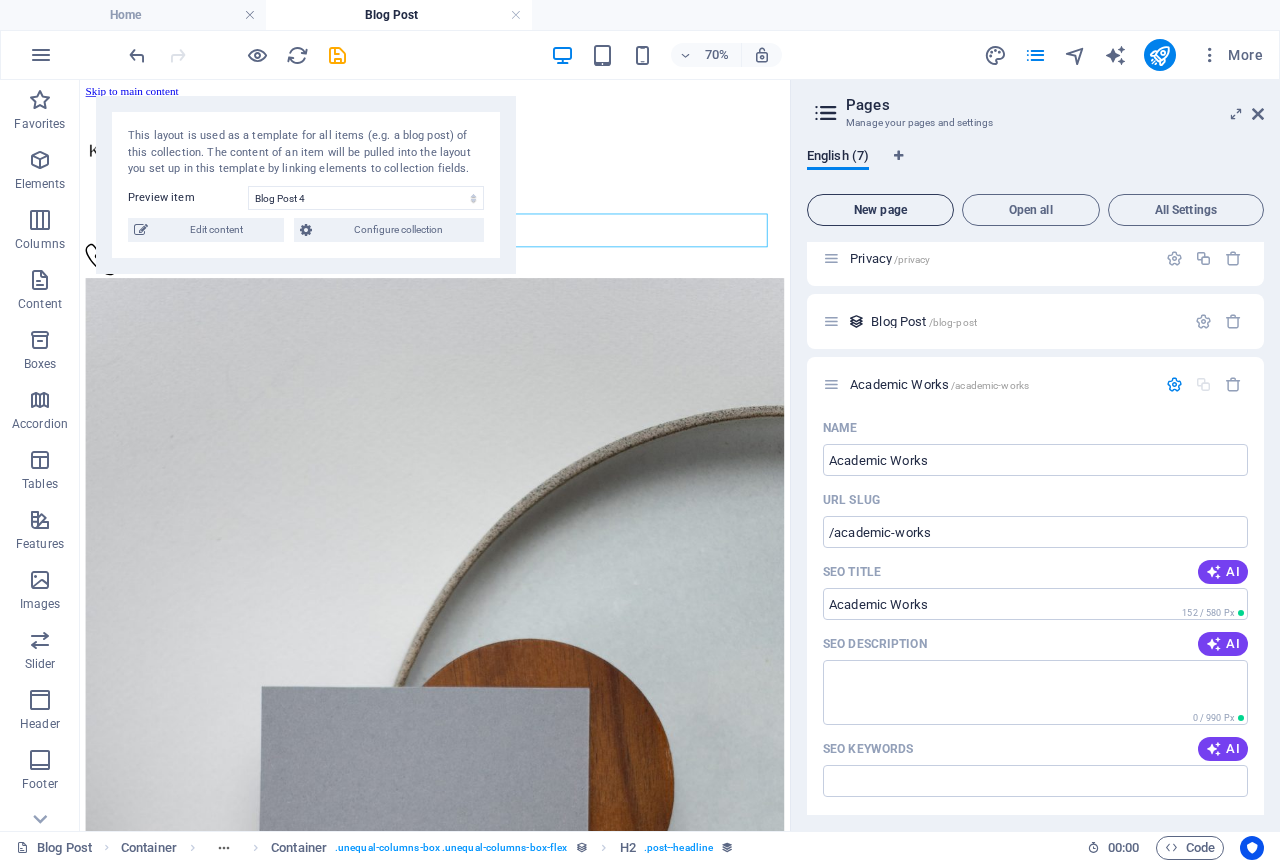 scroll, scrollTop: 892, scrollLeft: 0, axis: vertical 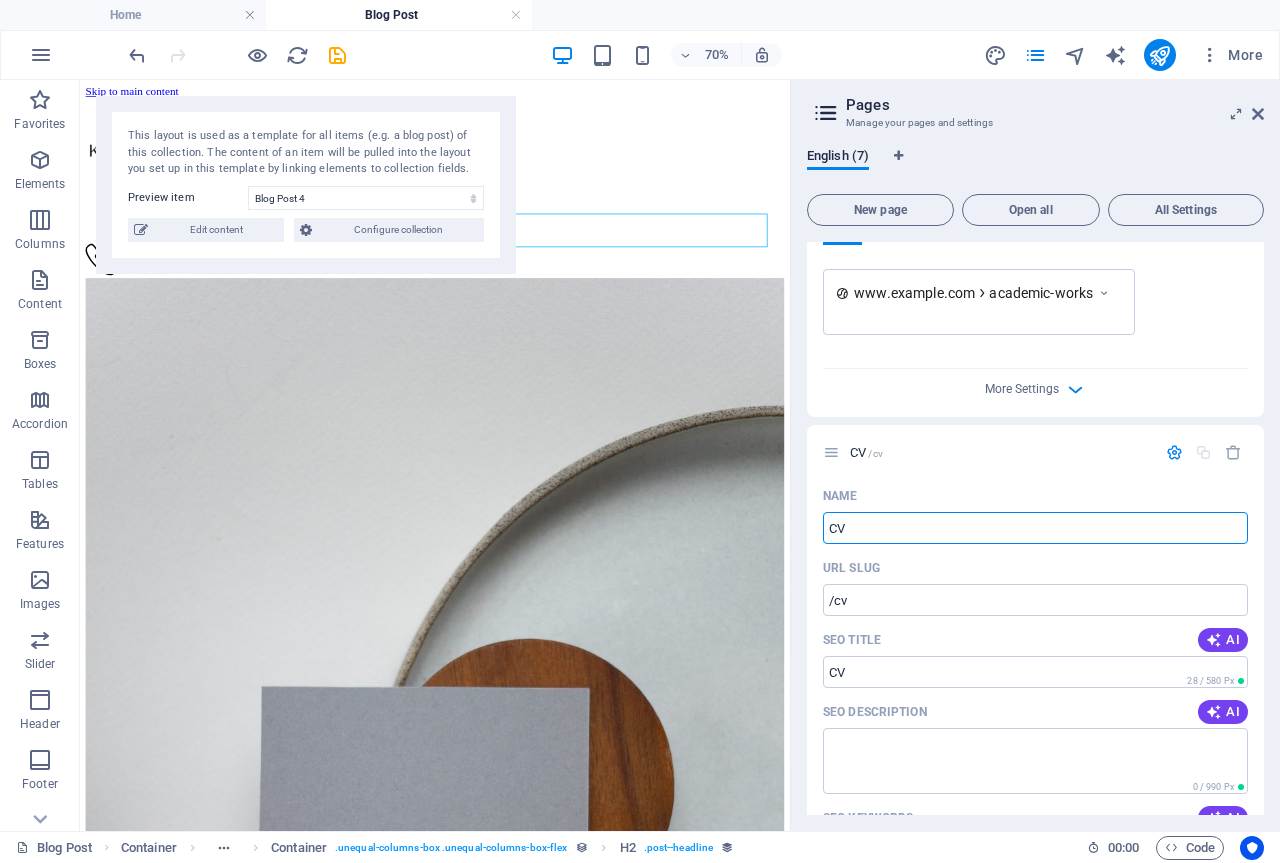 type on "CV" 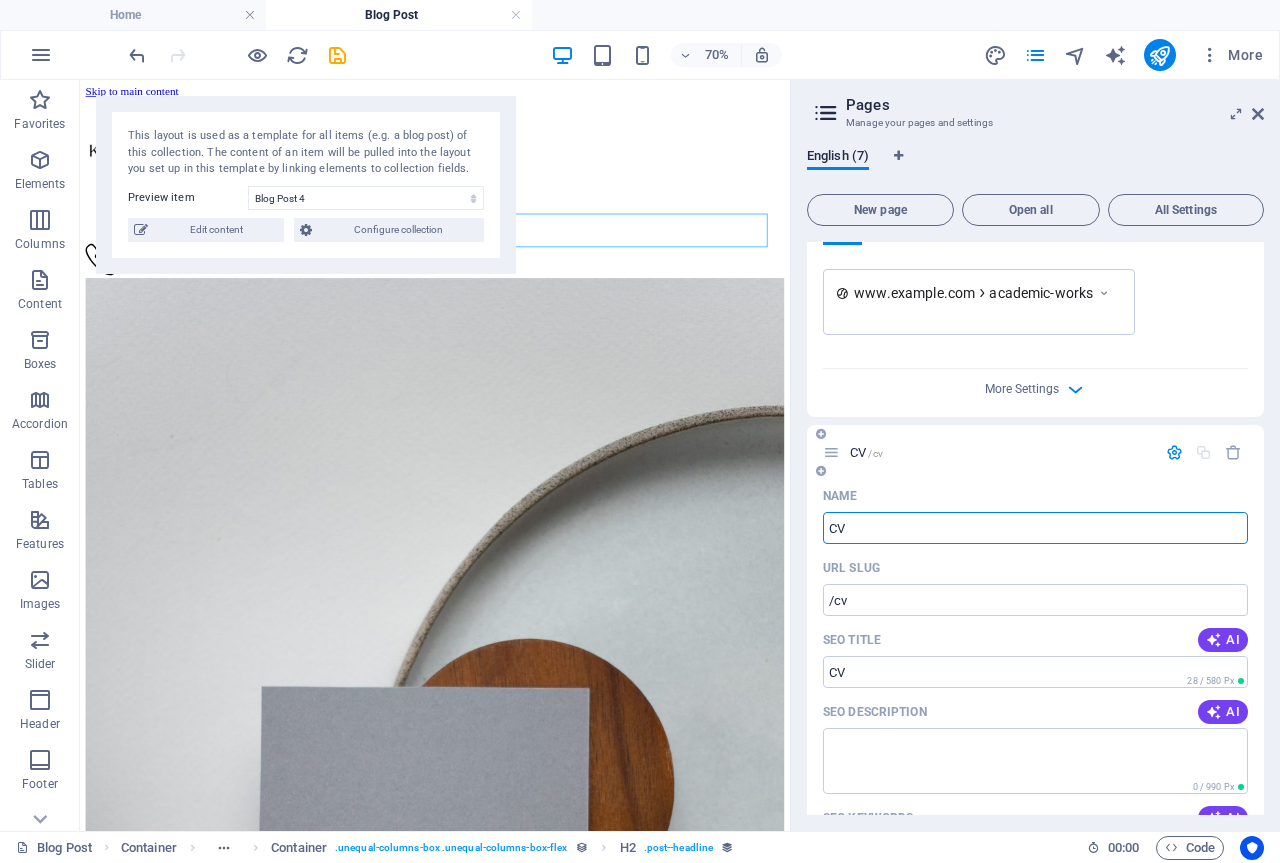 click on "CV" at bounding box center (1035, 528) 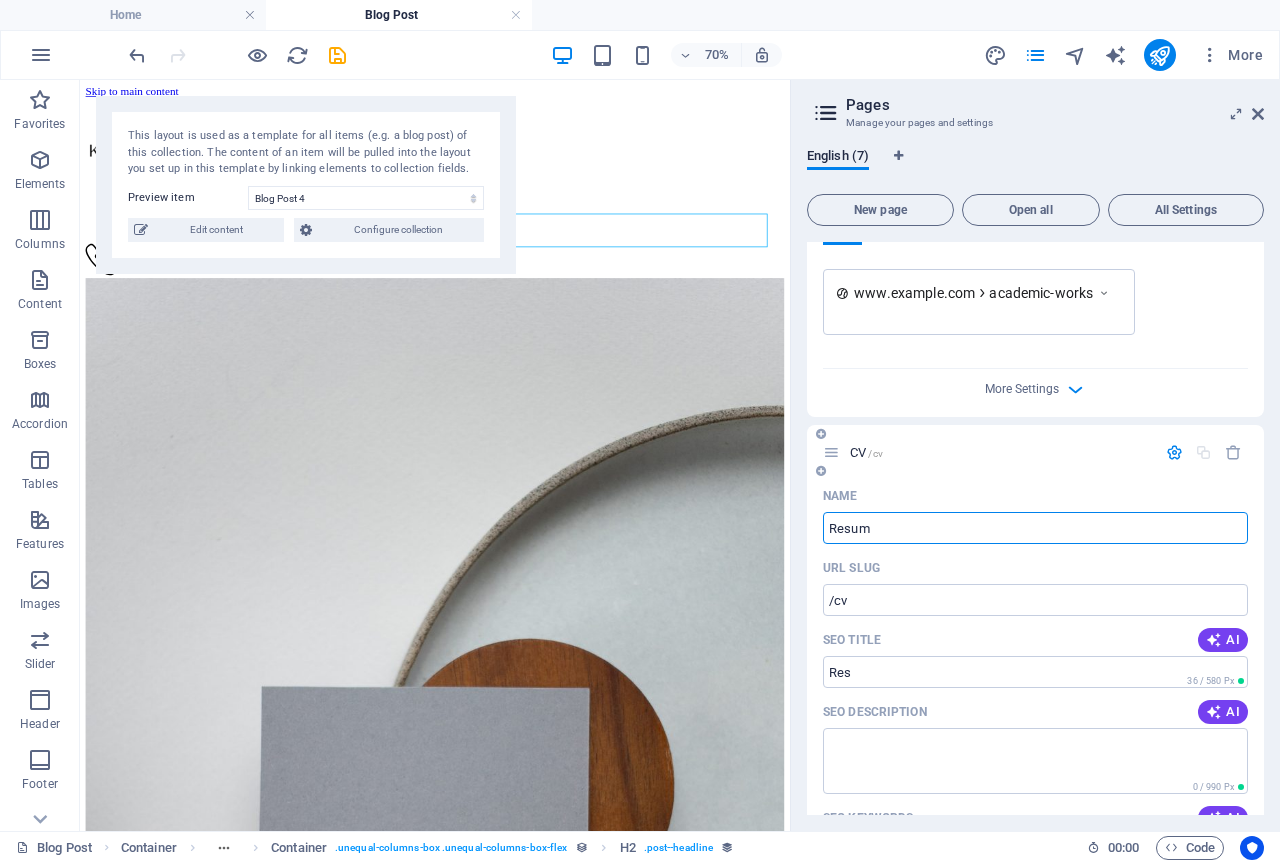 type on "Resume" 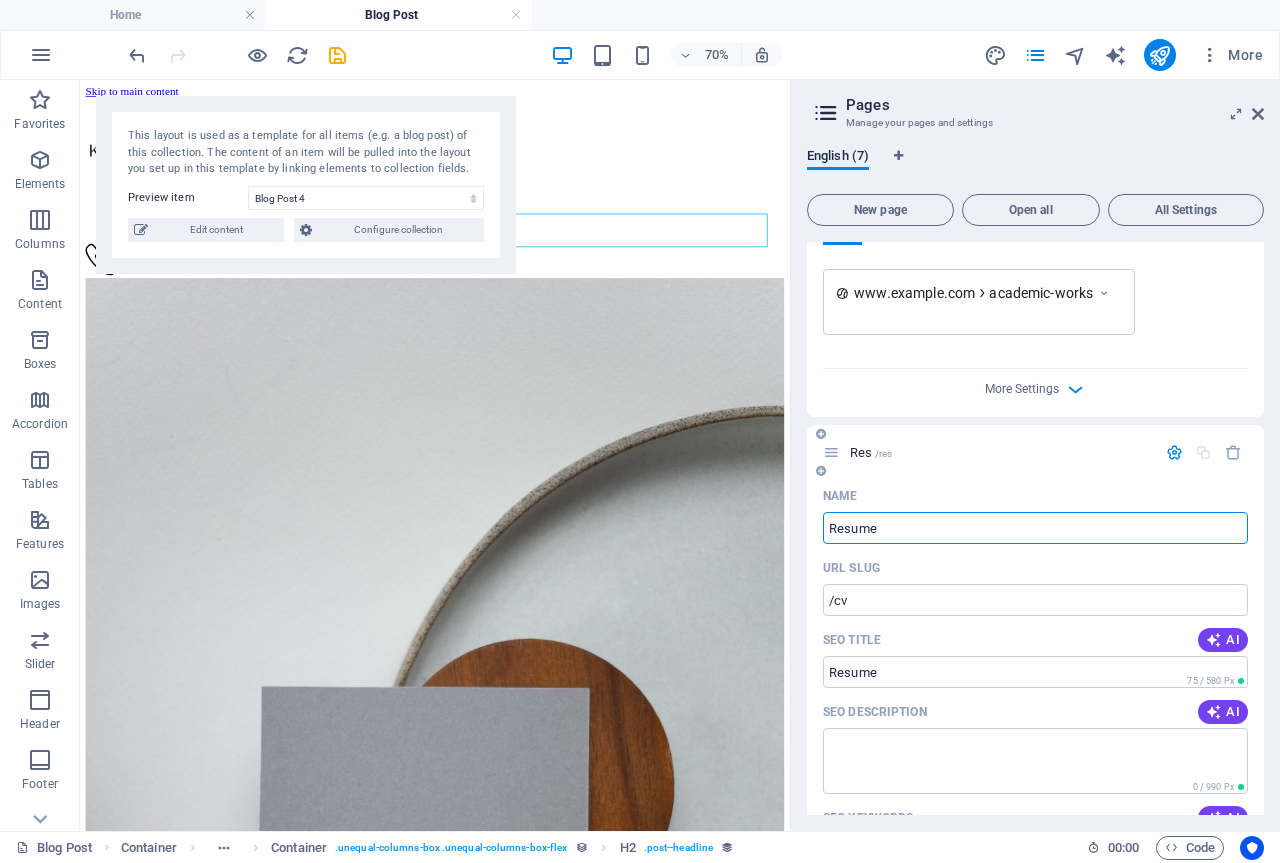 type on "/res" 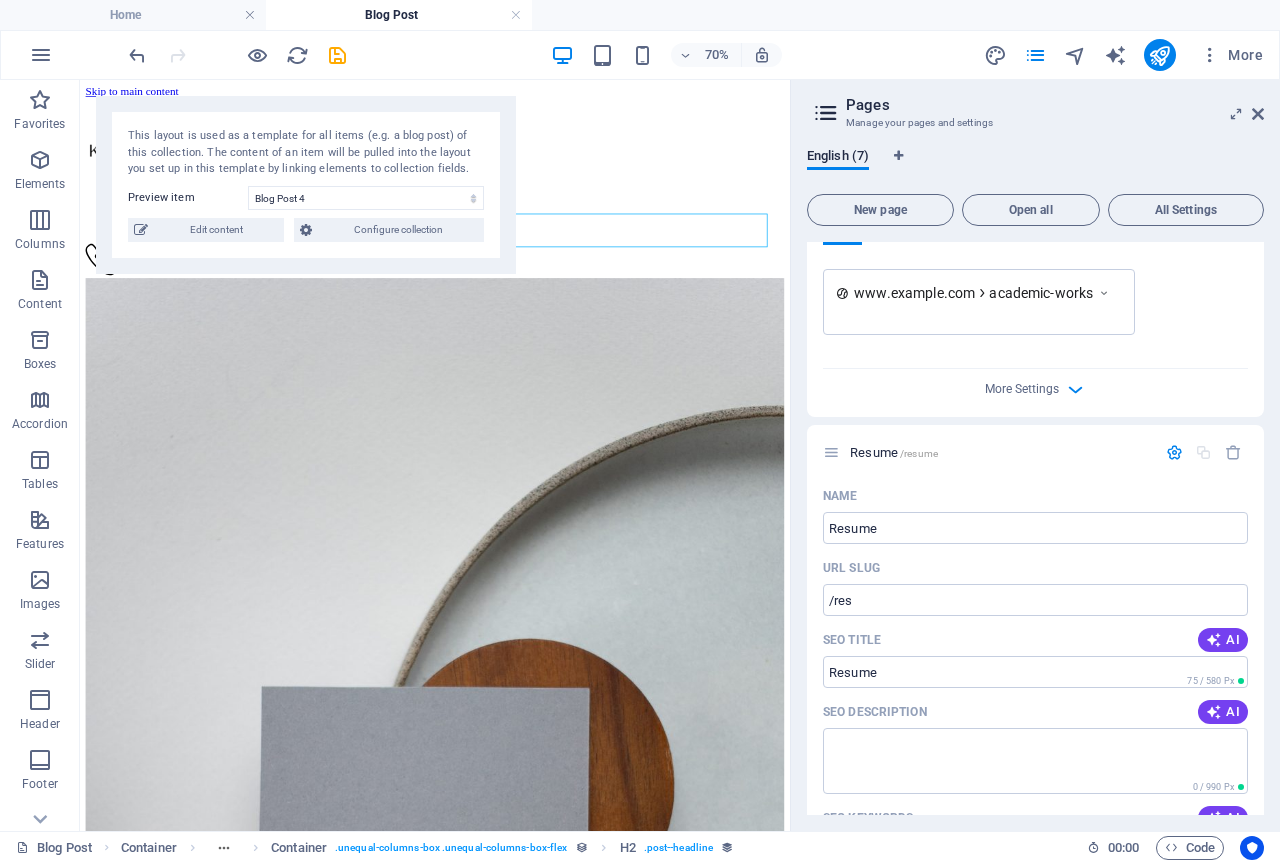 type on "Resume" 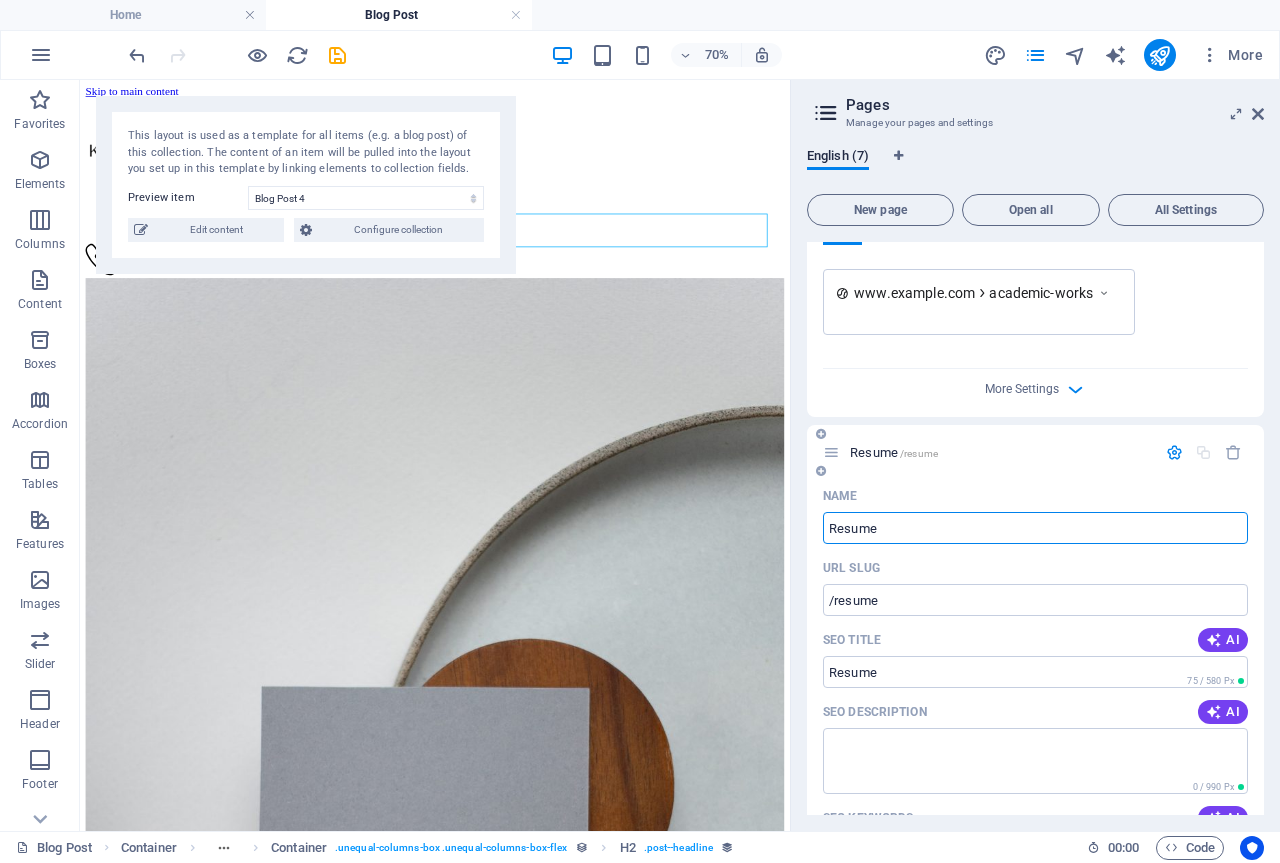 click on "Resume" at bounding box center (1035, 528) 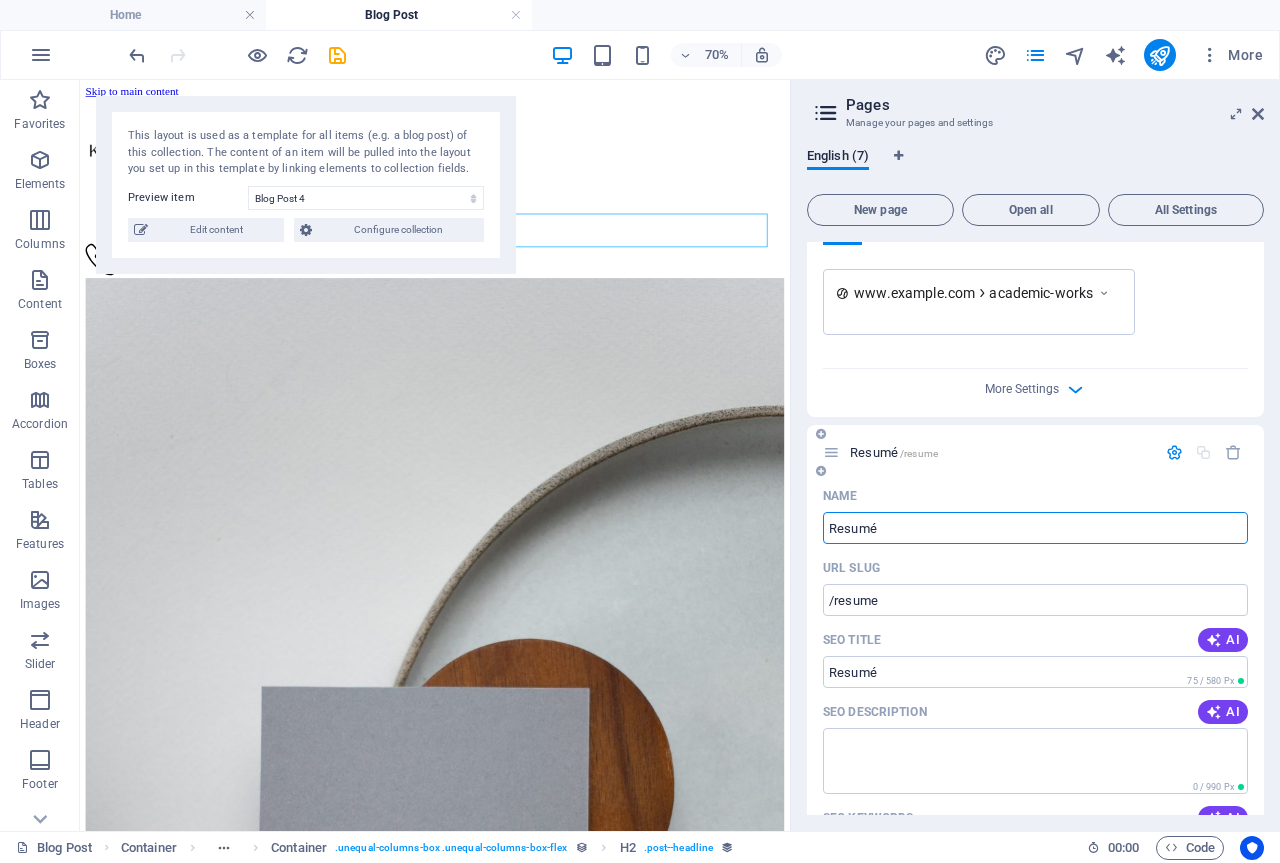 click on "Resumé" at bounding box center [1035, 528] 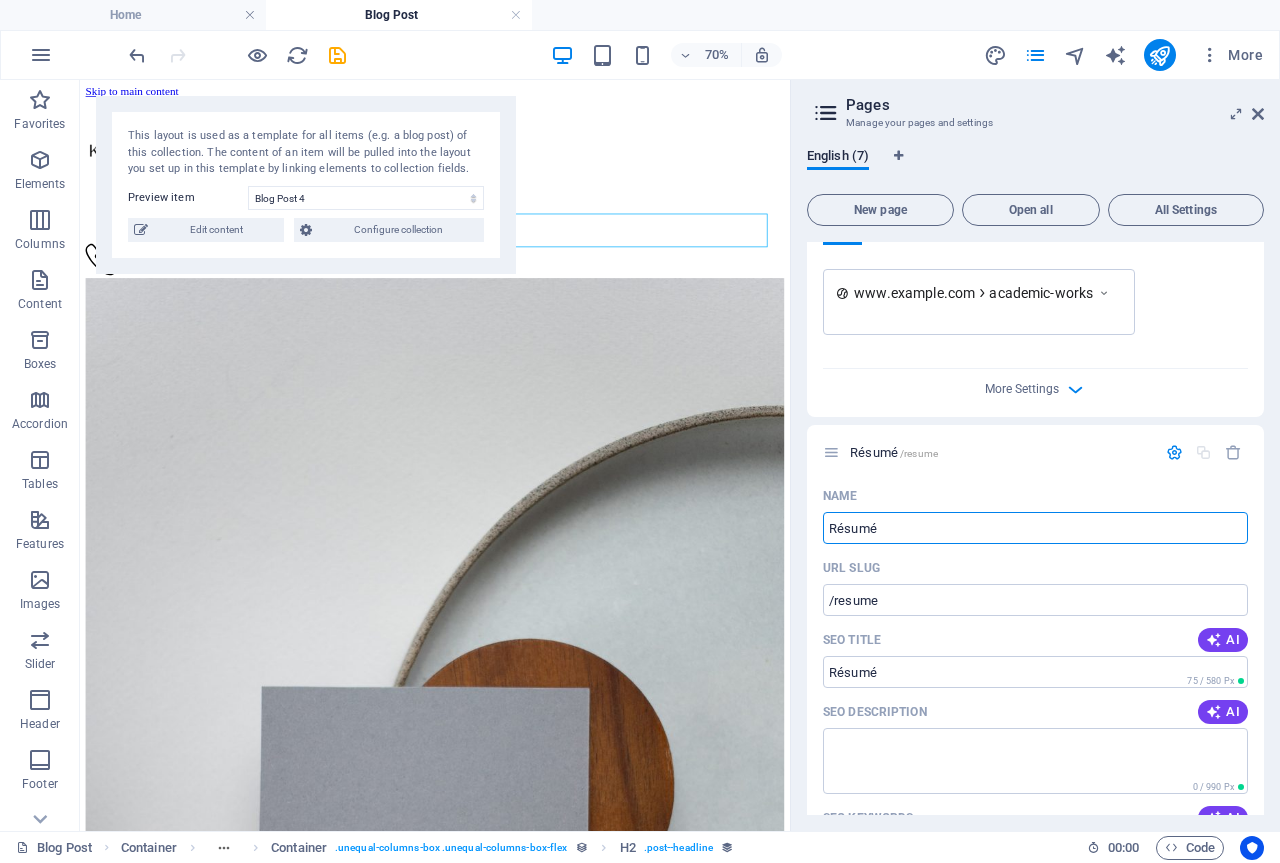 type on "Résumé" 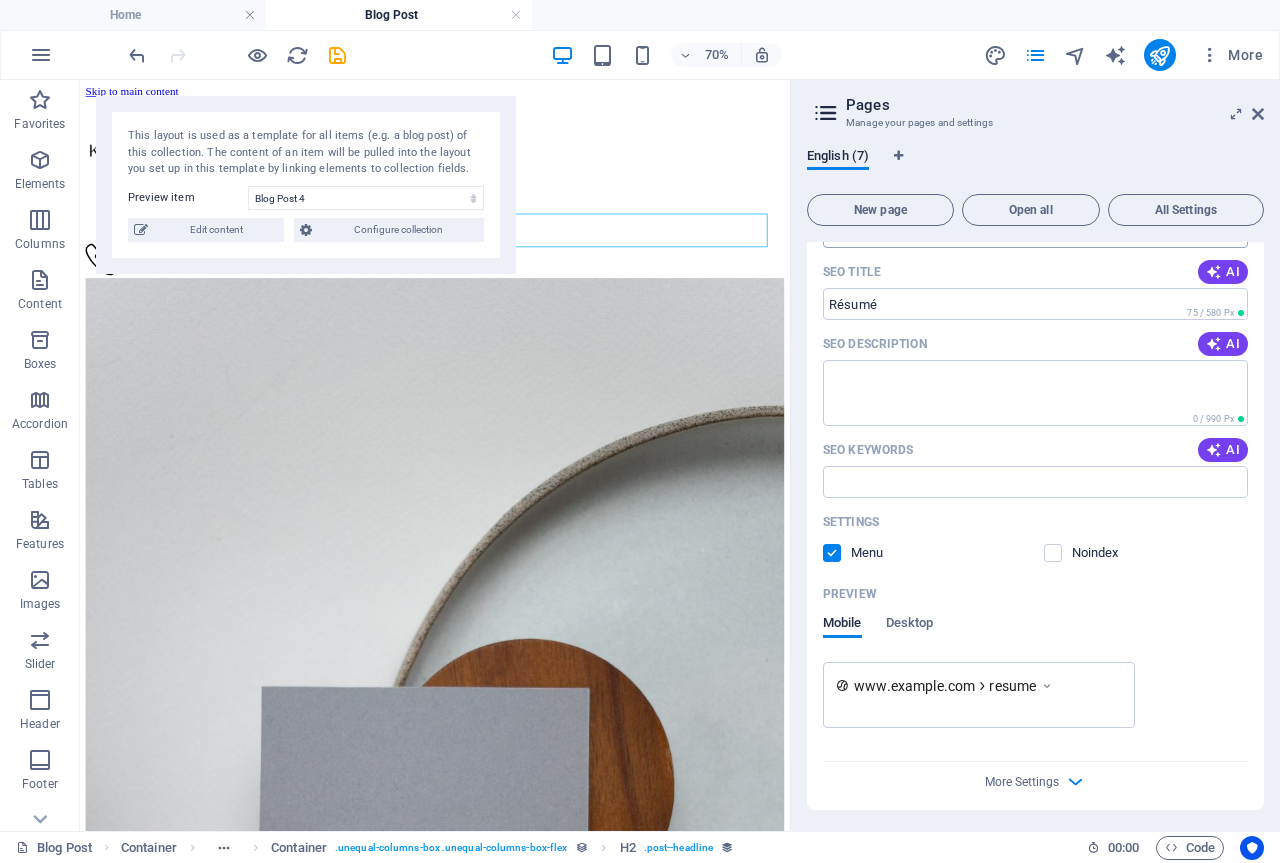 scroll, scrollTop: 1263, scrollLeft: 0, axis: vertical 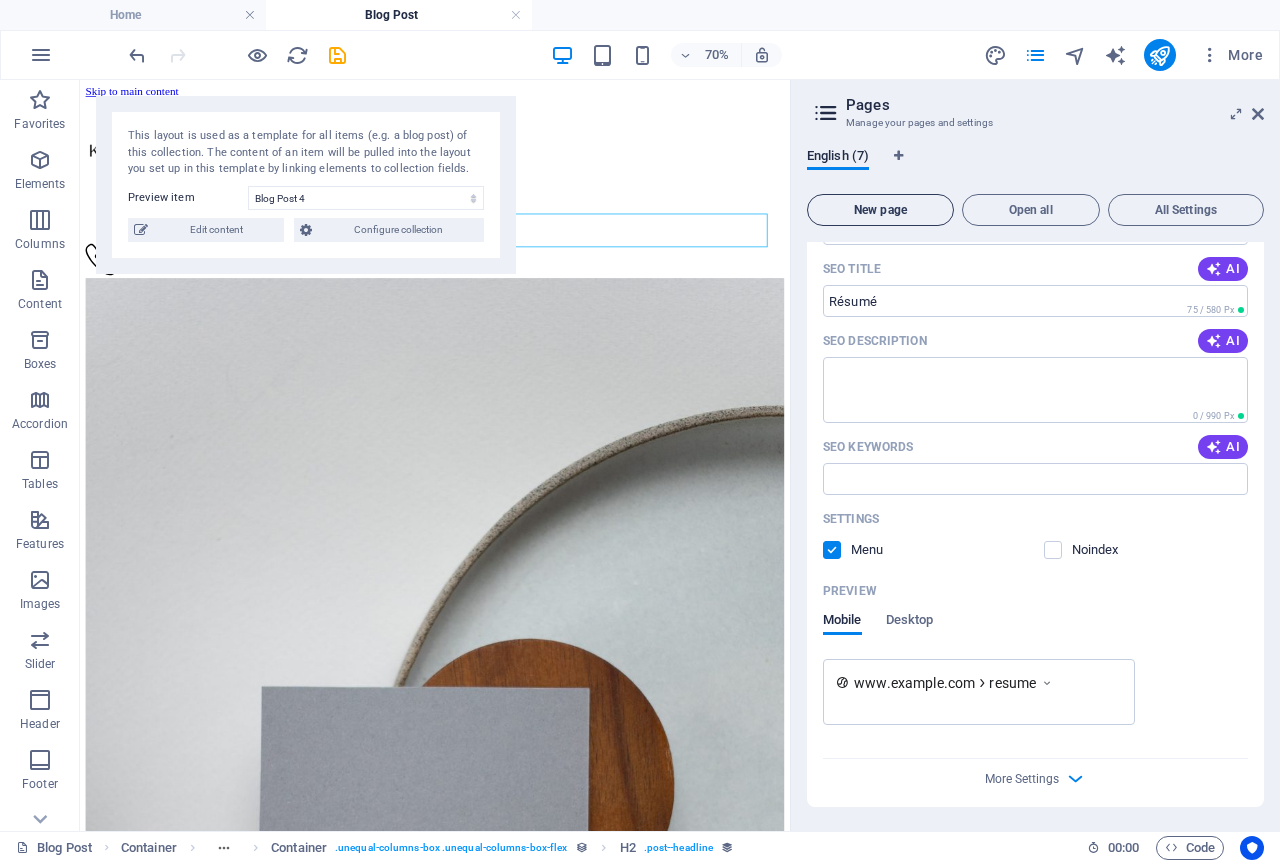 click on "New page" at bounding box center [880, 210] 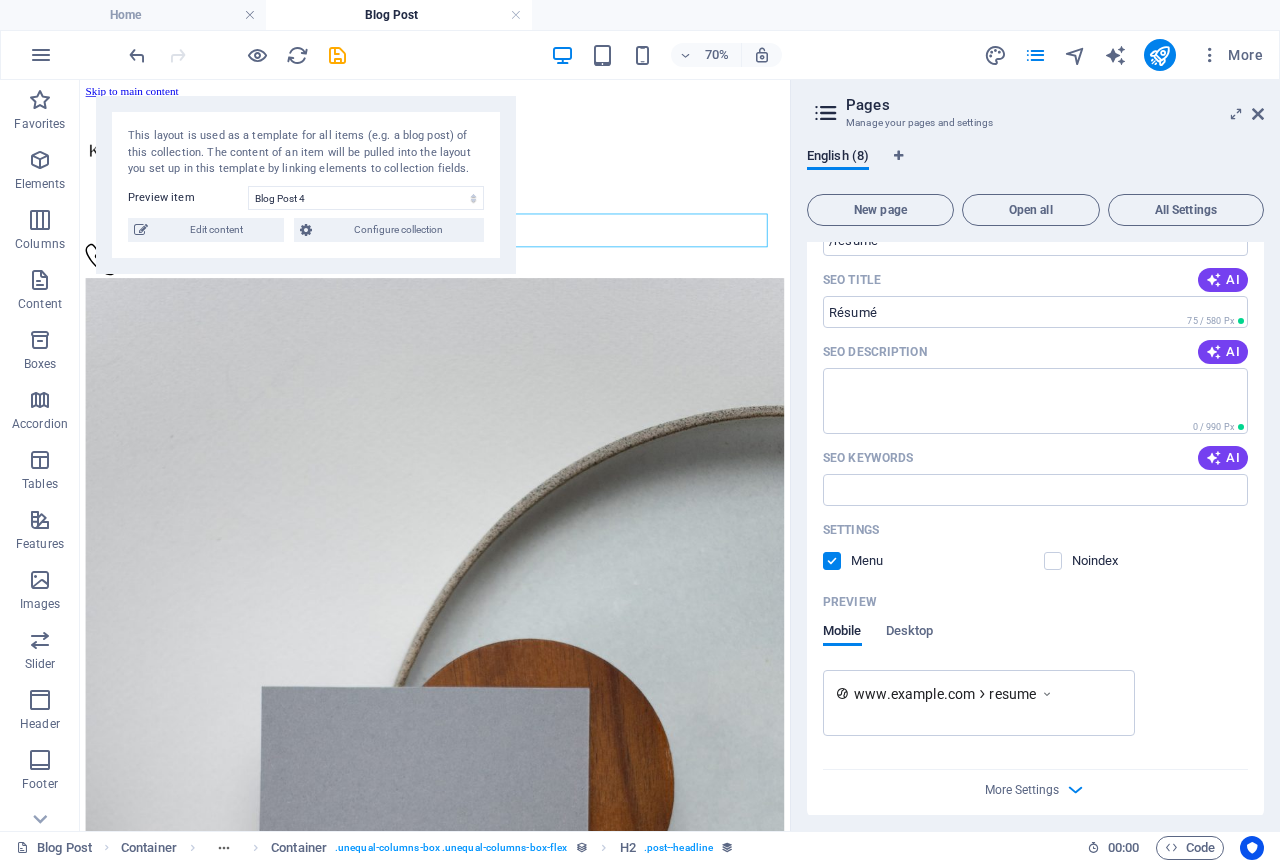 scroll, scrollTop: 952, scrollLeft: 0, axis: vertical 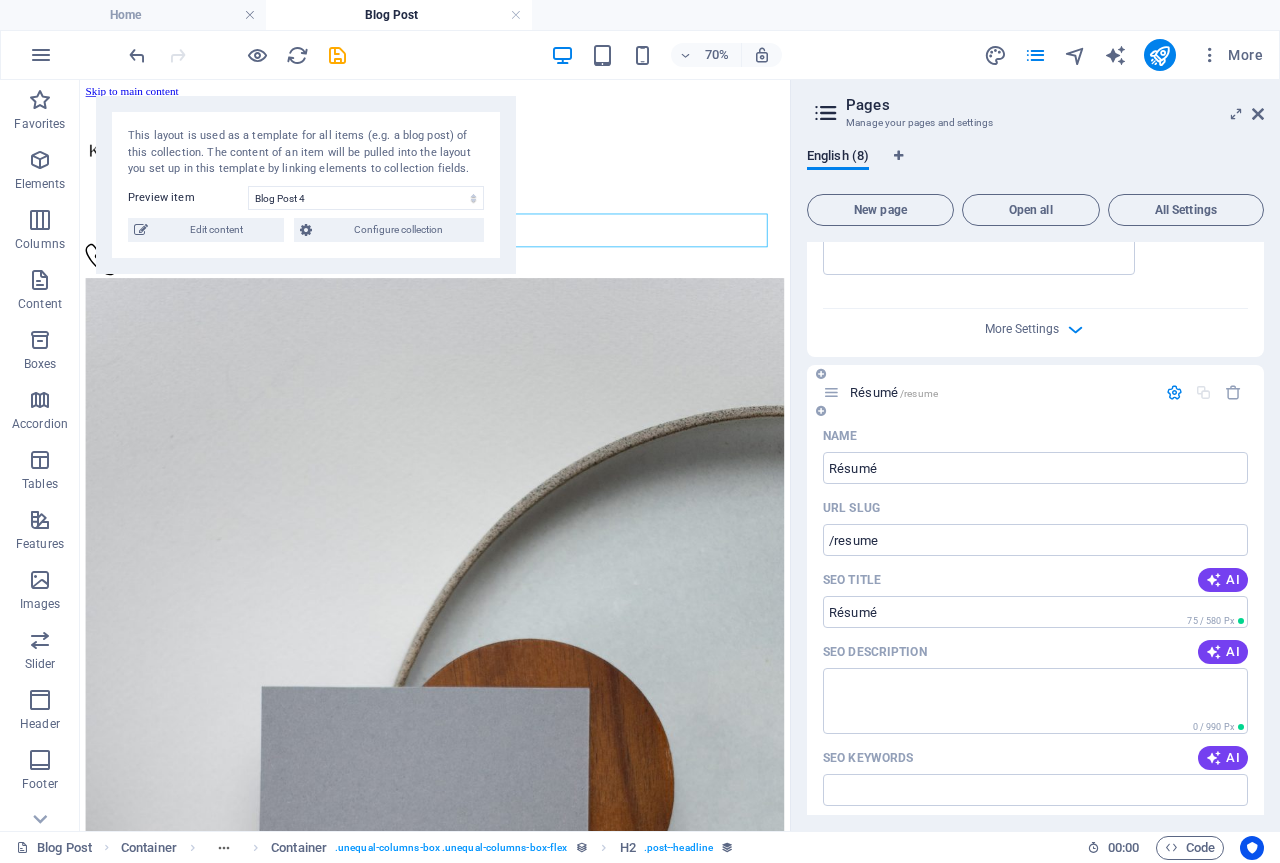 click on "Résumé /resume" at bounding box center (989, 392) 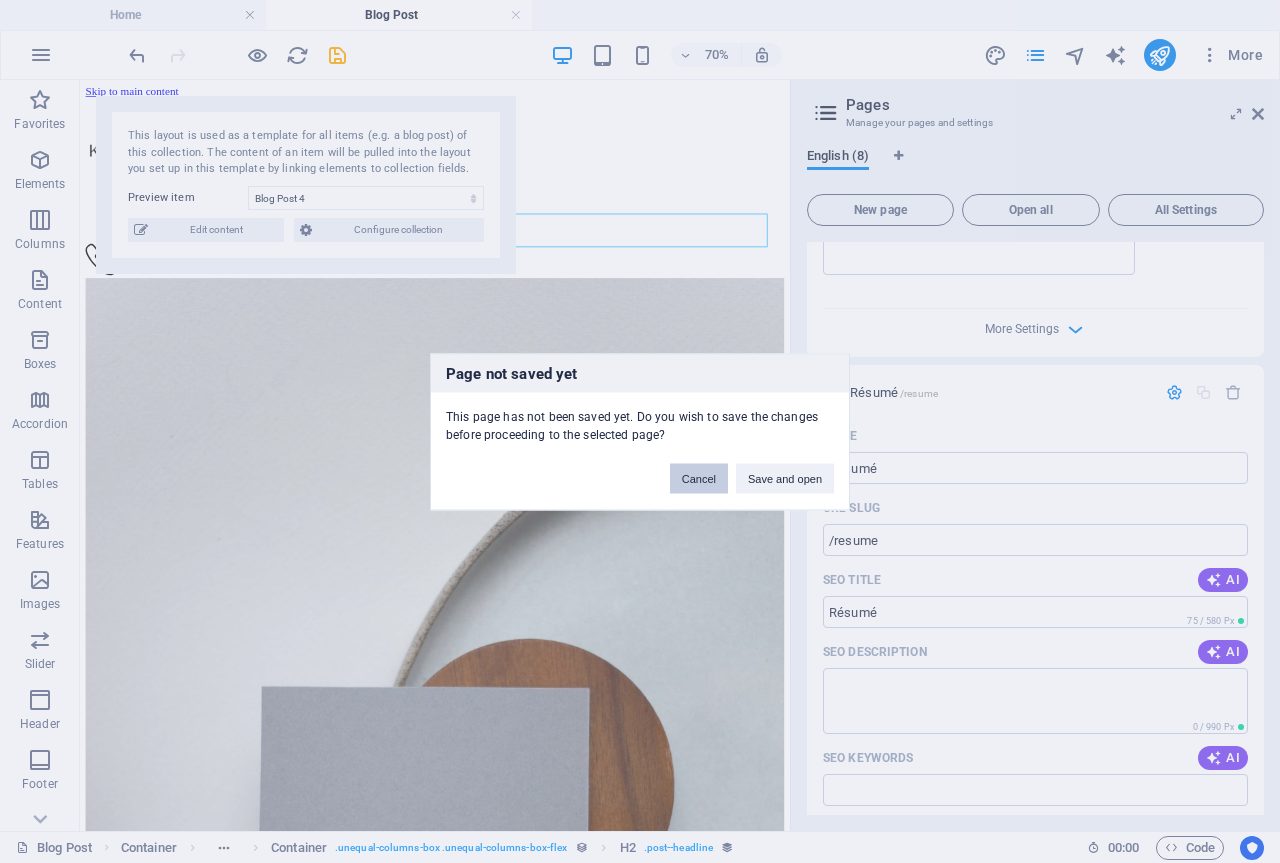 click on "Cancel" at bounding box center (699, 478) 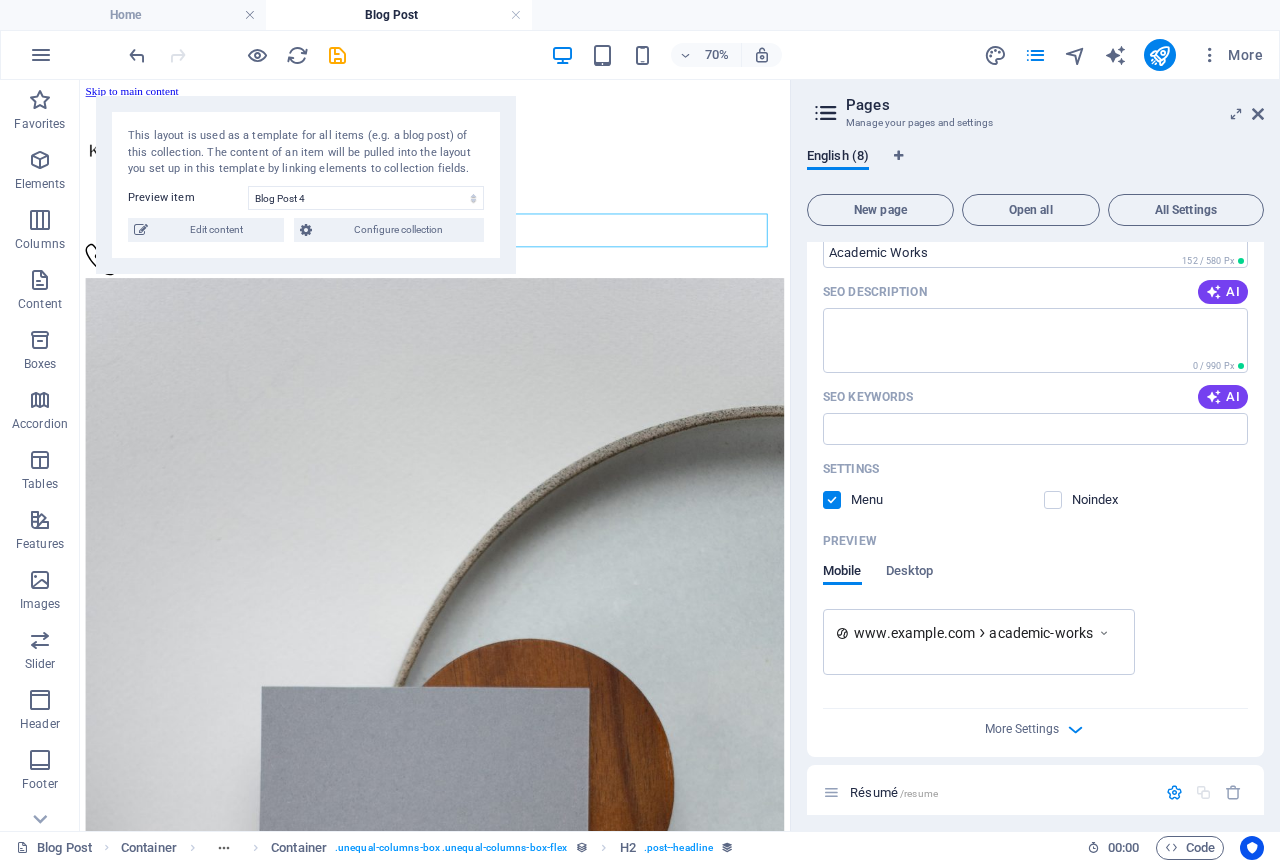 scroll, scrollTop: 352, scrollLeft: 0, axis: vertical 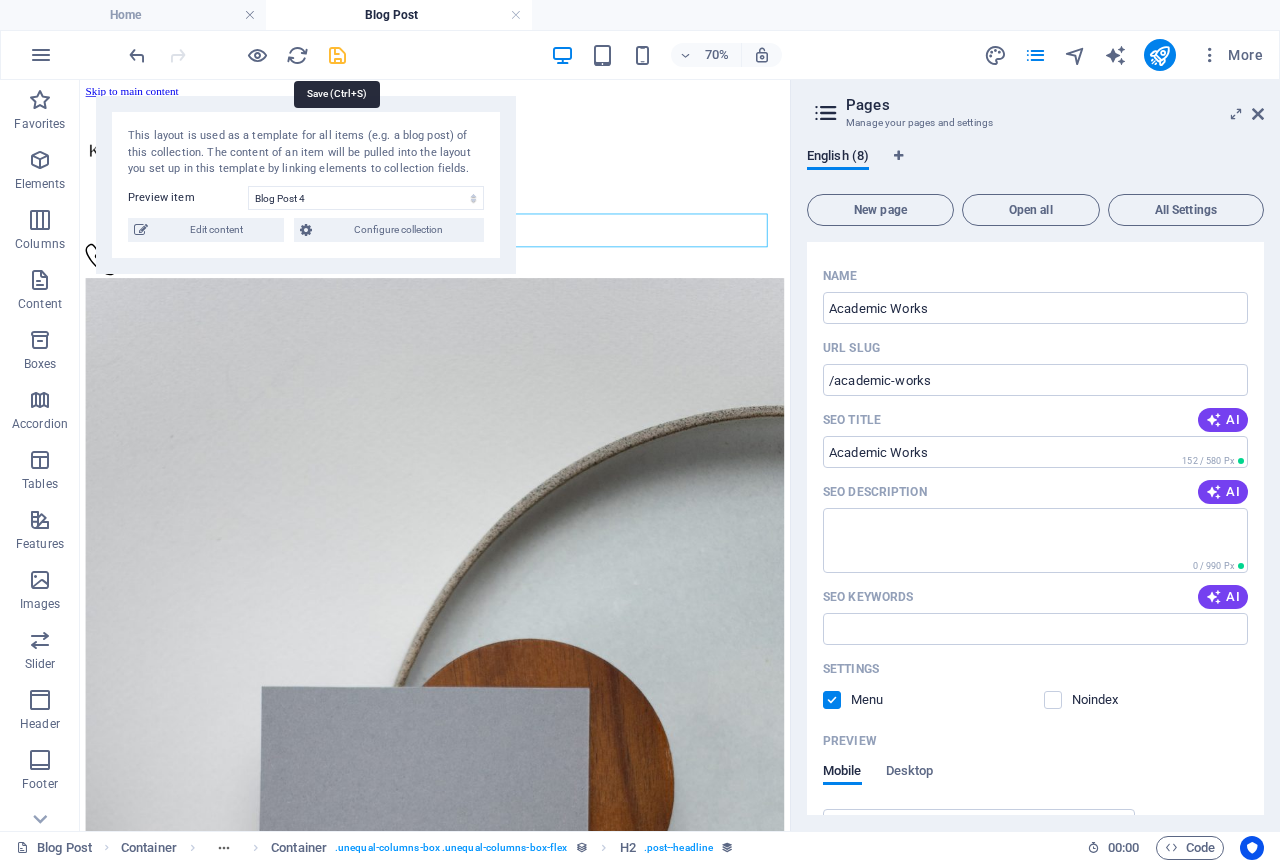 click at bounding box center (337, 55) 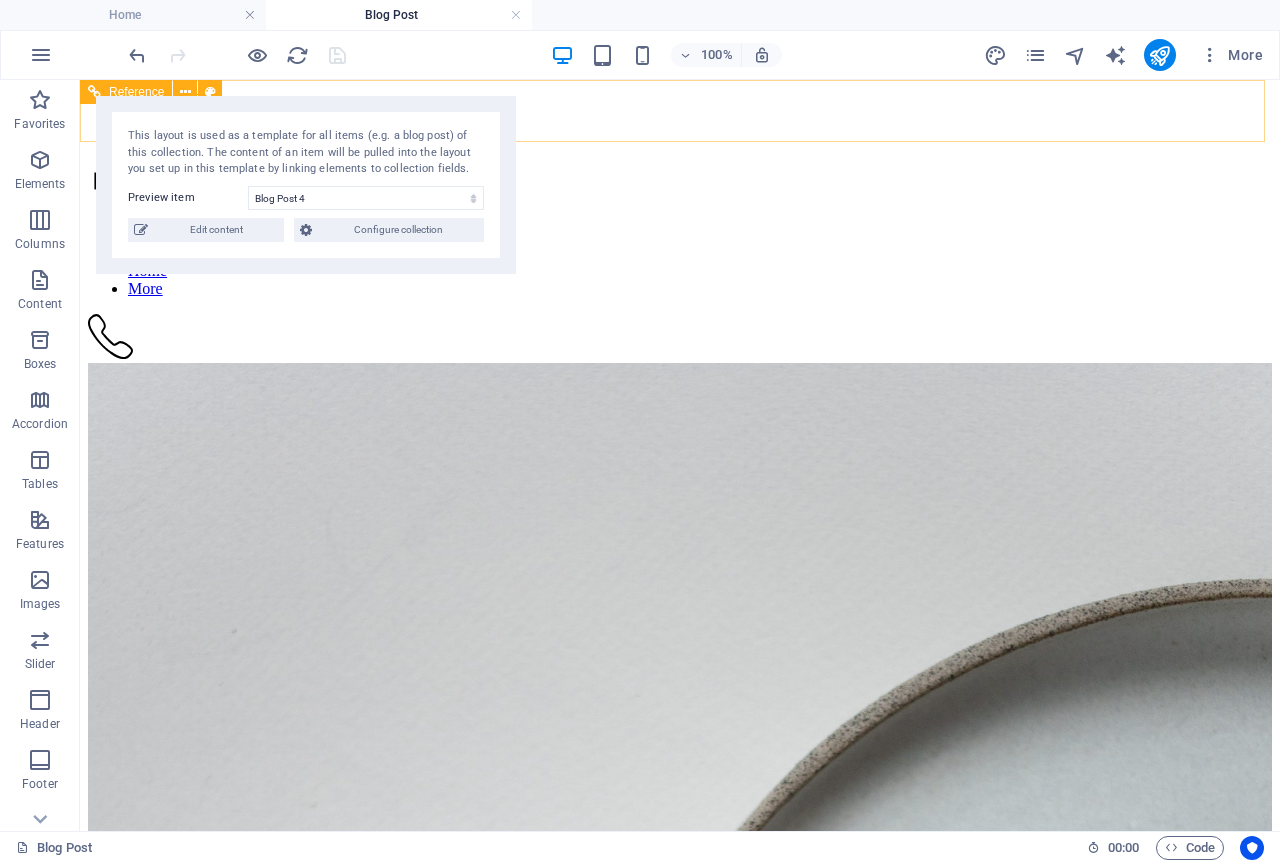 click at bounding box center [680, 184] 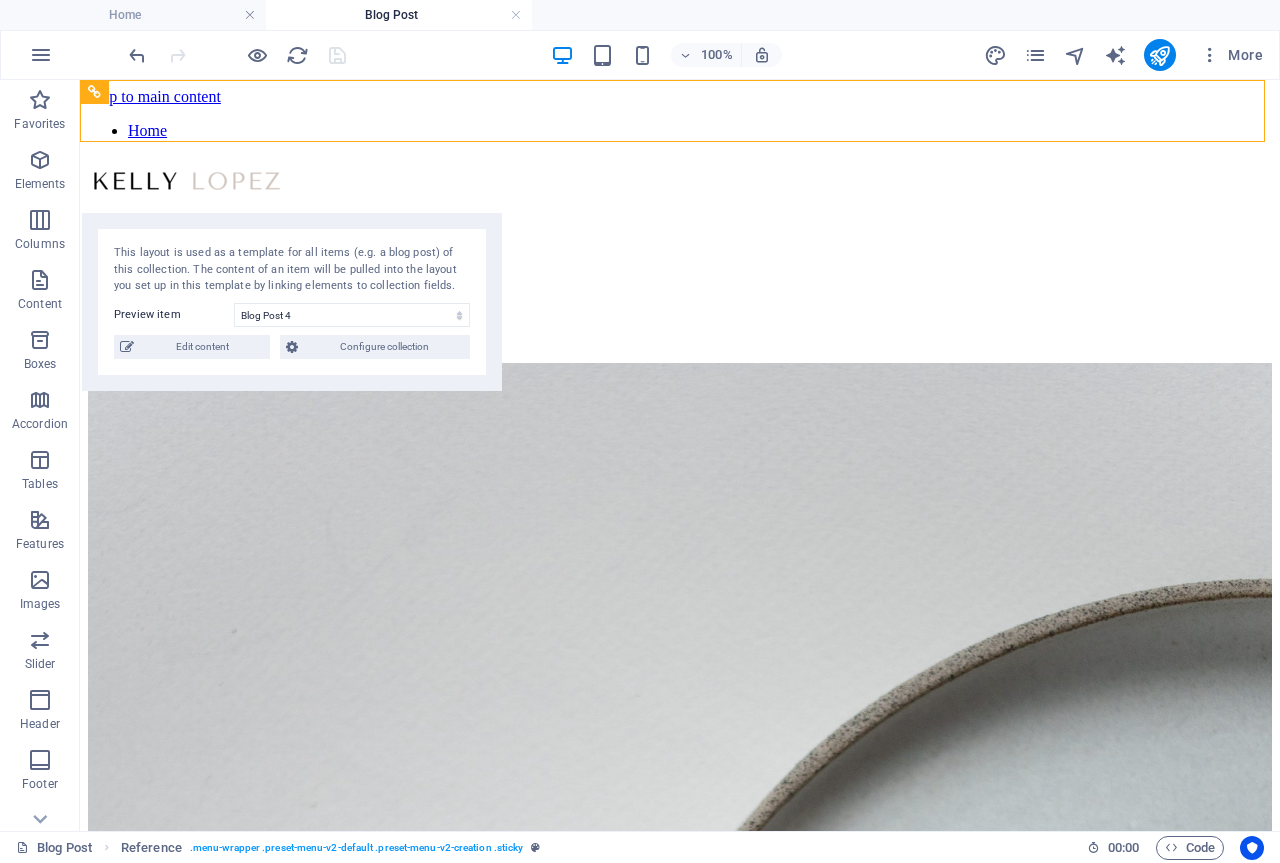 drag, startPoint x: 155, startPoint y: 110, endPoint x: 146, endPoint y: 293, distance: 183.22118 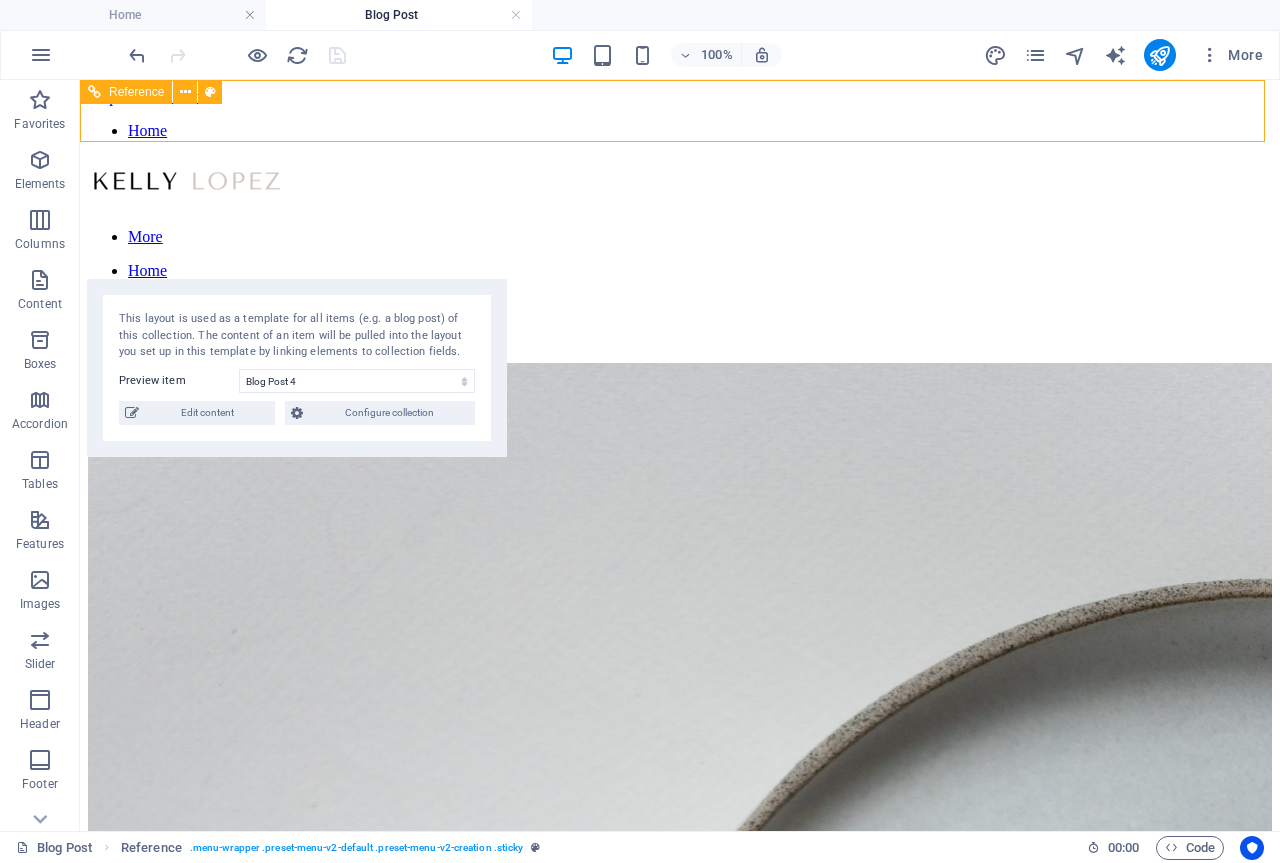 click on "Home" at bounding box center (680, 131) 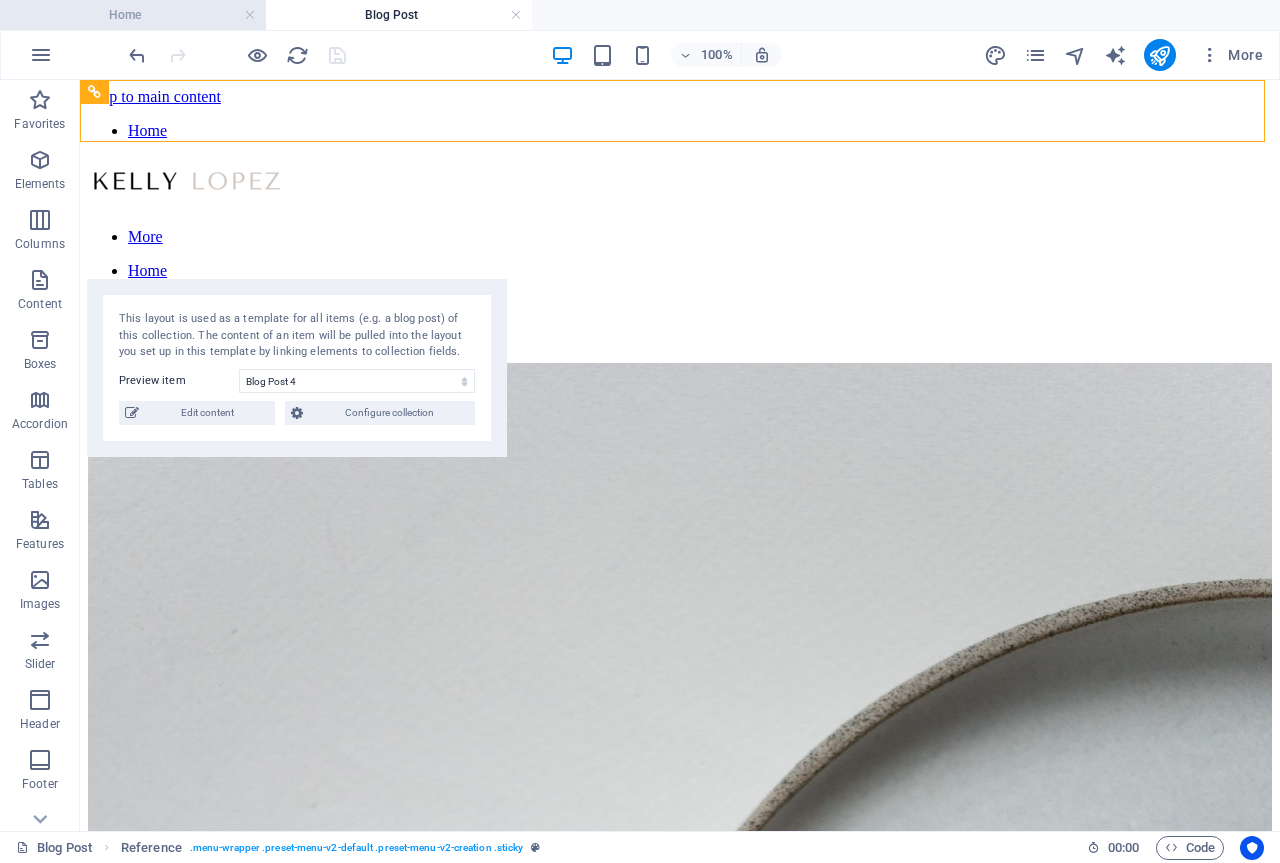 click on "Home" at bounding box center (133, 15) 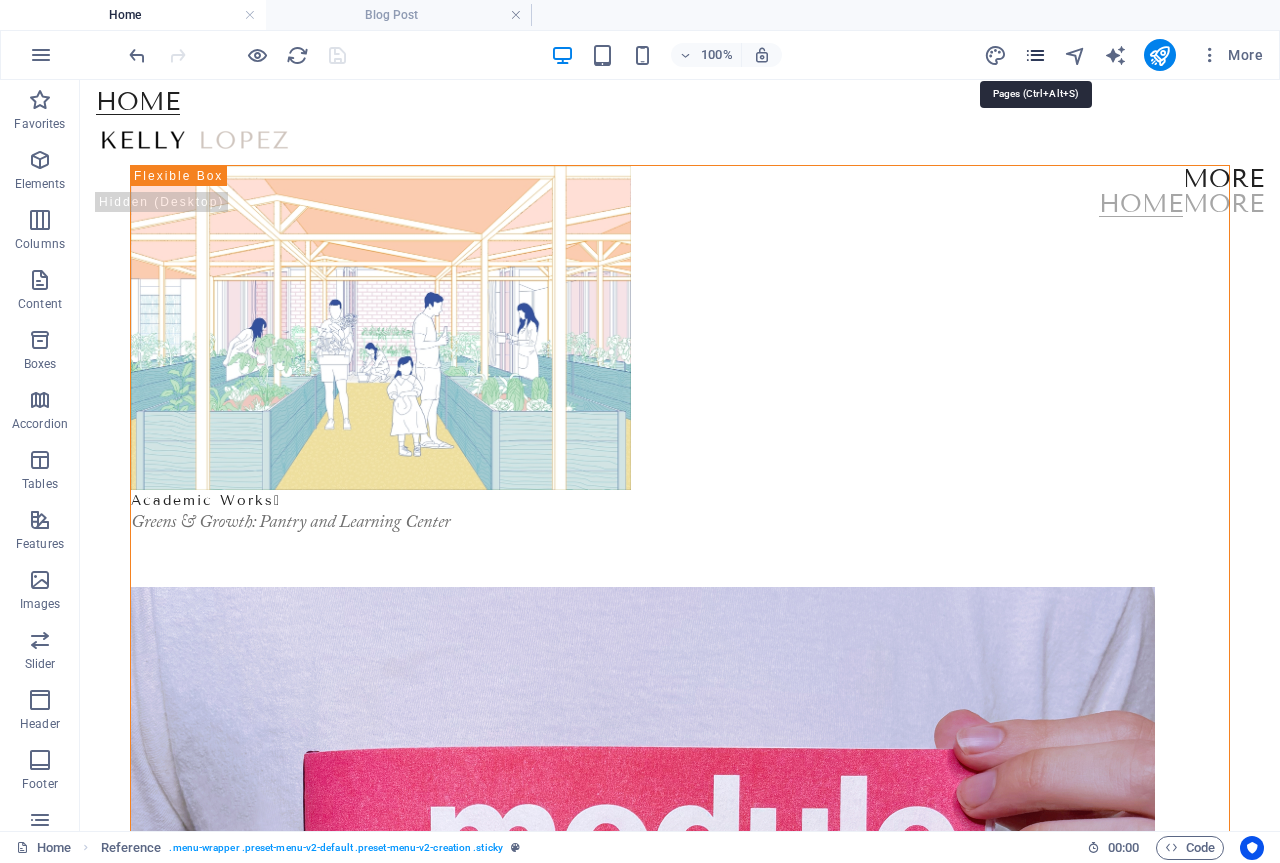 click at bounding box center (1035, 55) 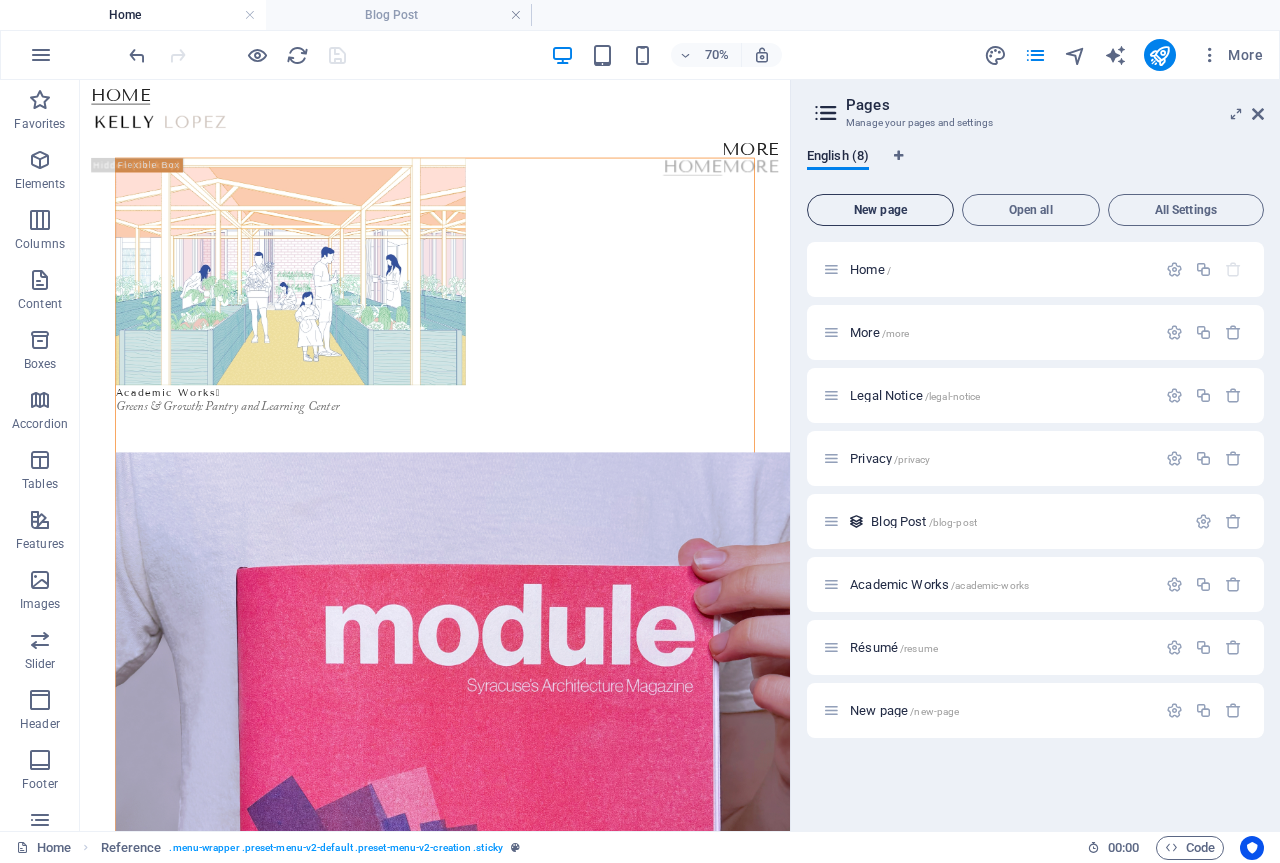click on "New page" at bounding box center (880, 210) 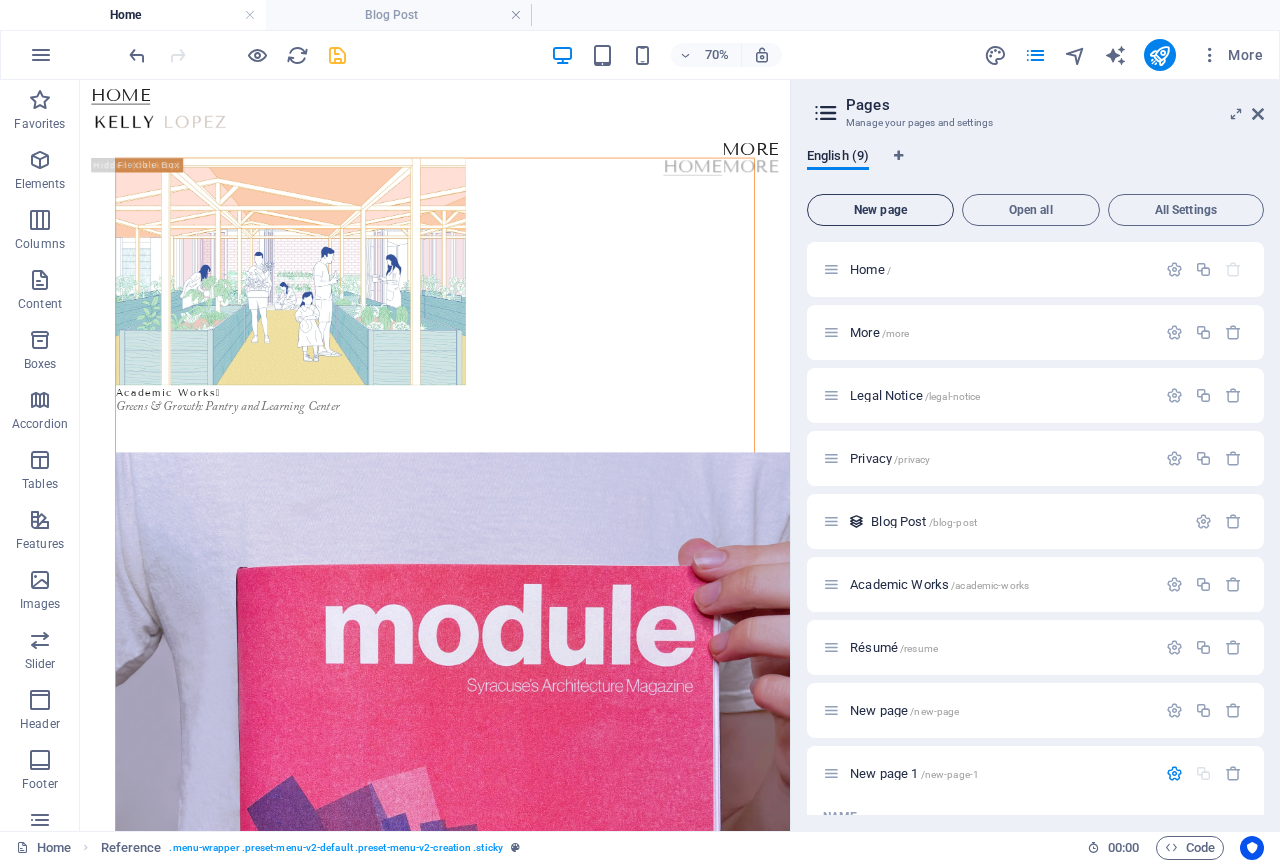 scroll, scrollTop: 321, scrollLeft: 0, axis: vertical 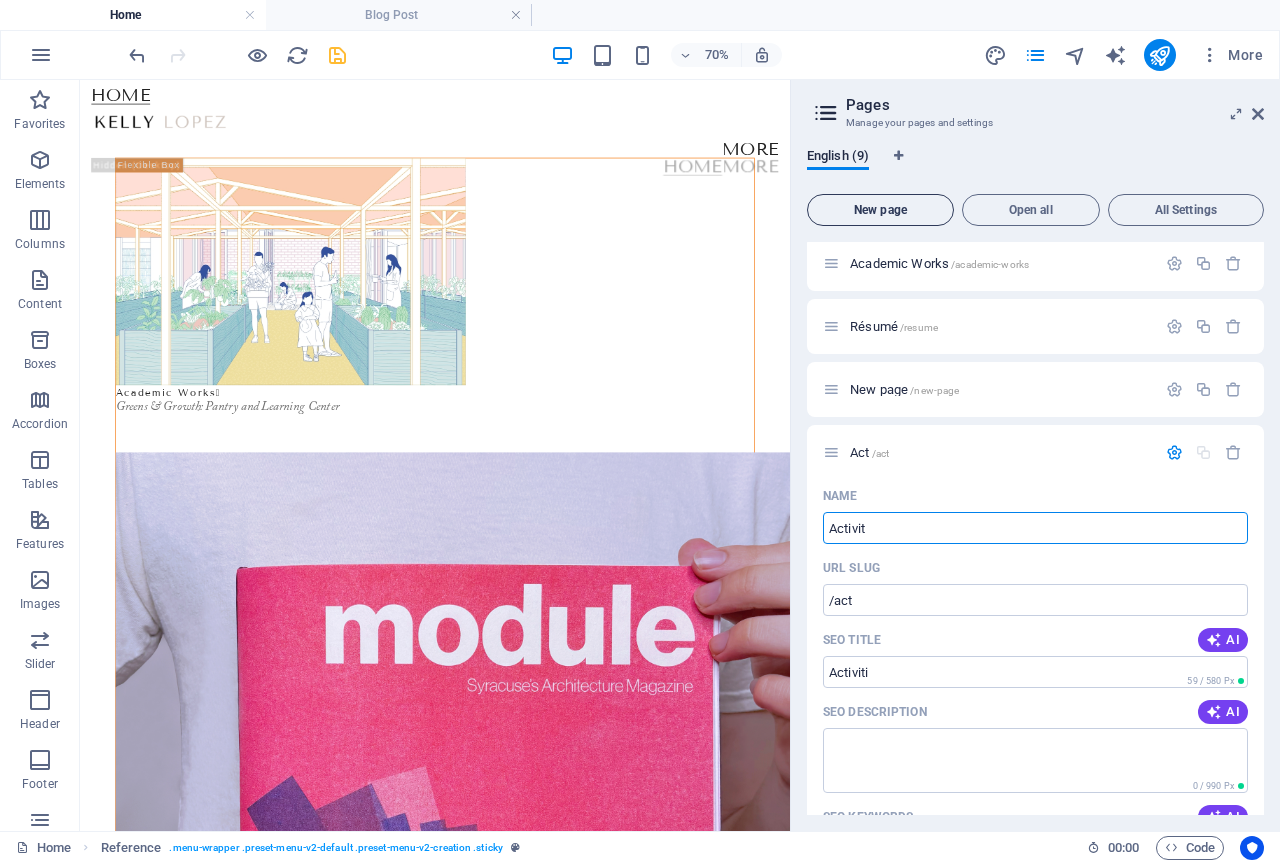 type on "Activiti" 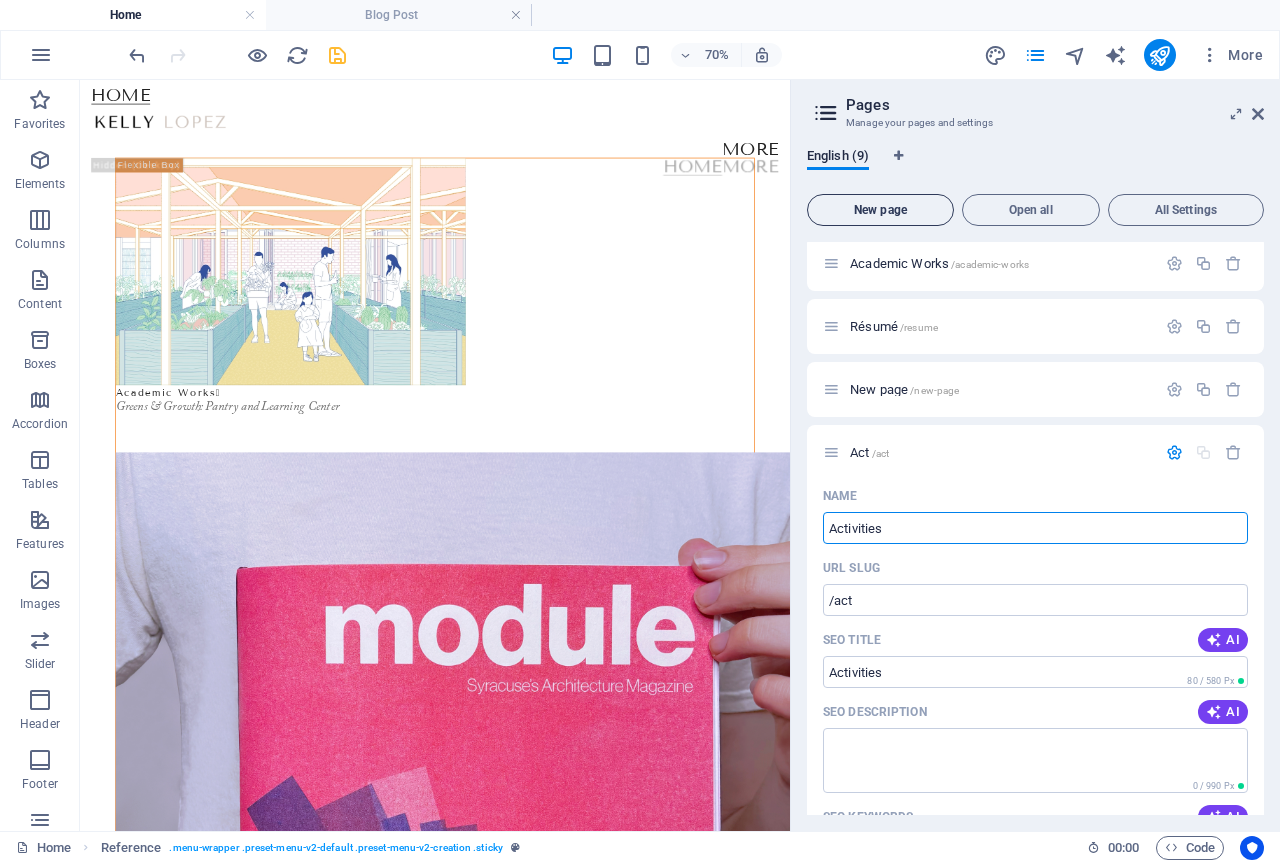 type on "Activities" 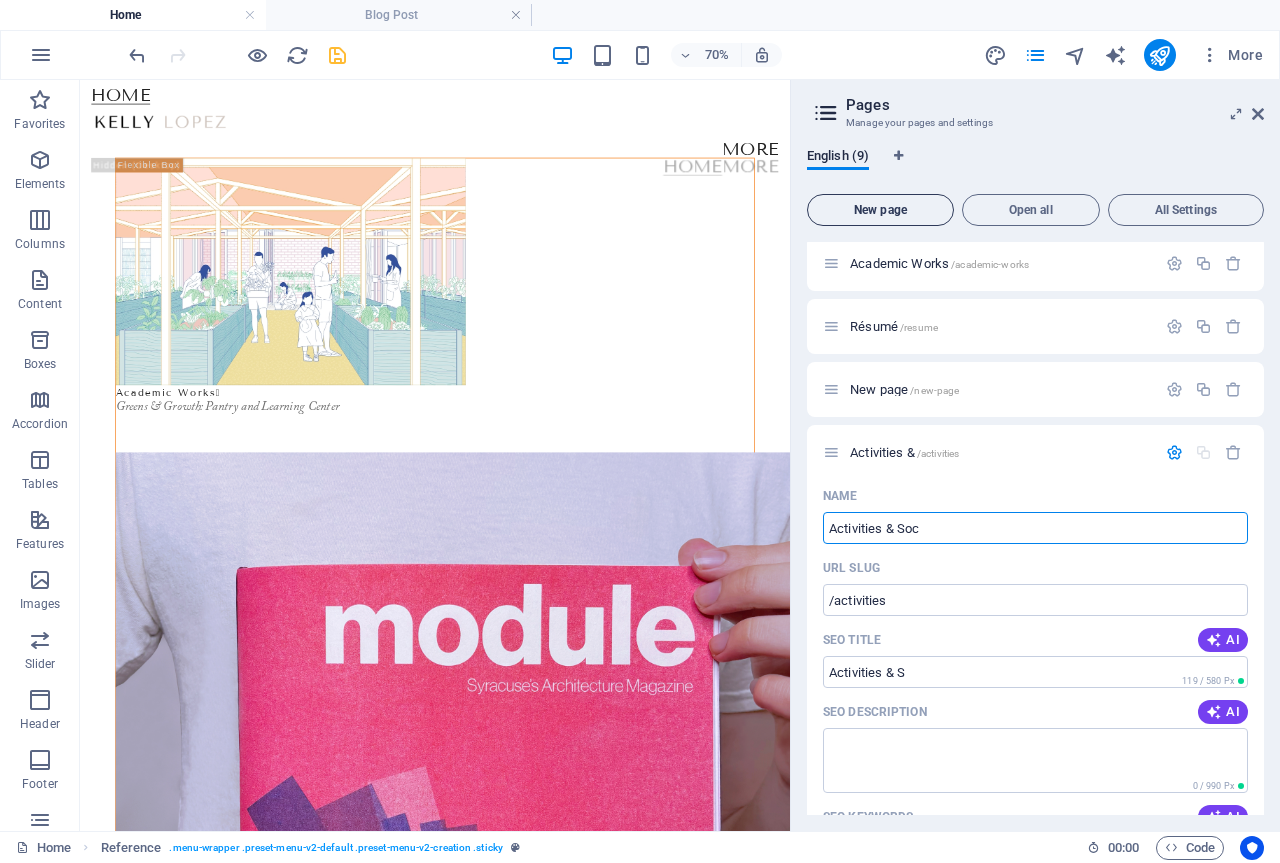 type on "Activities & Soci" 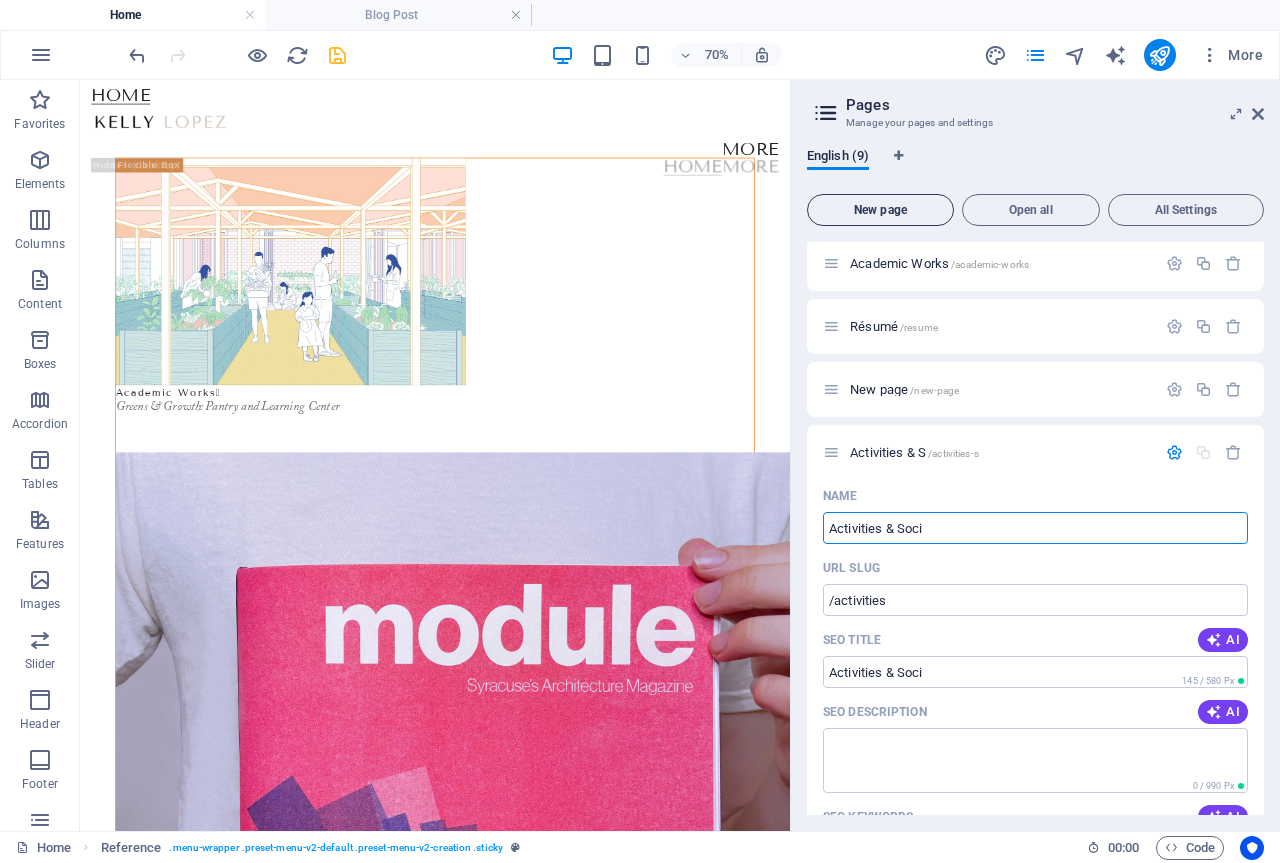 type on "/activities-s" 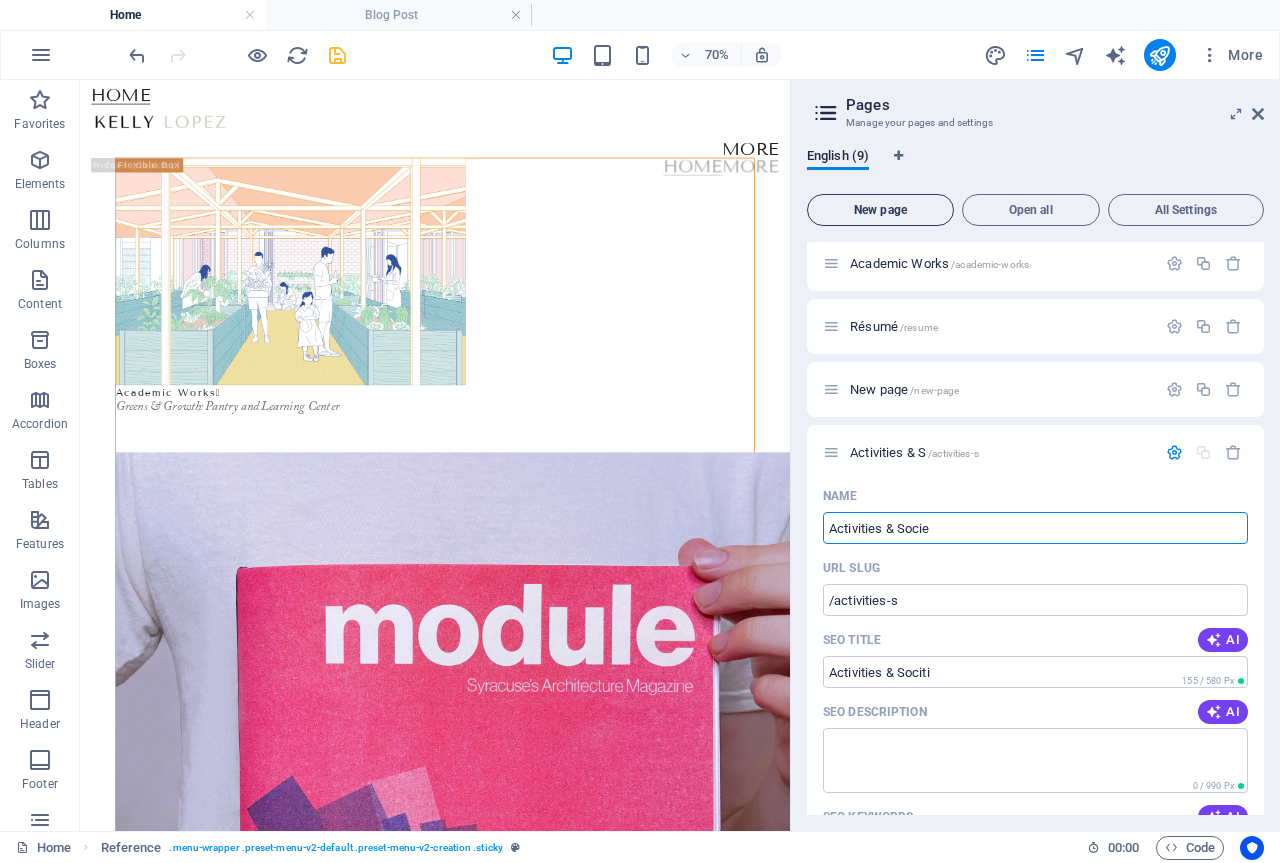type on "Activities & Societ" 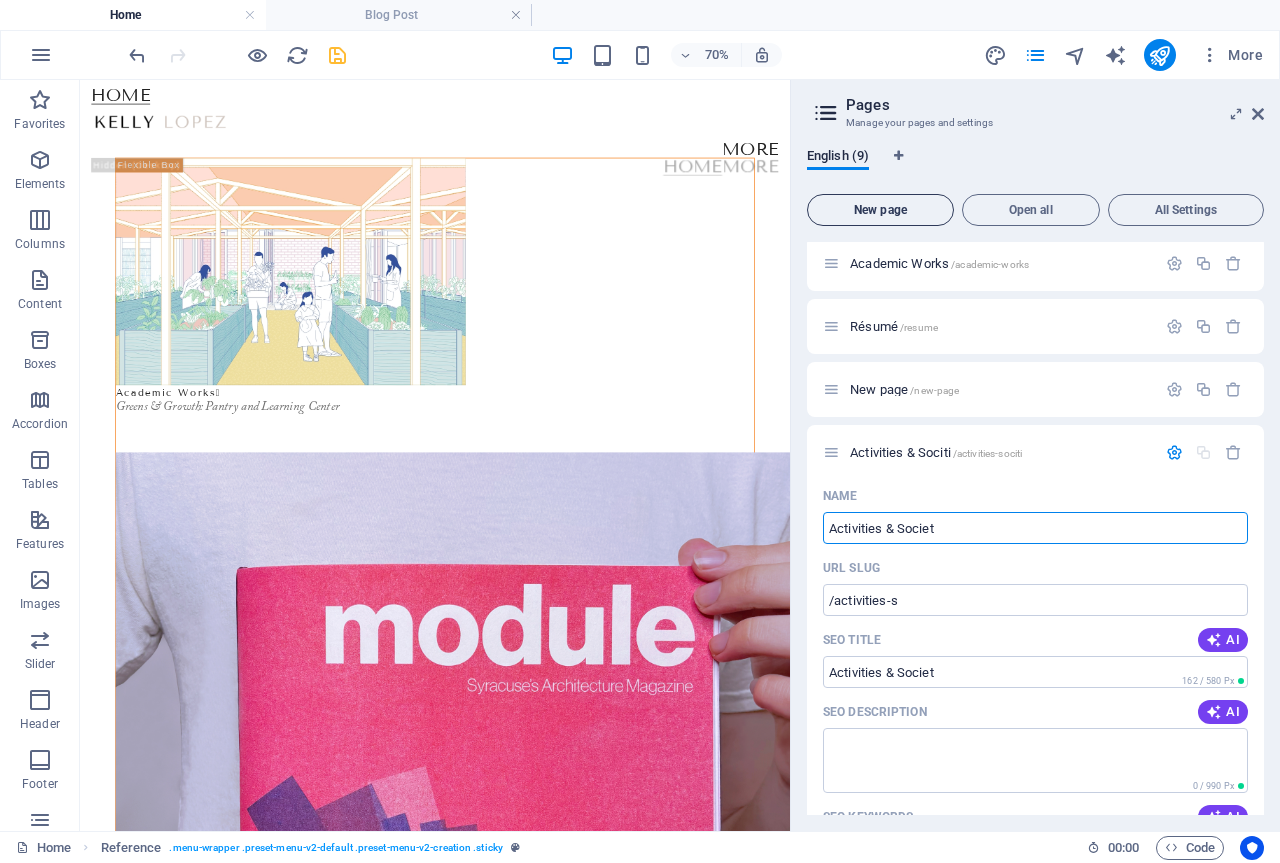 type on "/activities-sociti" 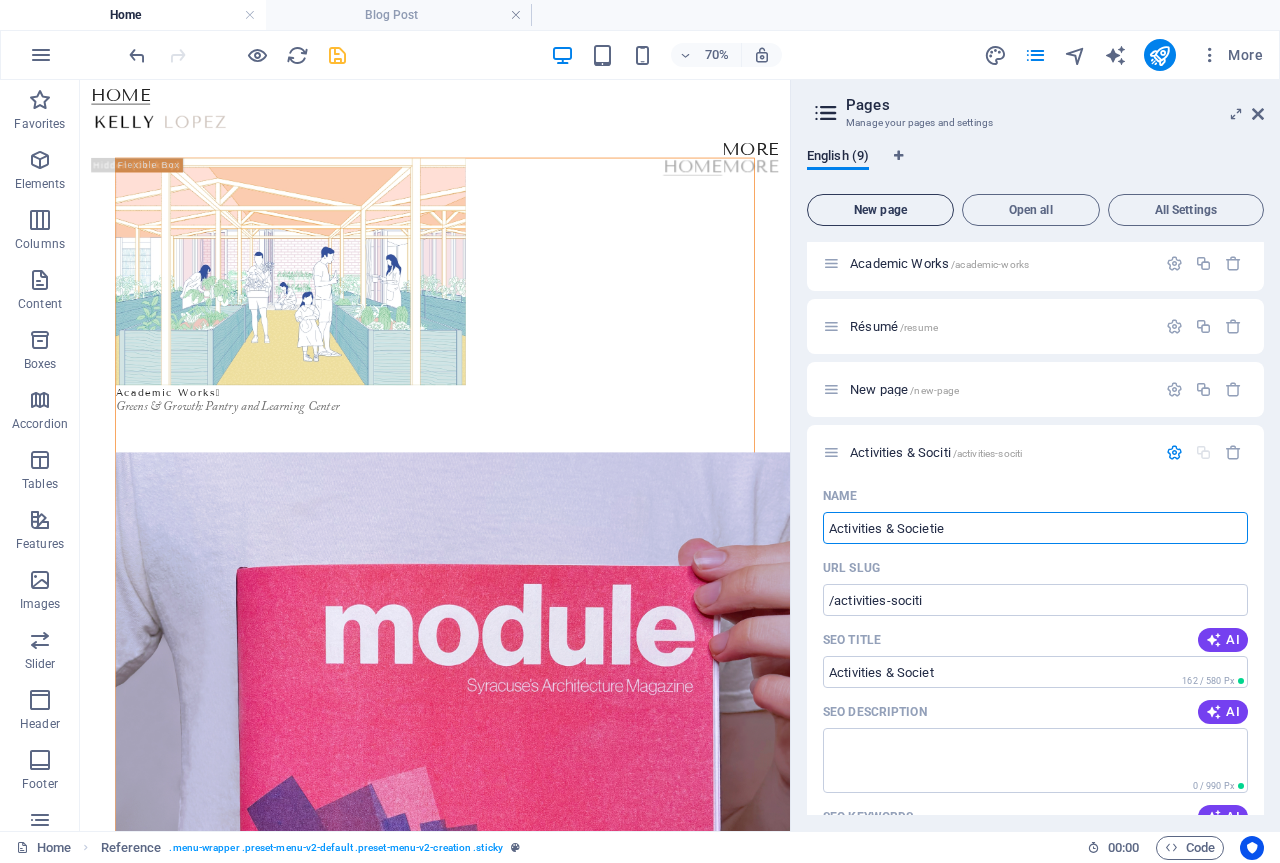 type on "Activities & Societies" 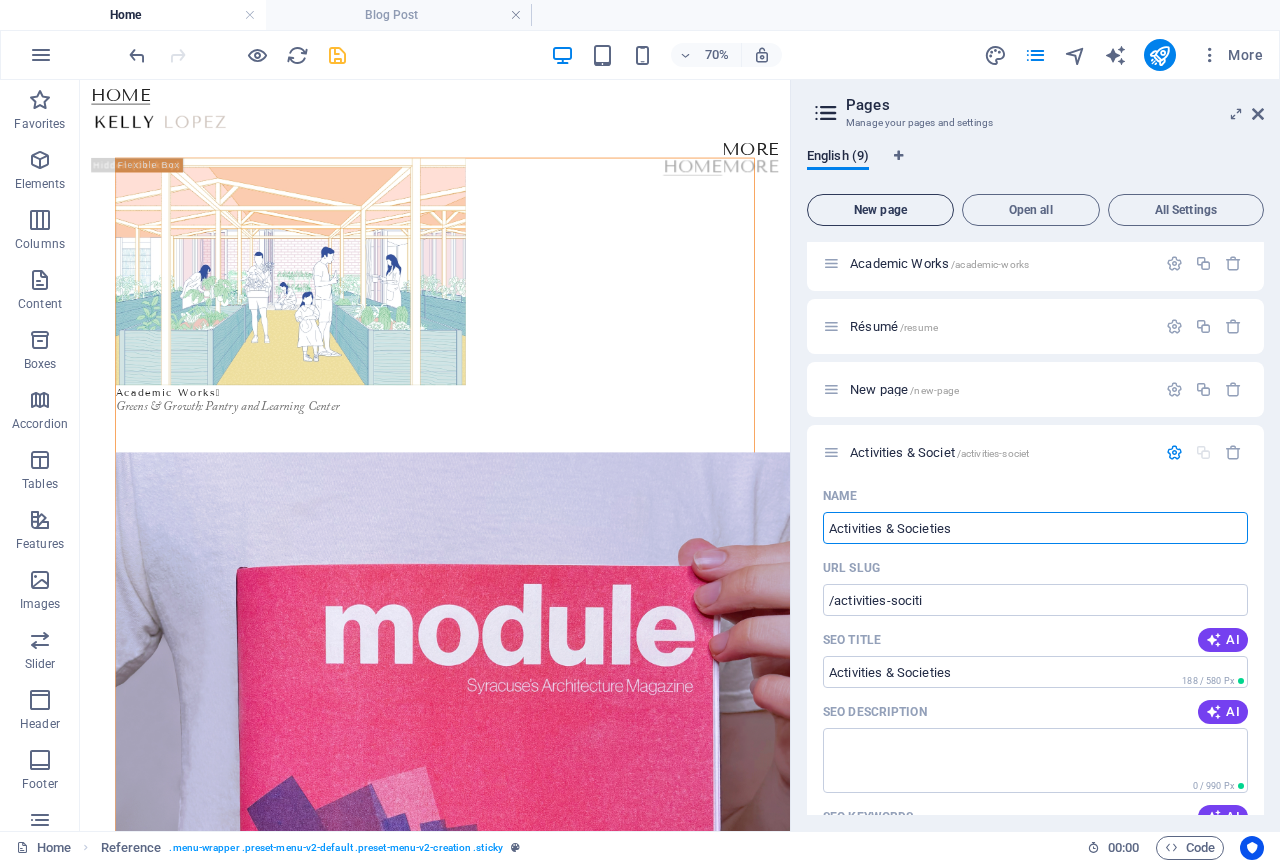 type on "/activities-societ" 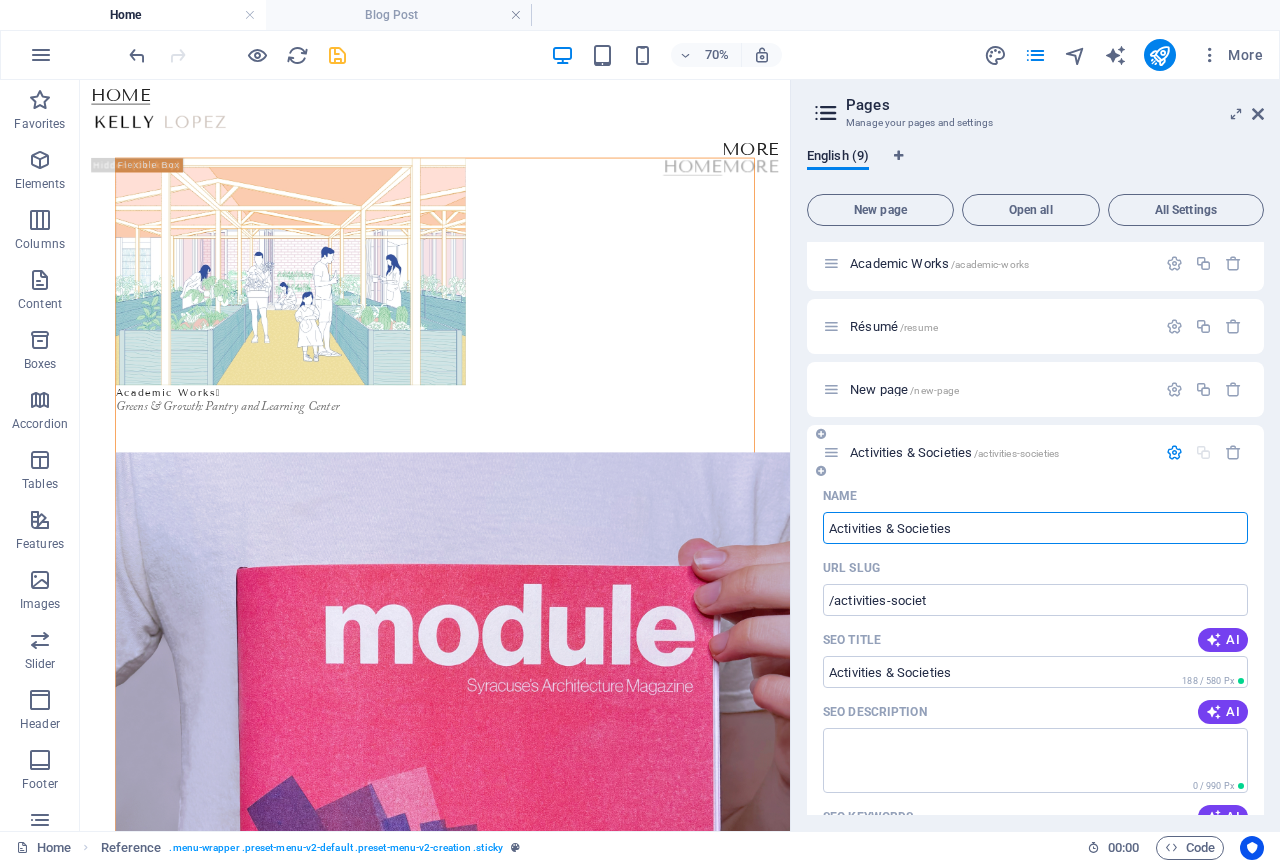 type on "Activities & Societies" 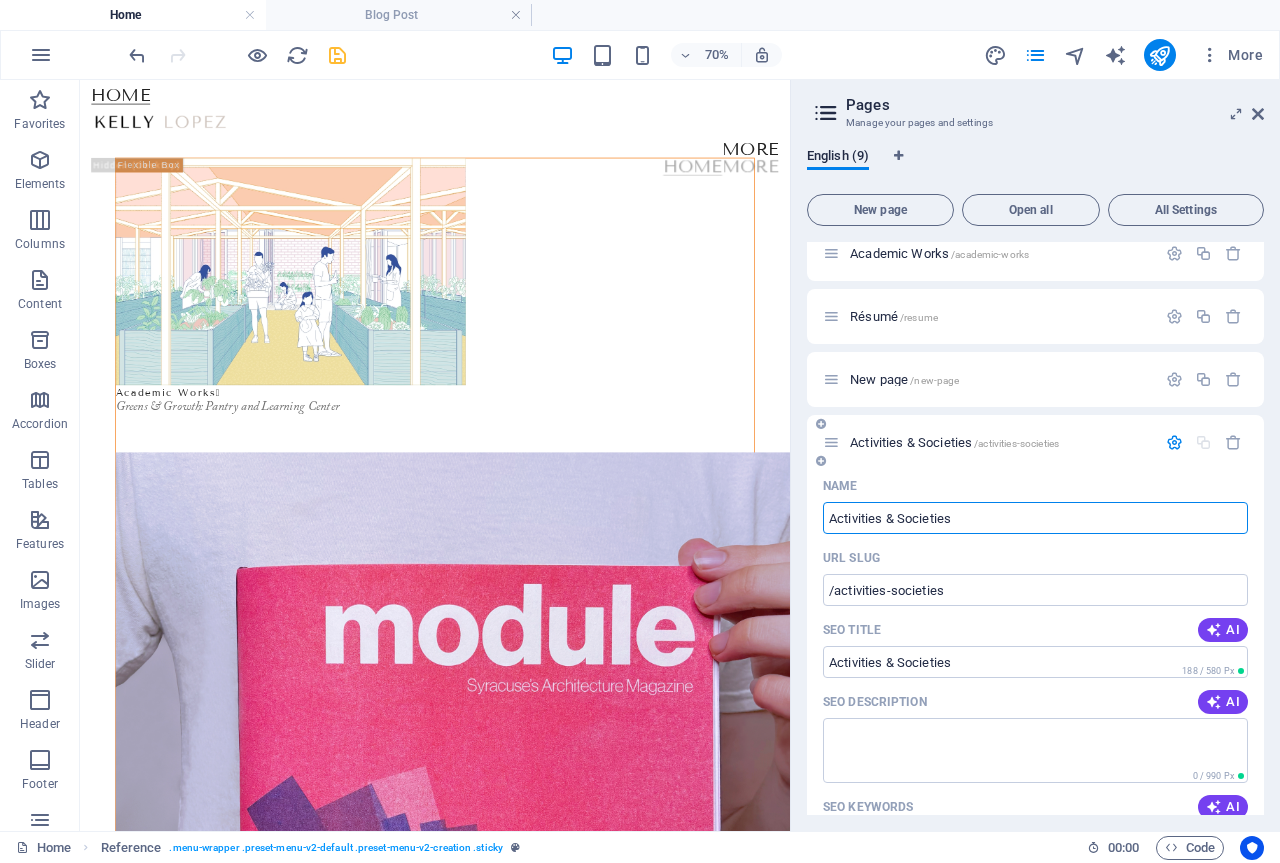 scroll, scrollTop: 291, scrollLeft: 0, axis: vertical 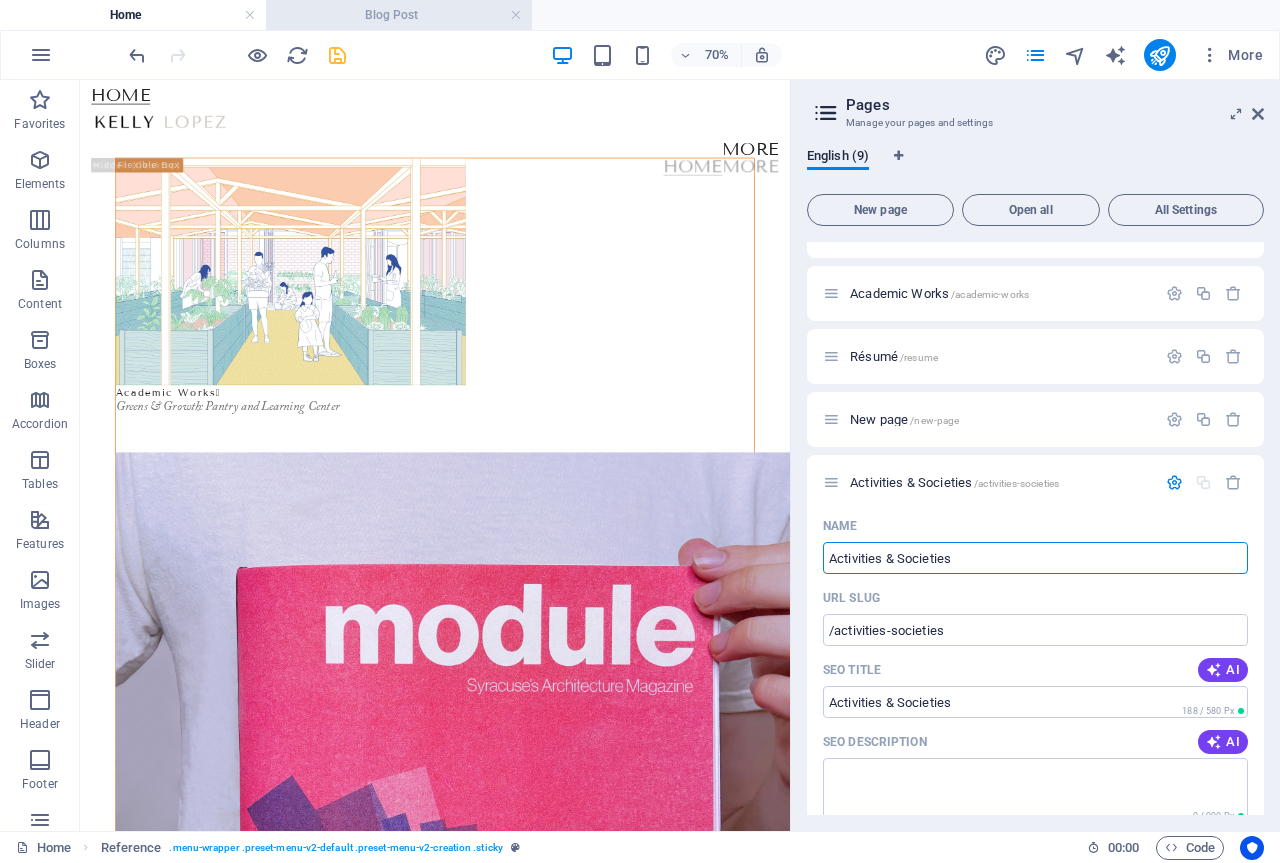 type on "Activities & Societies" 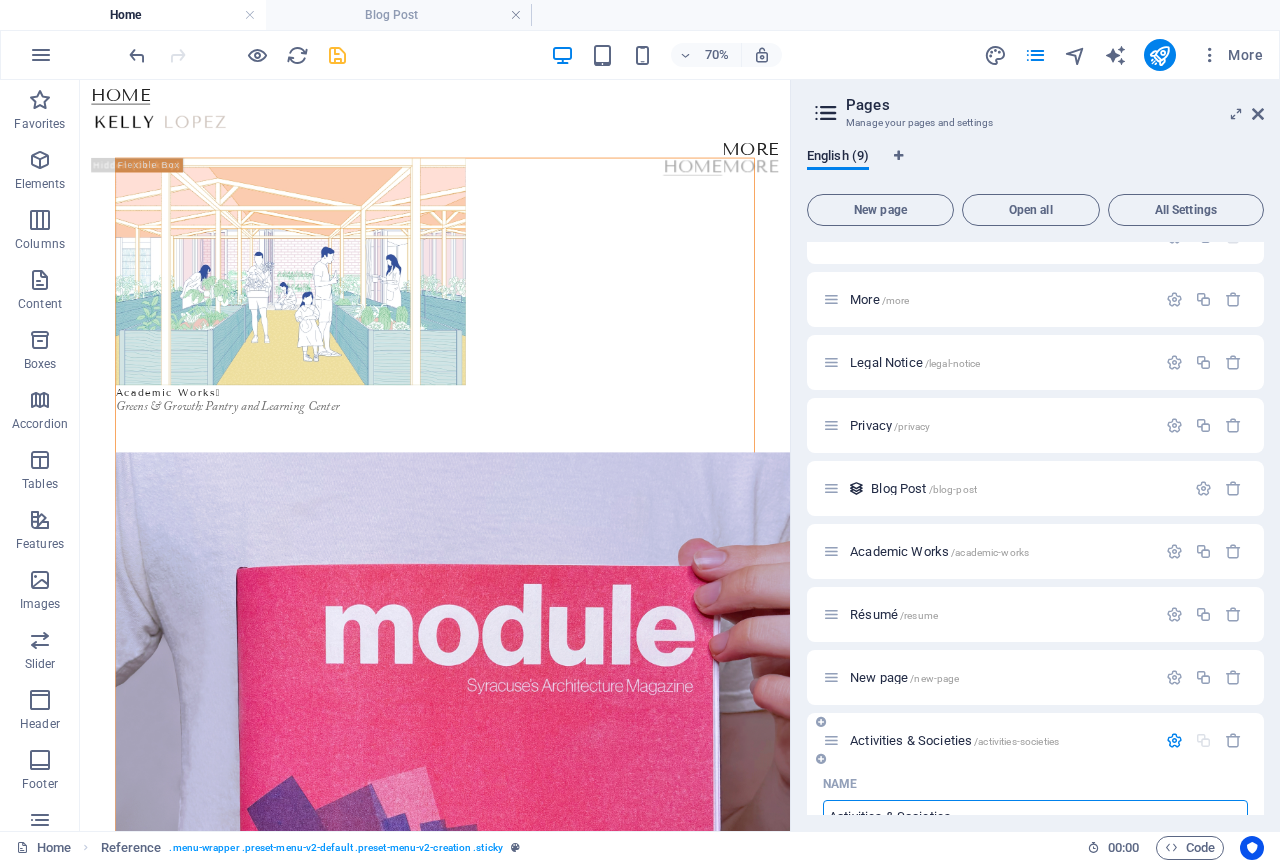 scroll, scrollTop: 0, scrollLeft: 0, axis: both 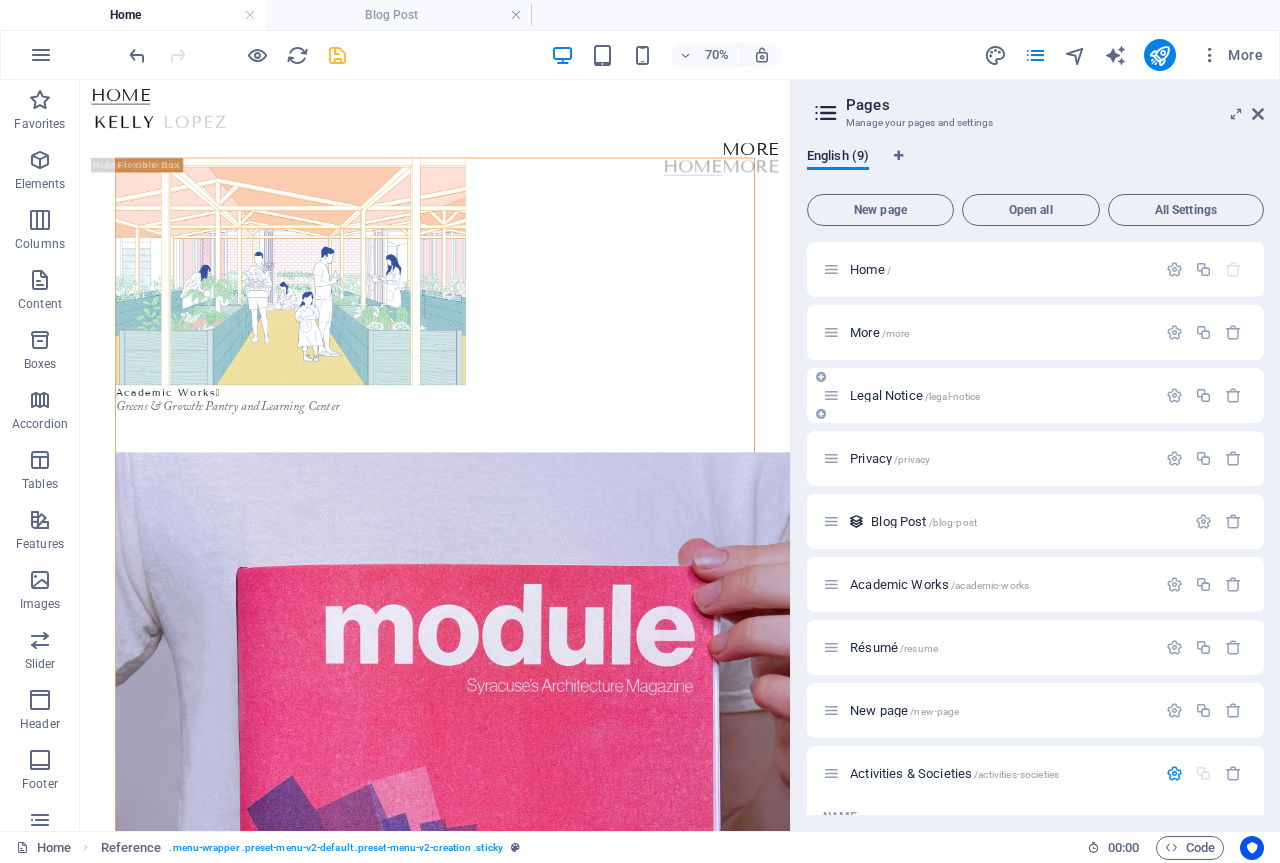 click on "Legal Notice /legal-notice" at bounding box center (915, 395) 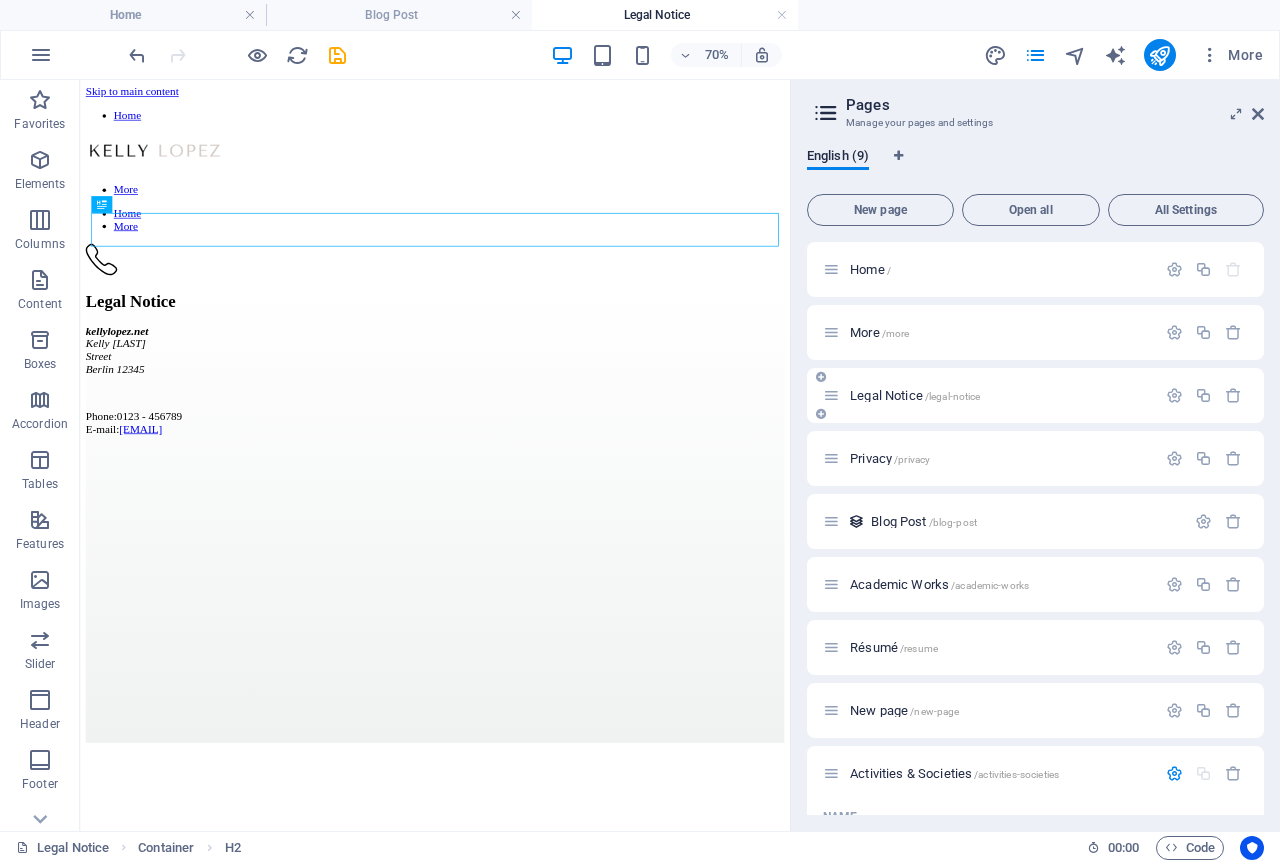 scroll, scrollTop: 0, scrollLeft: 0, axis: both 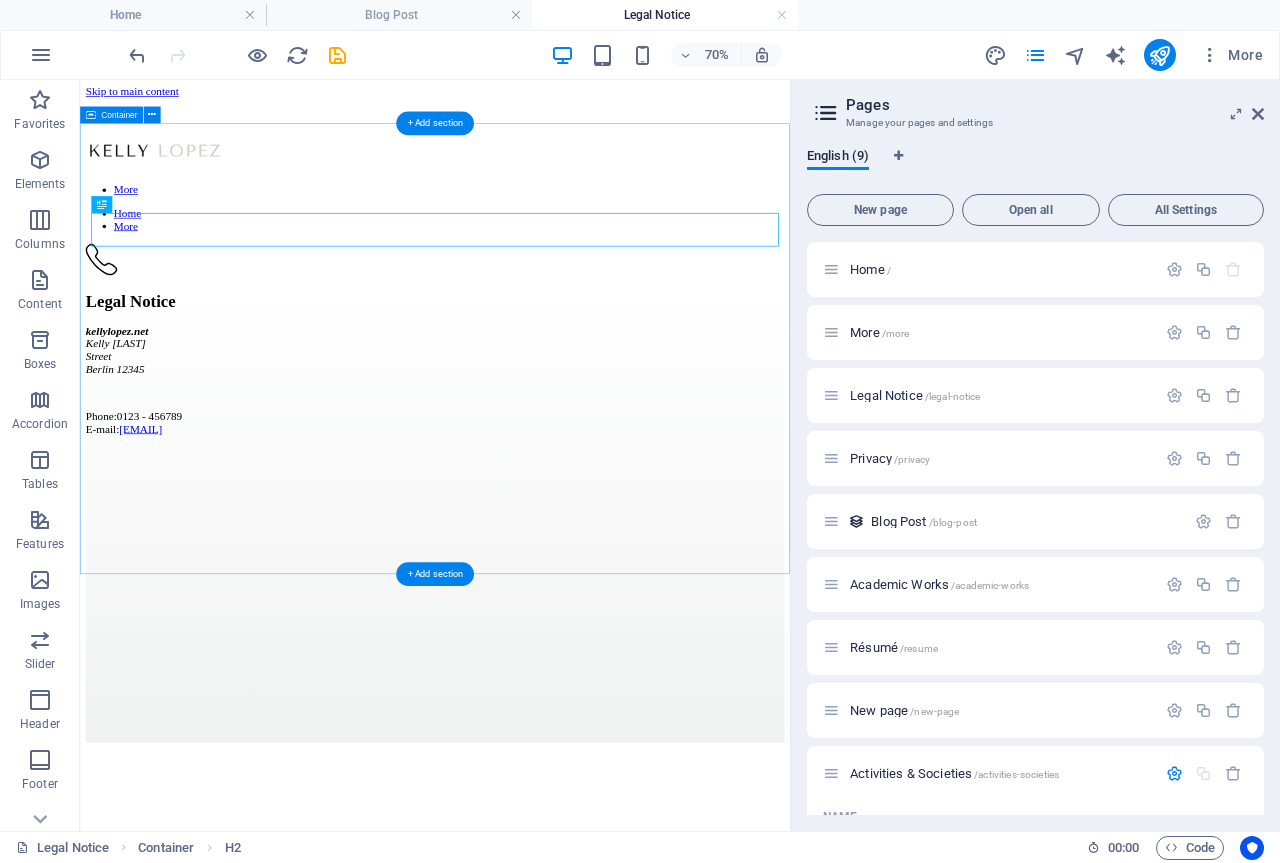 click on "Legal Notice kellylopez.net Kelly [LAST] [STREET] [CITY] [ZIP] Phone: [PHONE] E-mail: [EMAIL]" at bounding box center (587, 705) 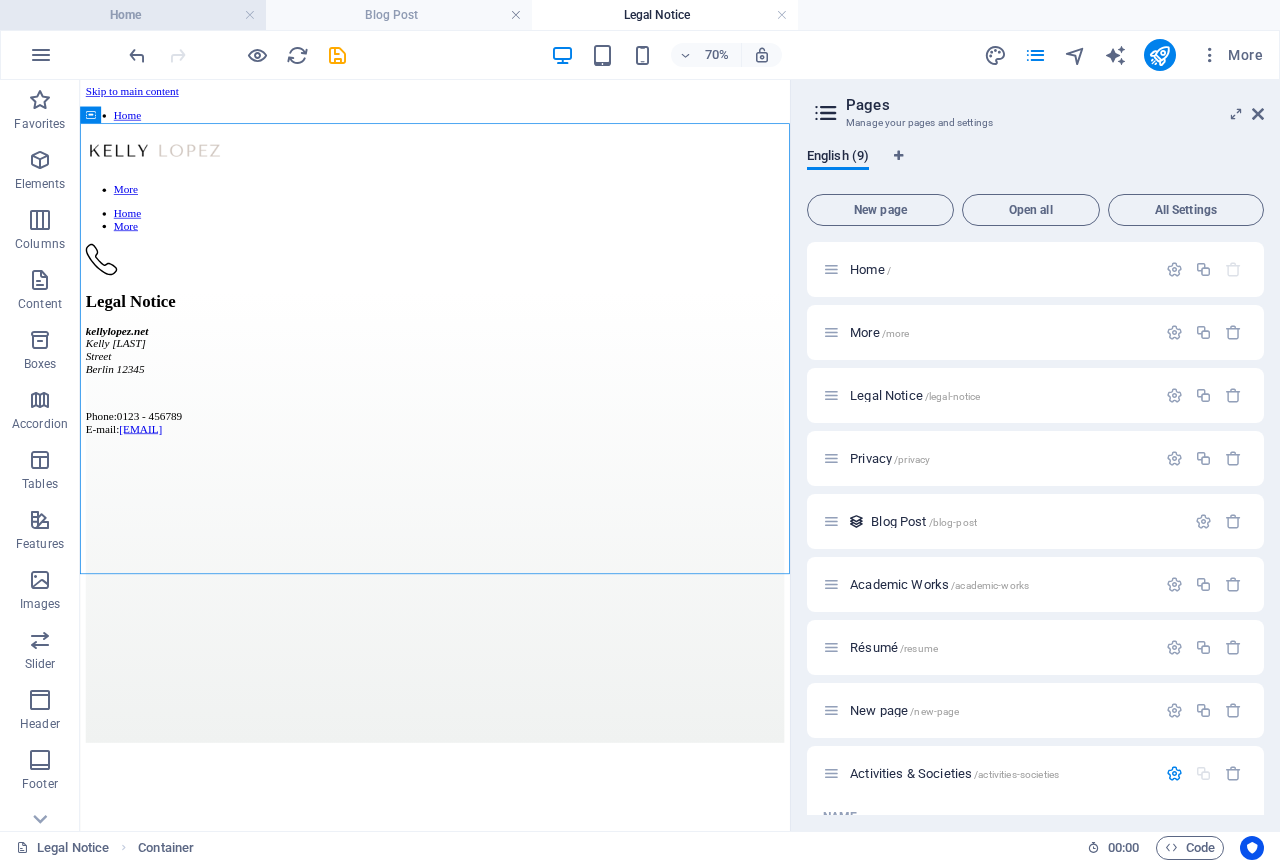 click on "Home" at bounding box center [133, 15] 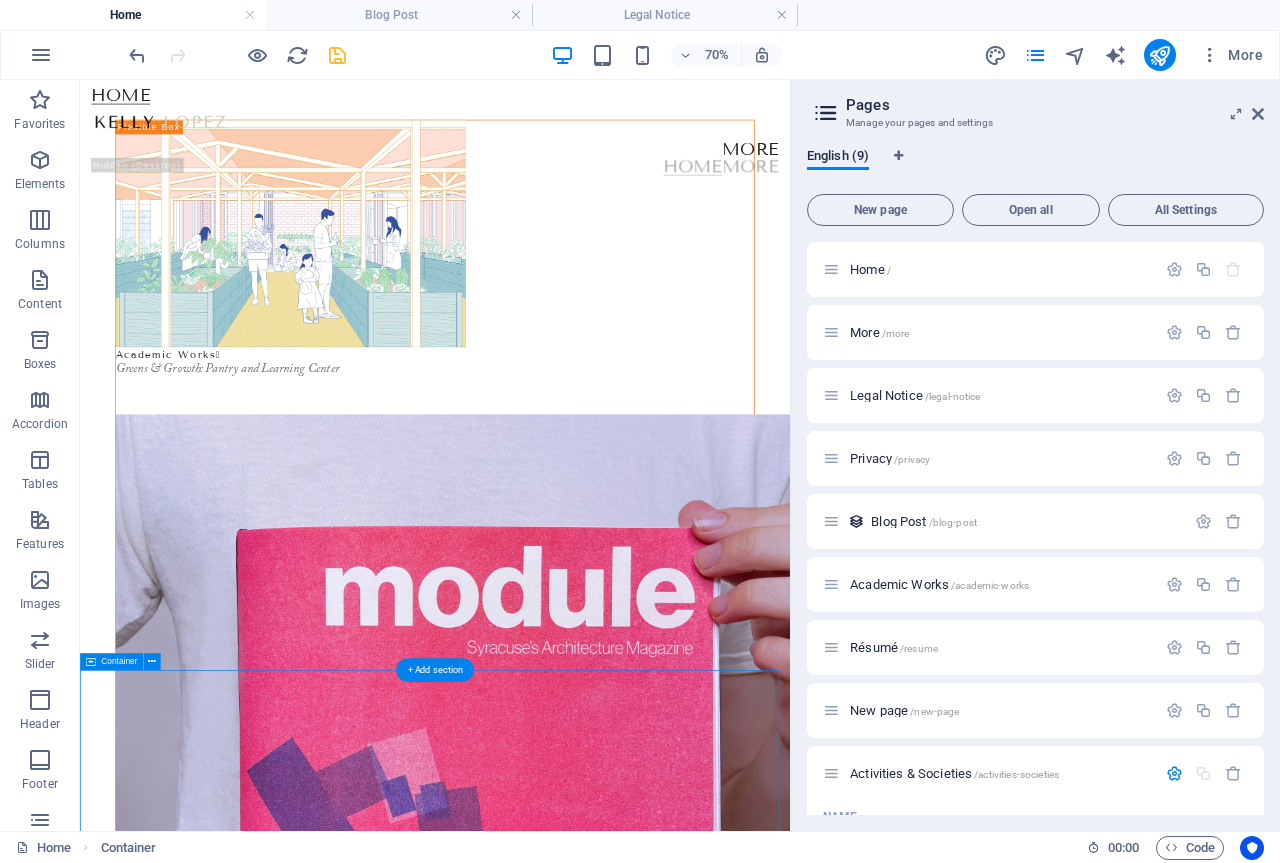 scroll, scrollTop: 0, scrollLeft: 0, axis: both 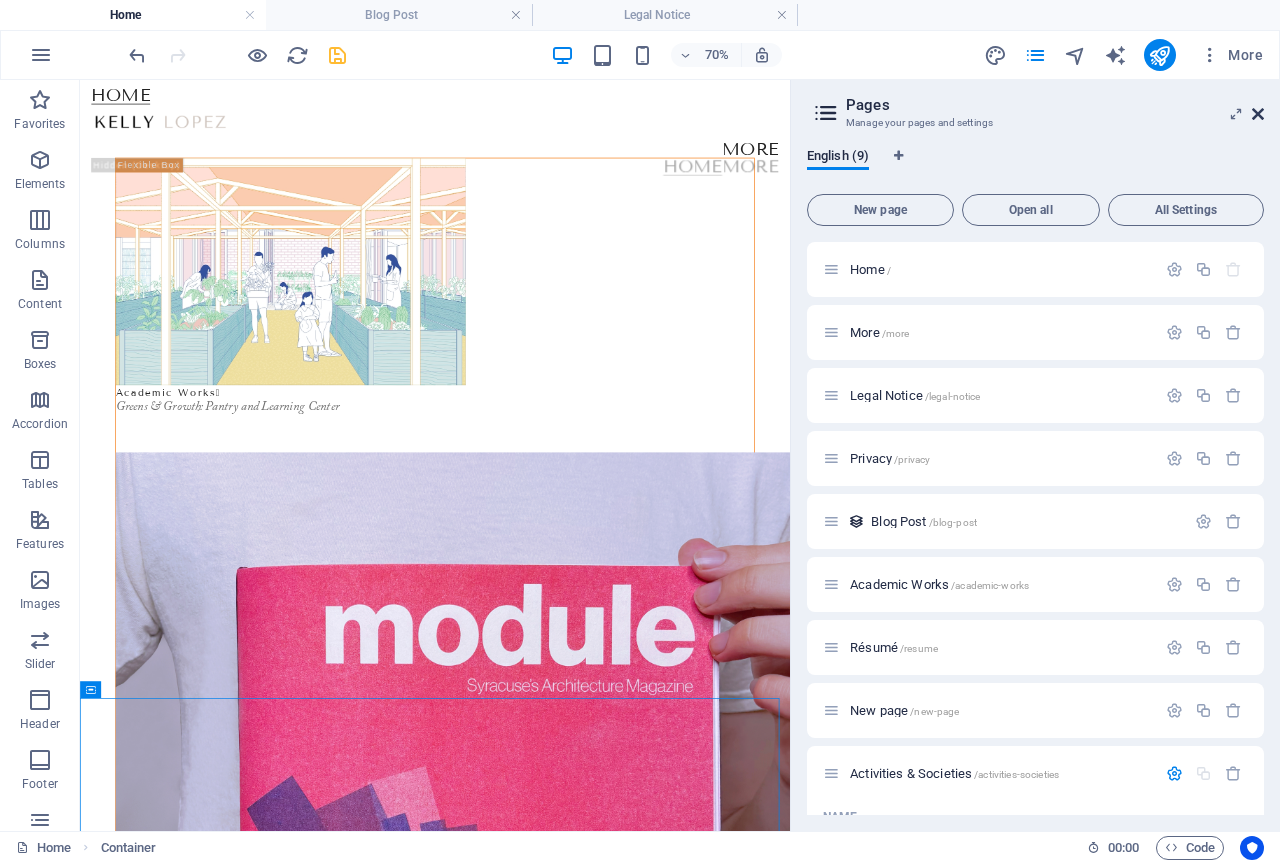 click at bounding box center [1258, 114] 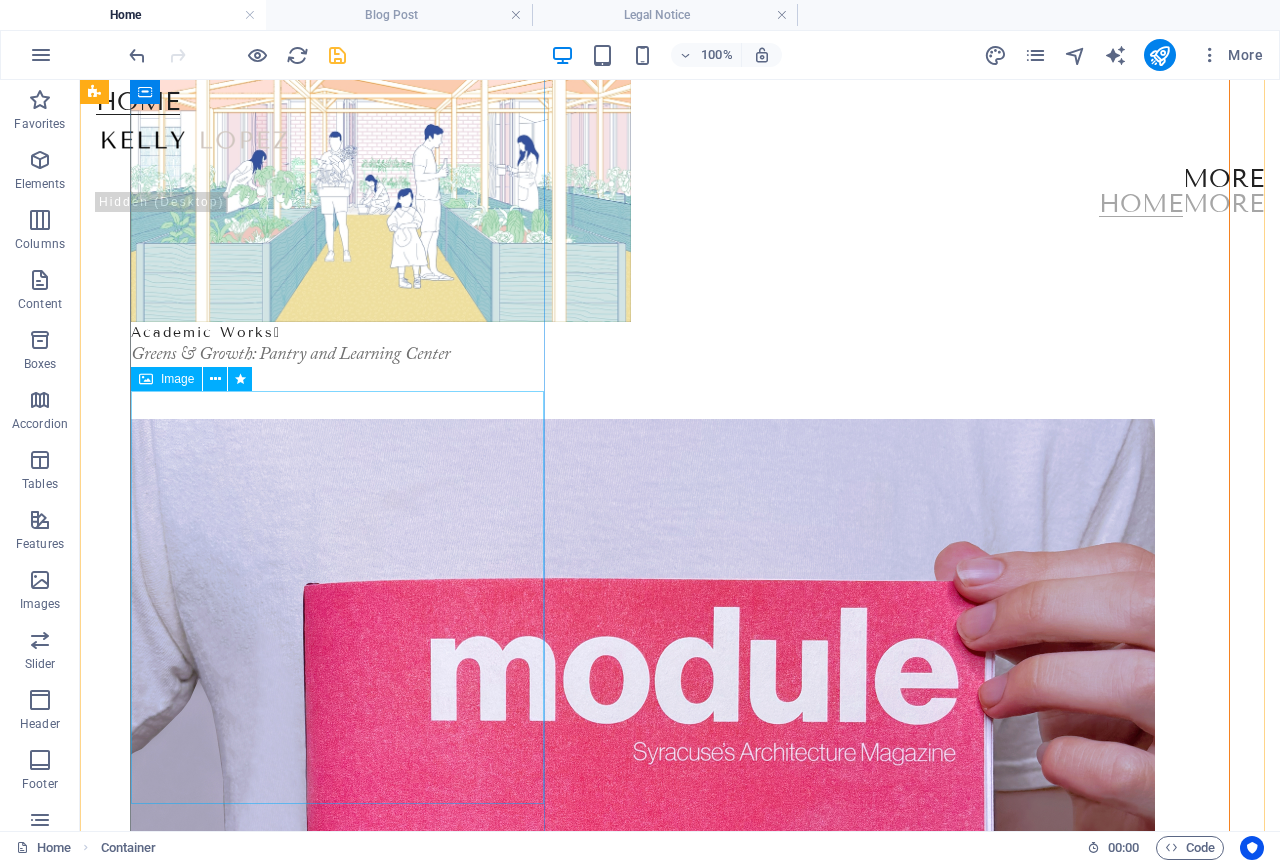 scroll, scrollTop: 85, scrollLeft: 0, axis: vertical 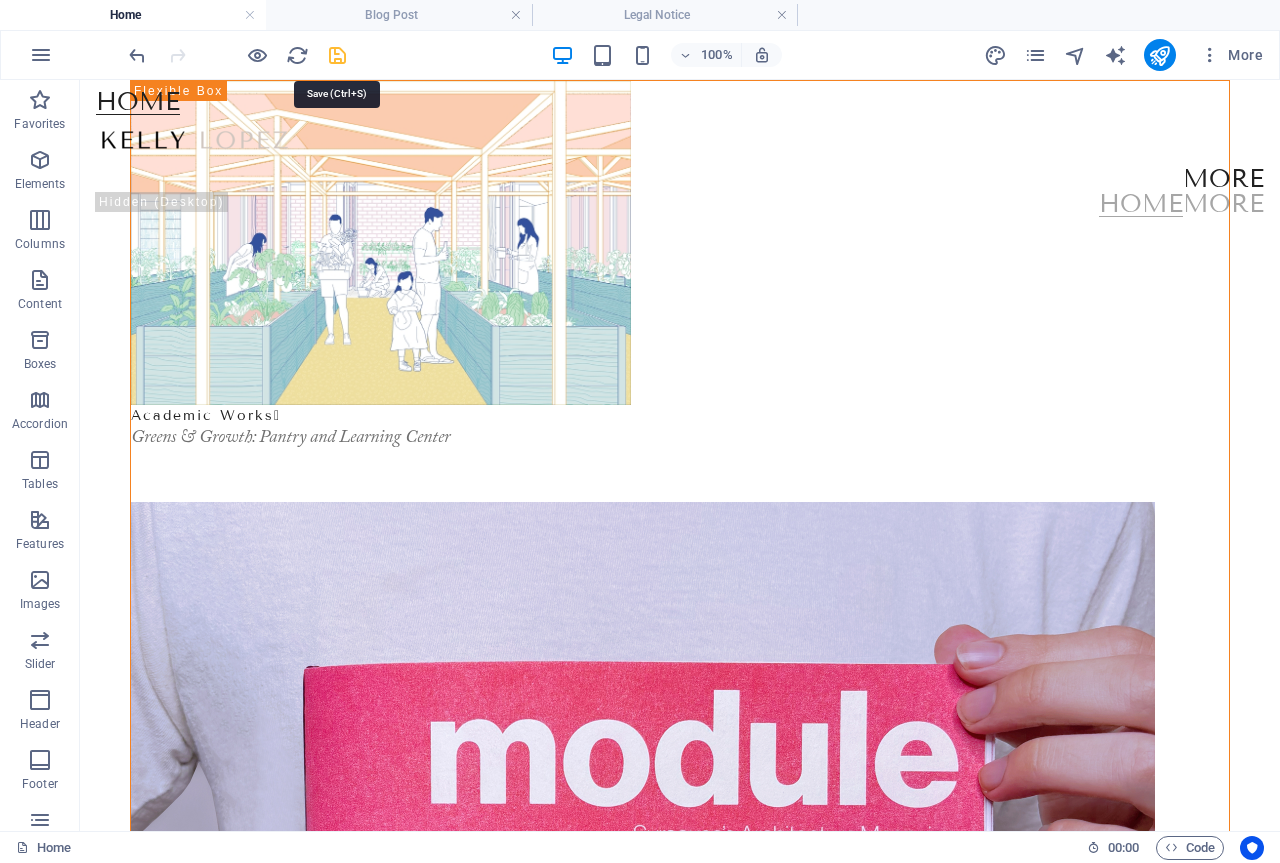 click at bounding box center (337, 55) 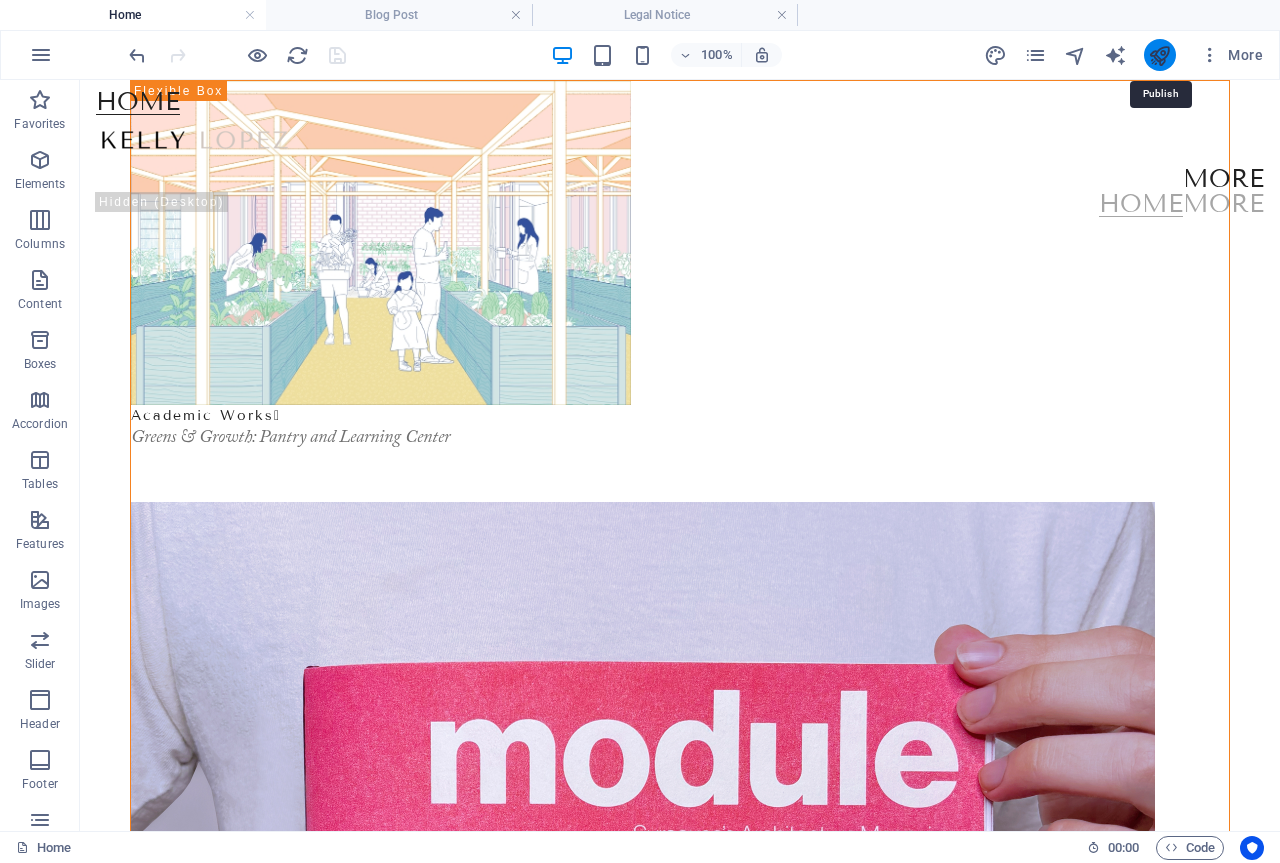 click at bounding box center (1159, 55) 